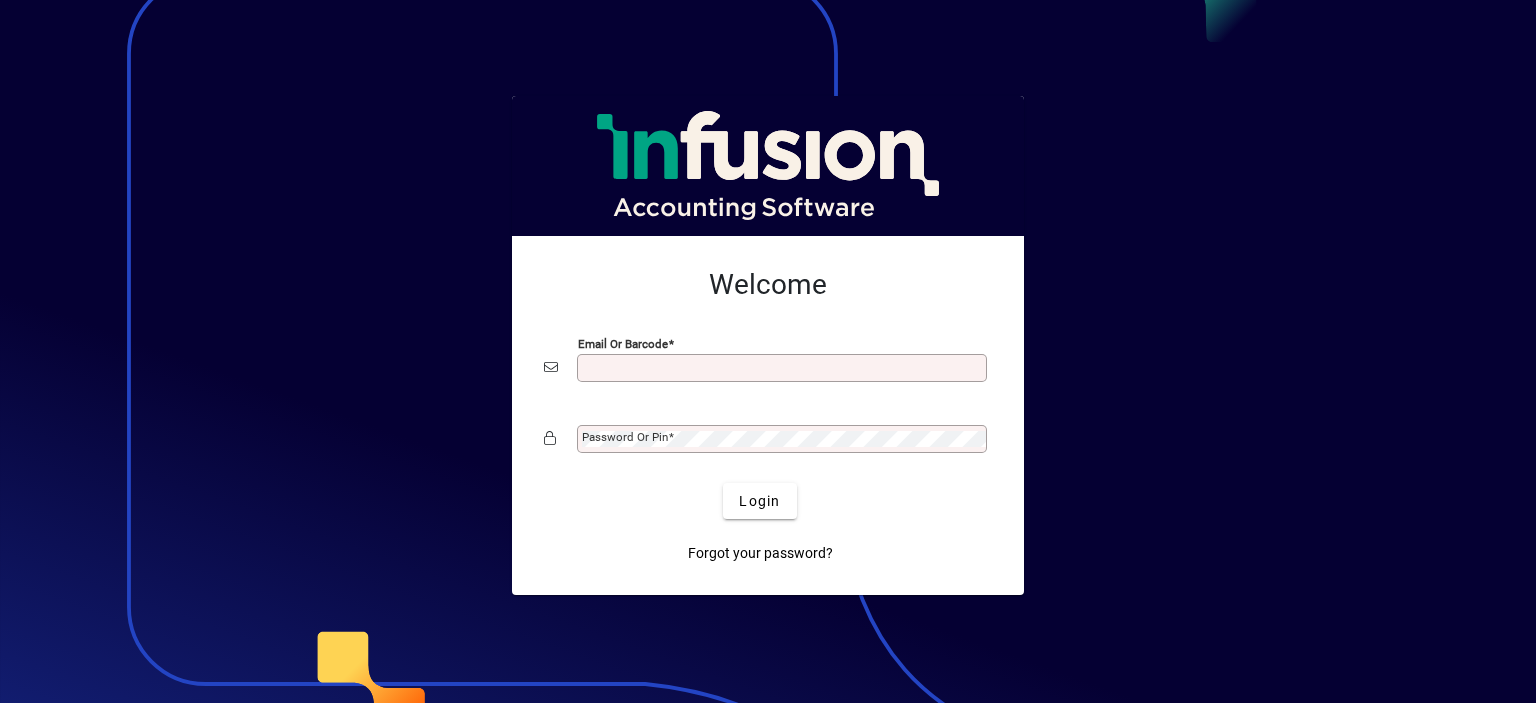 scroll, scrollTop: 0, scrollLeft: 0, axis: both 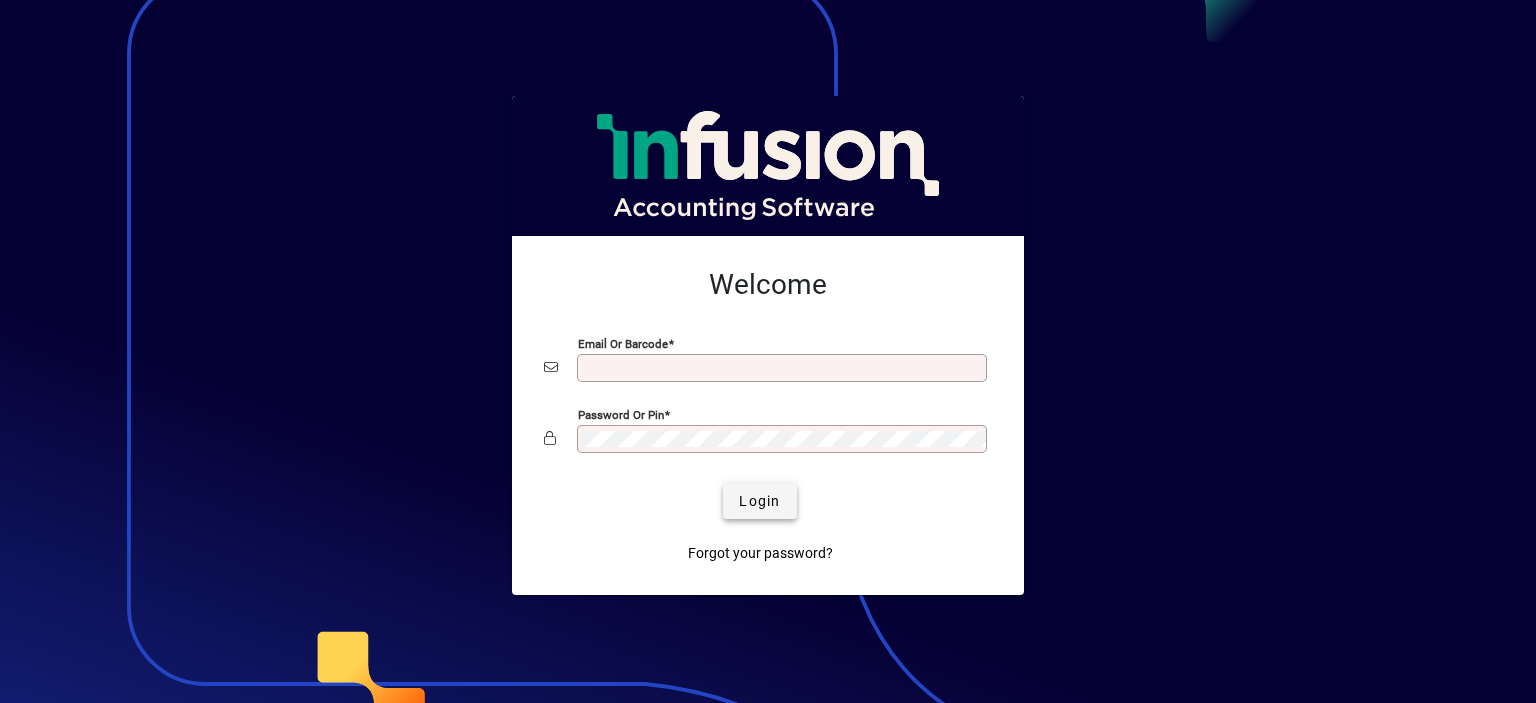 type on "**********" 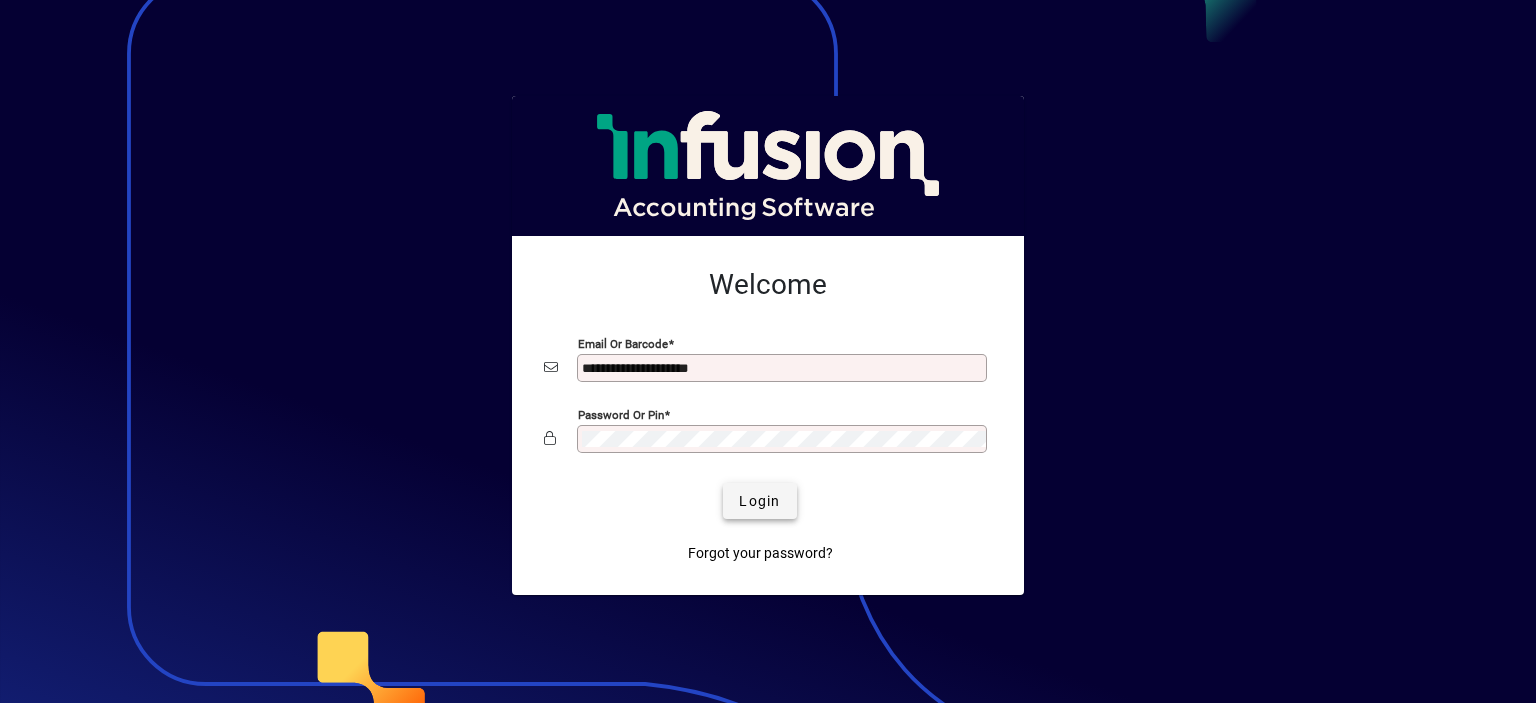 click on "Login" 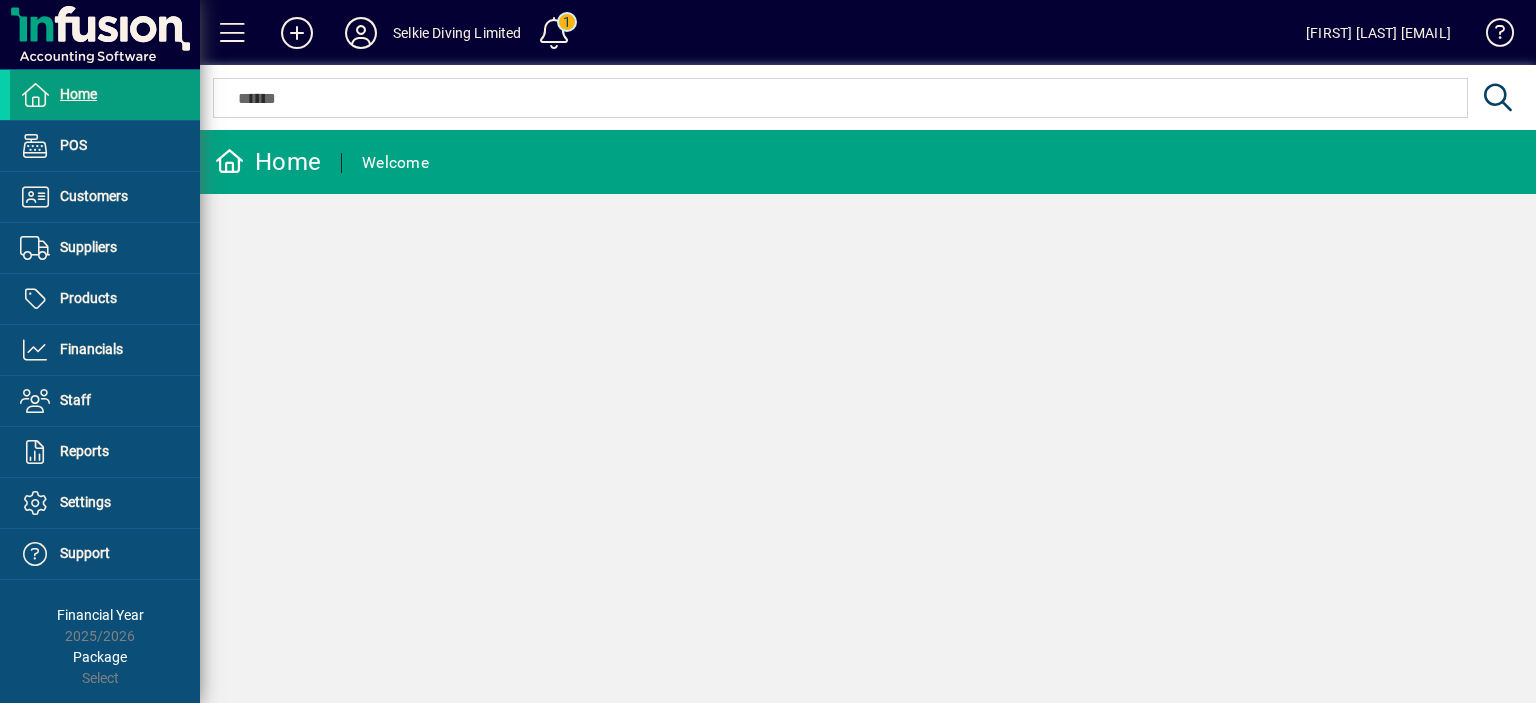 scroll, scrollTop: 0, scrollLeft: 0, axis: both 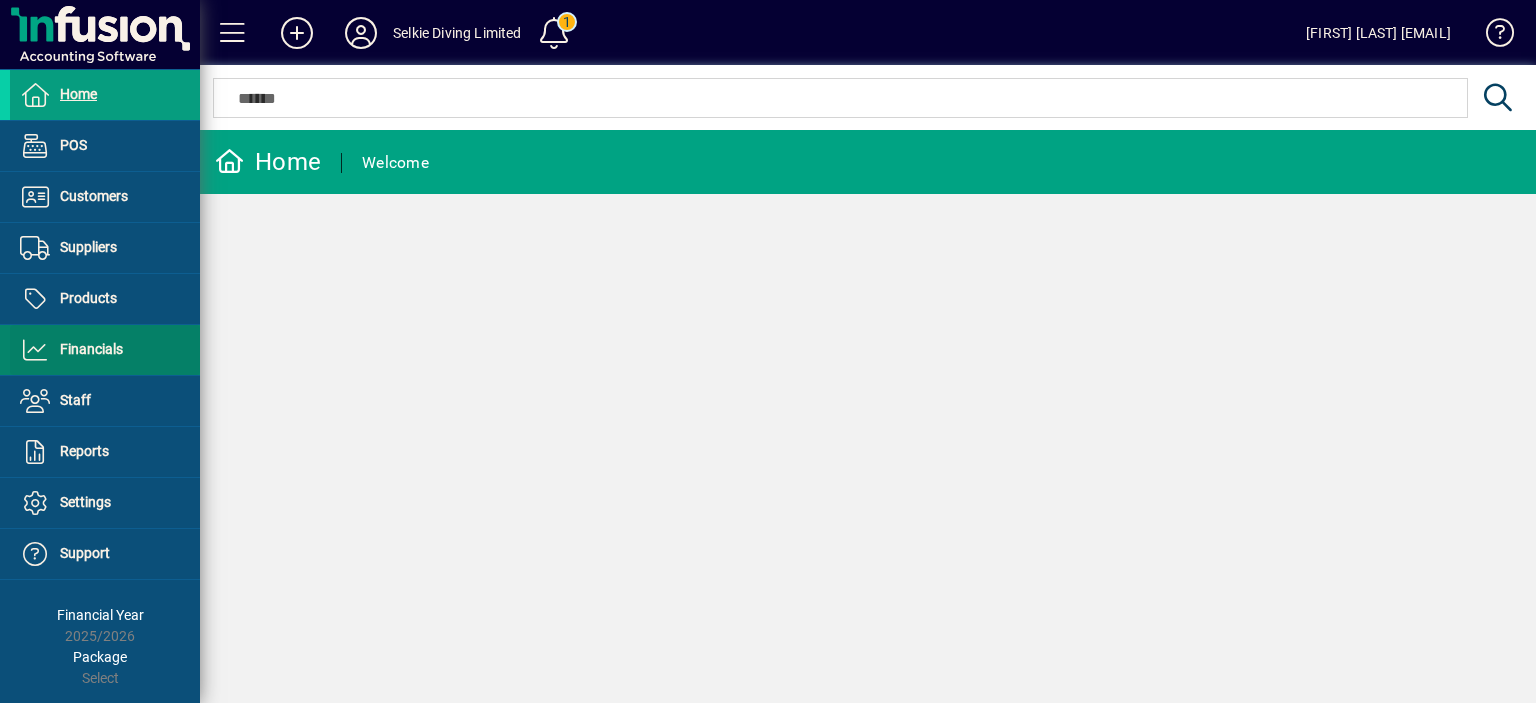 click at bounding box center (105, 350) 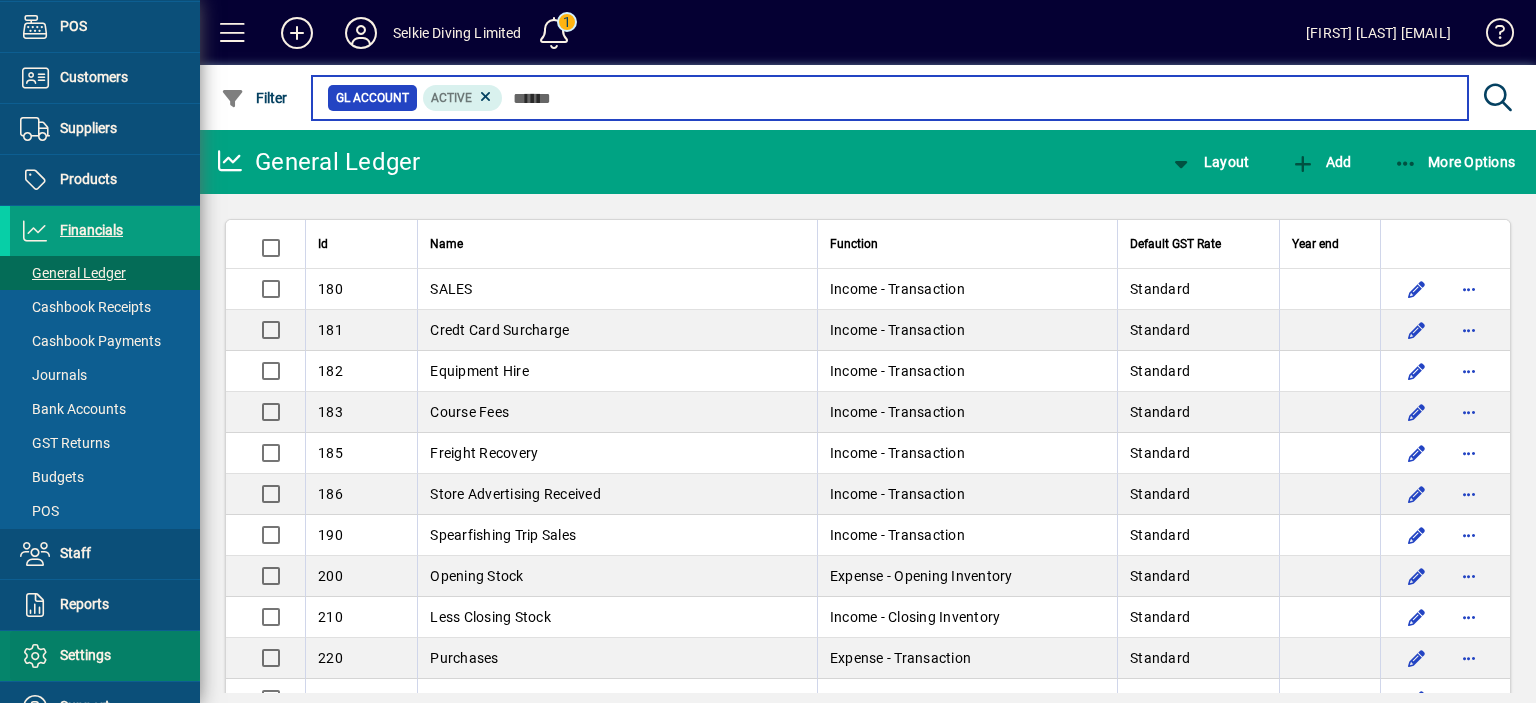 scroll, scrollTop: 256, scrollLeft: 0, axis: vertical 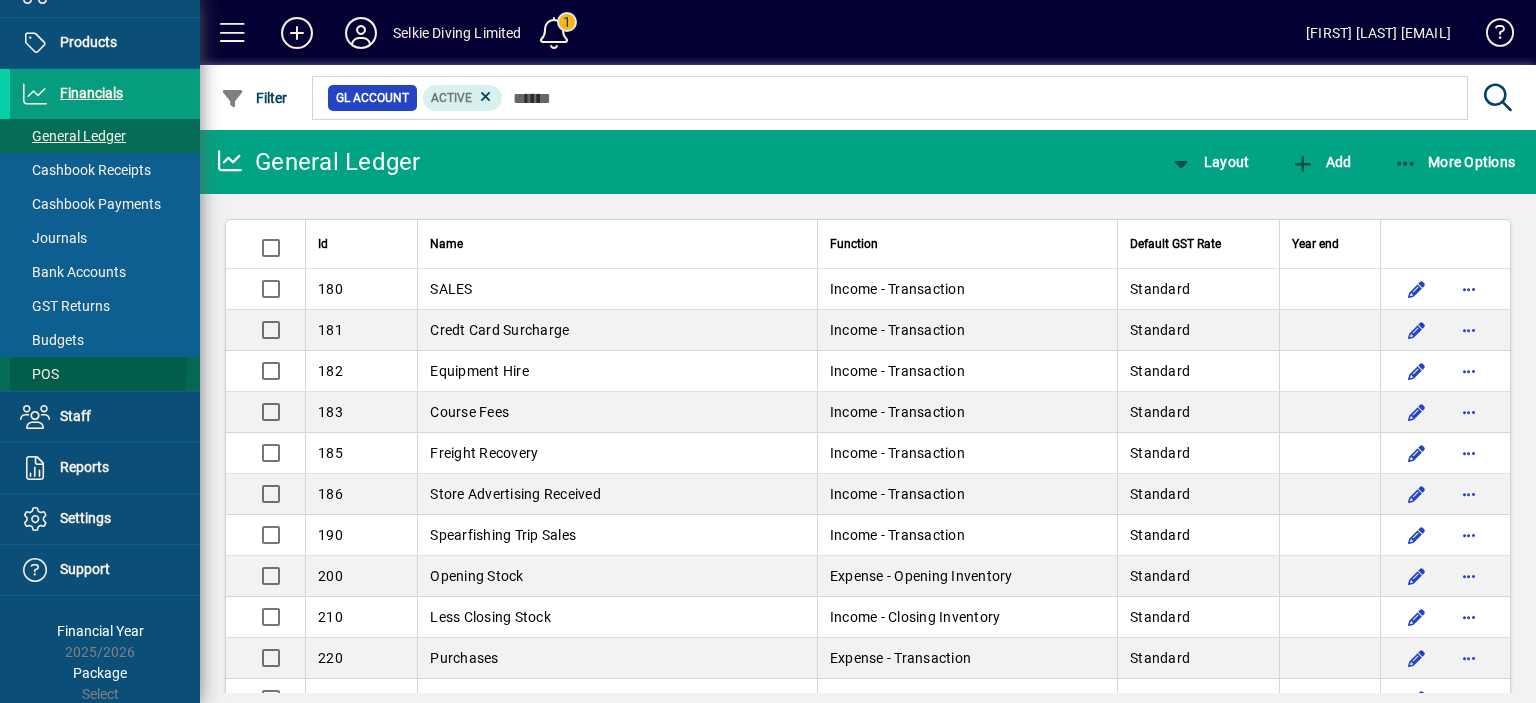 click on "POS" at bounding box center [39, 374] 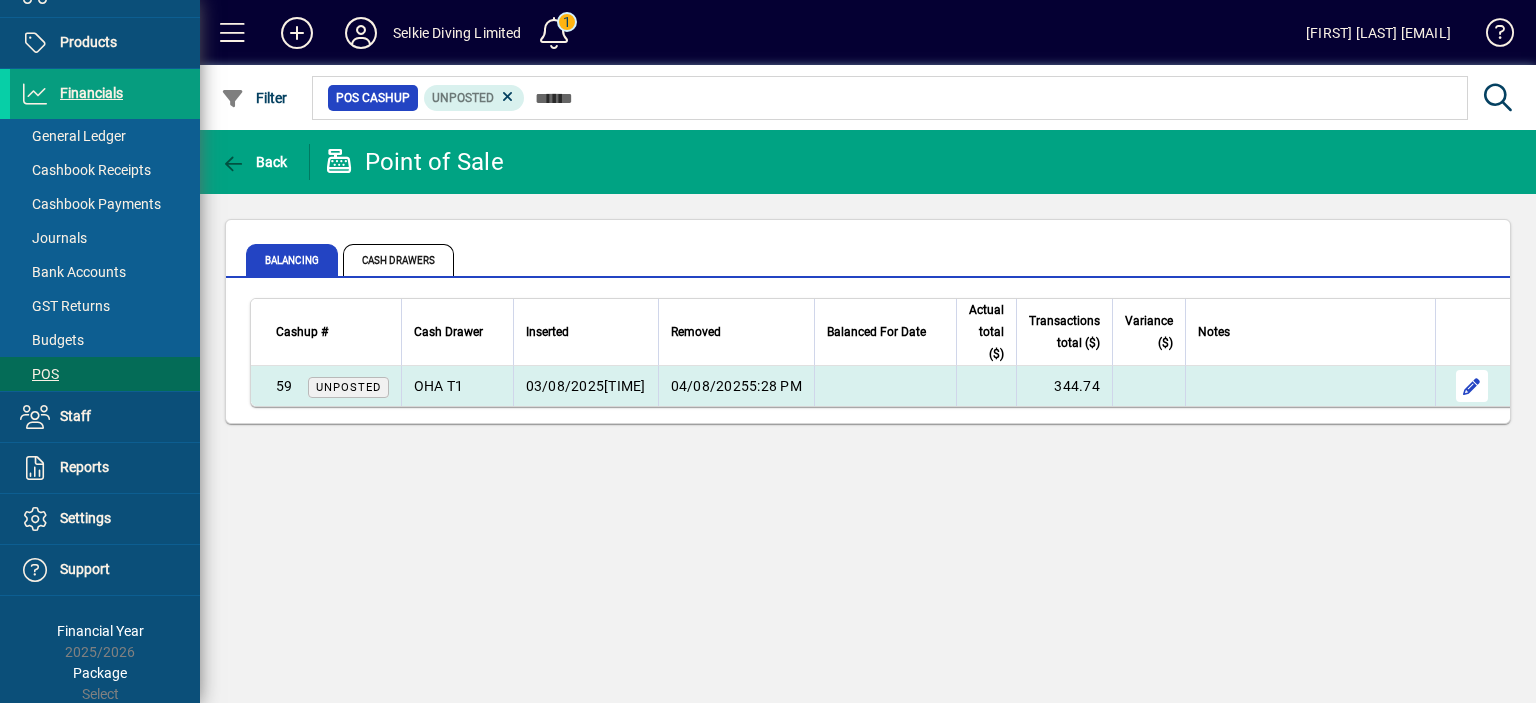 click at bounding box center [1472, 386] 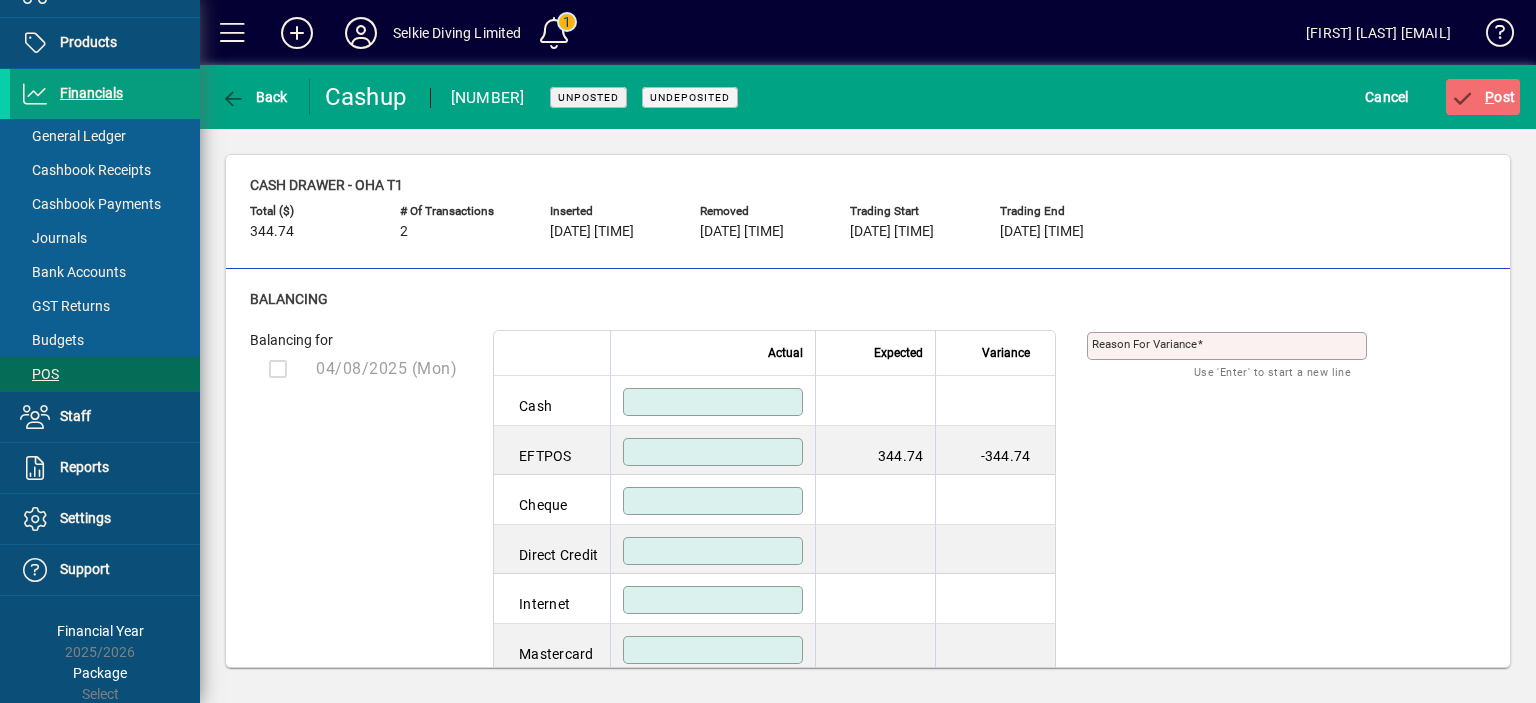 click at bounding box center [715, 452] 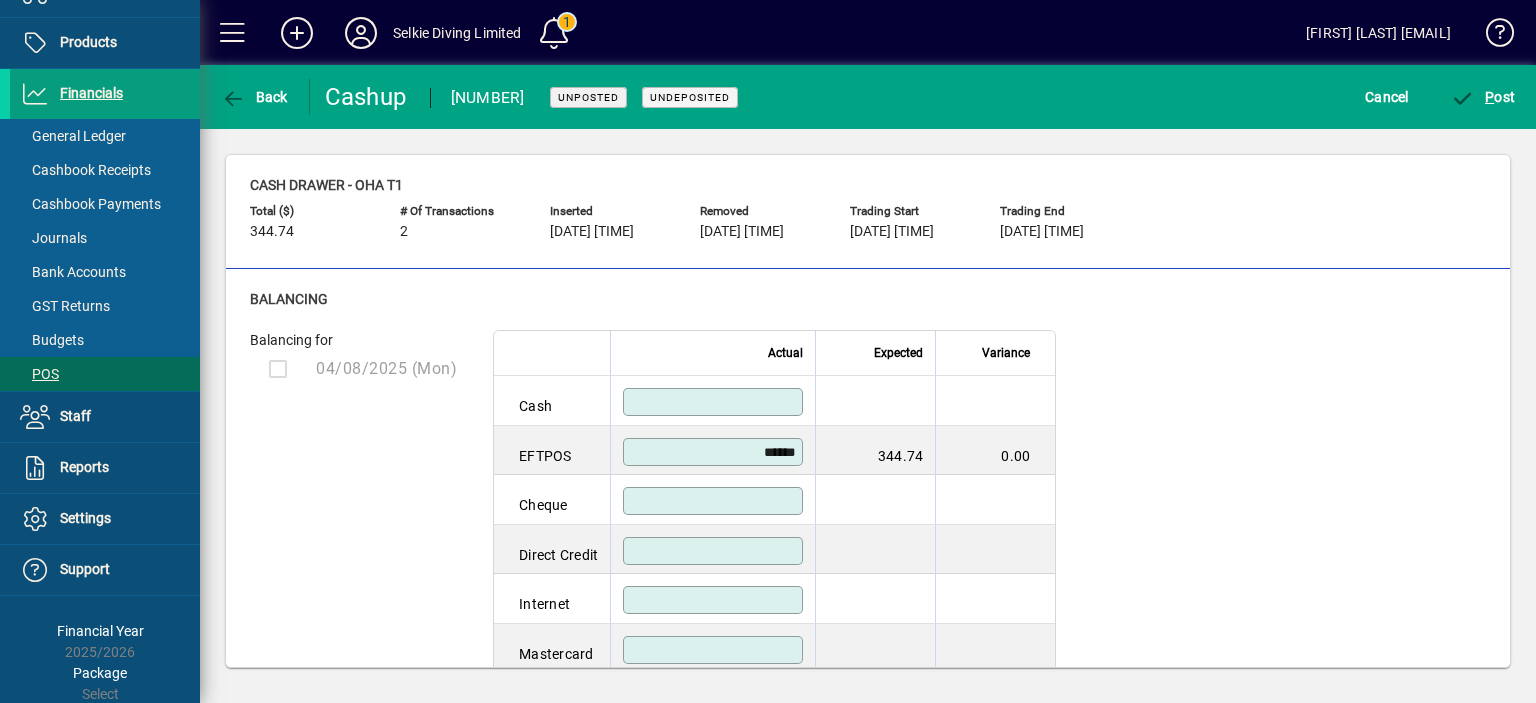 type on "******" 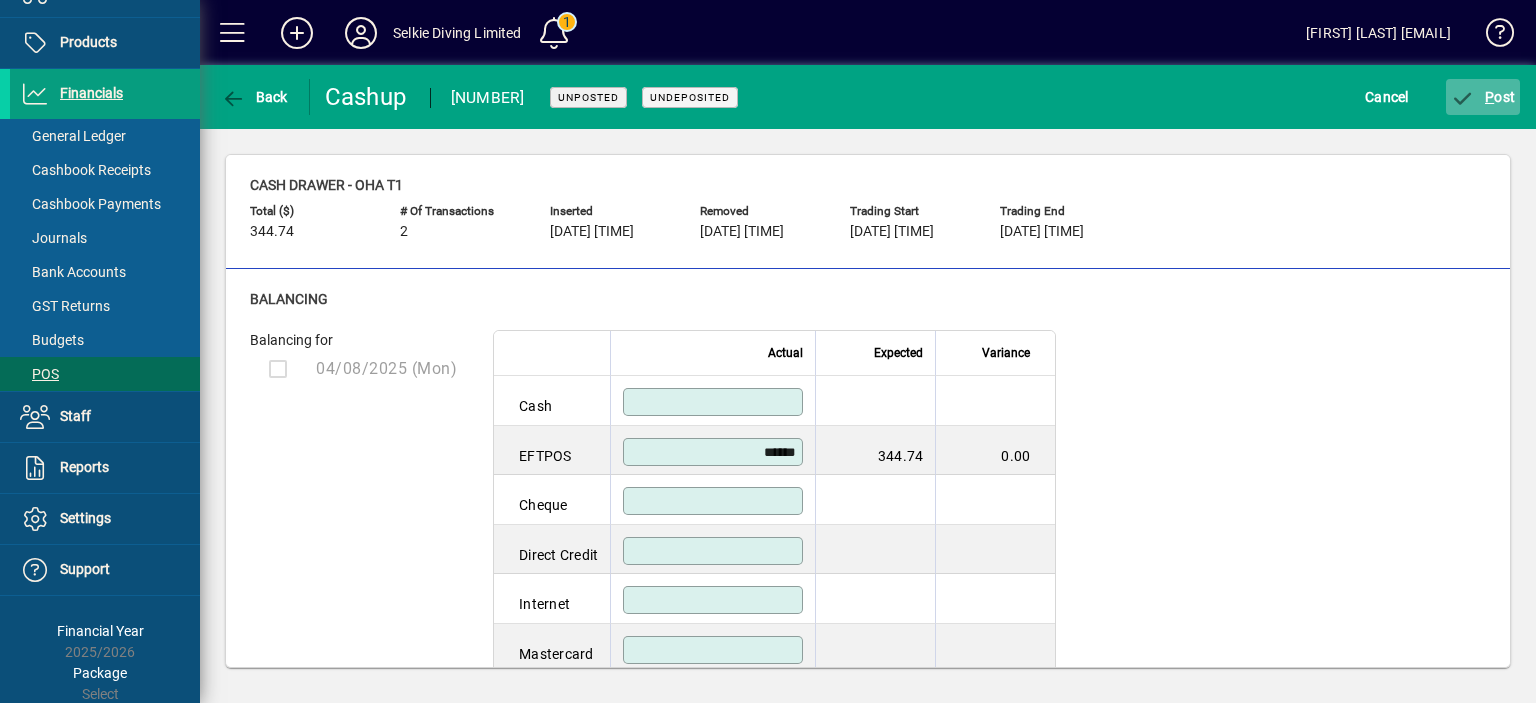 click 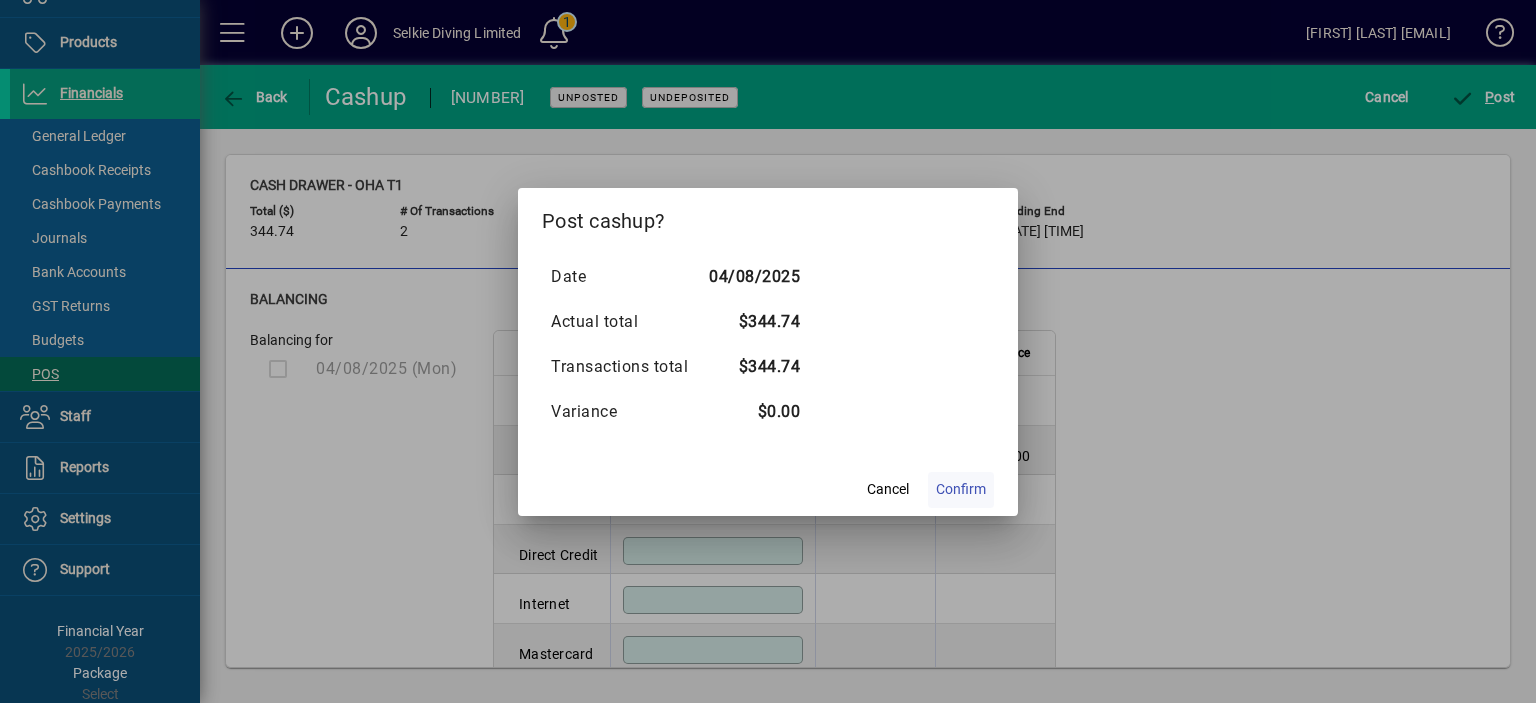 click on "Confirm" 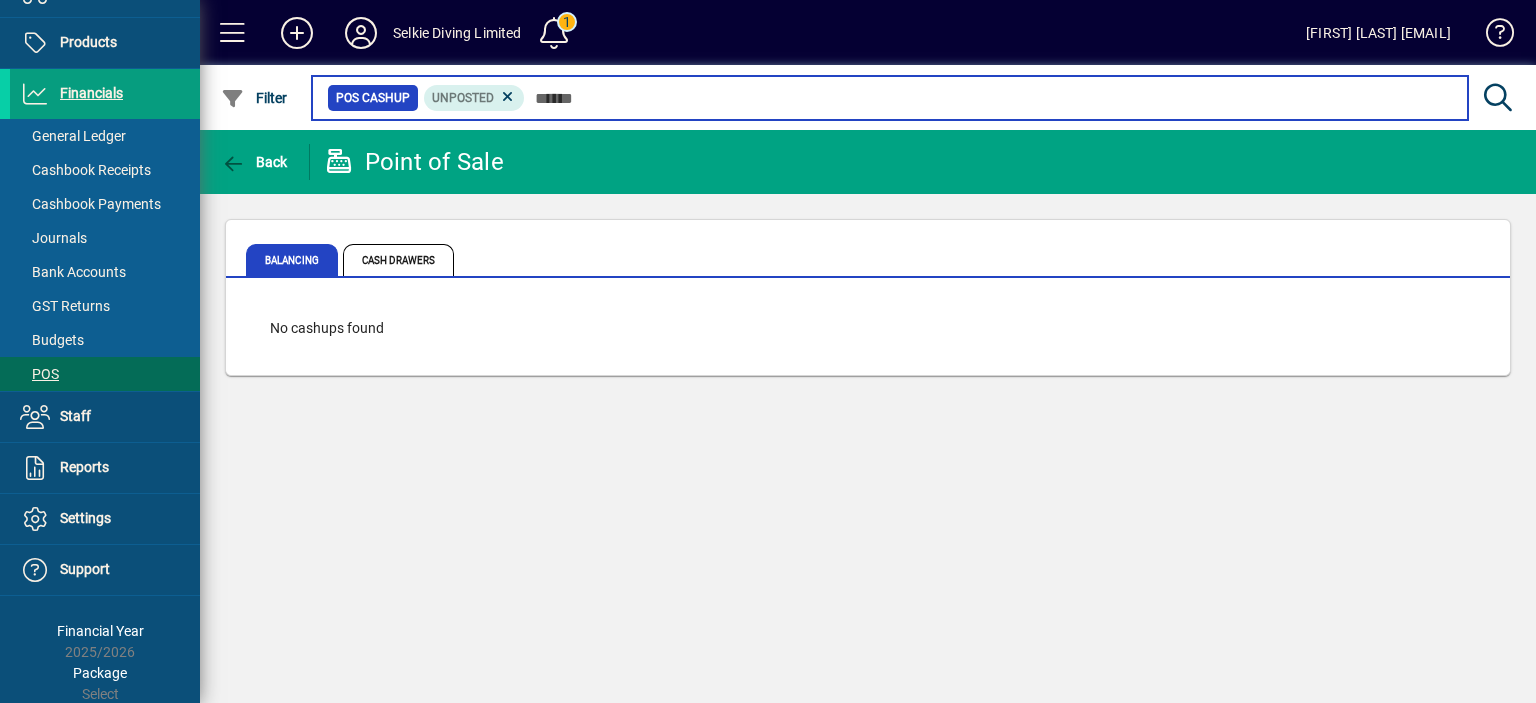 scroll, scrollTop: 0, scrollLeft: 0, axis: both 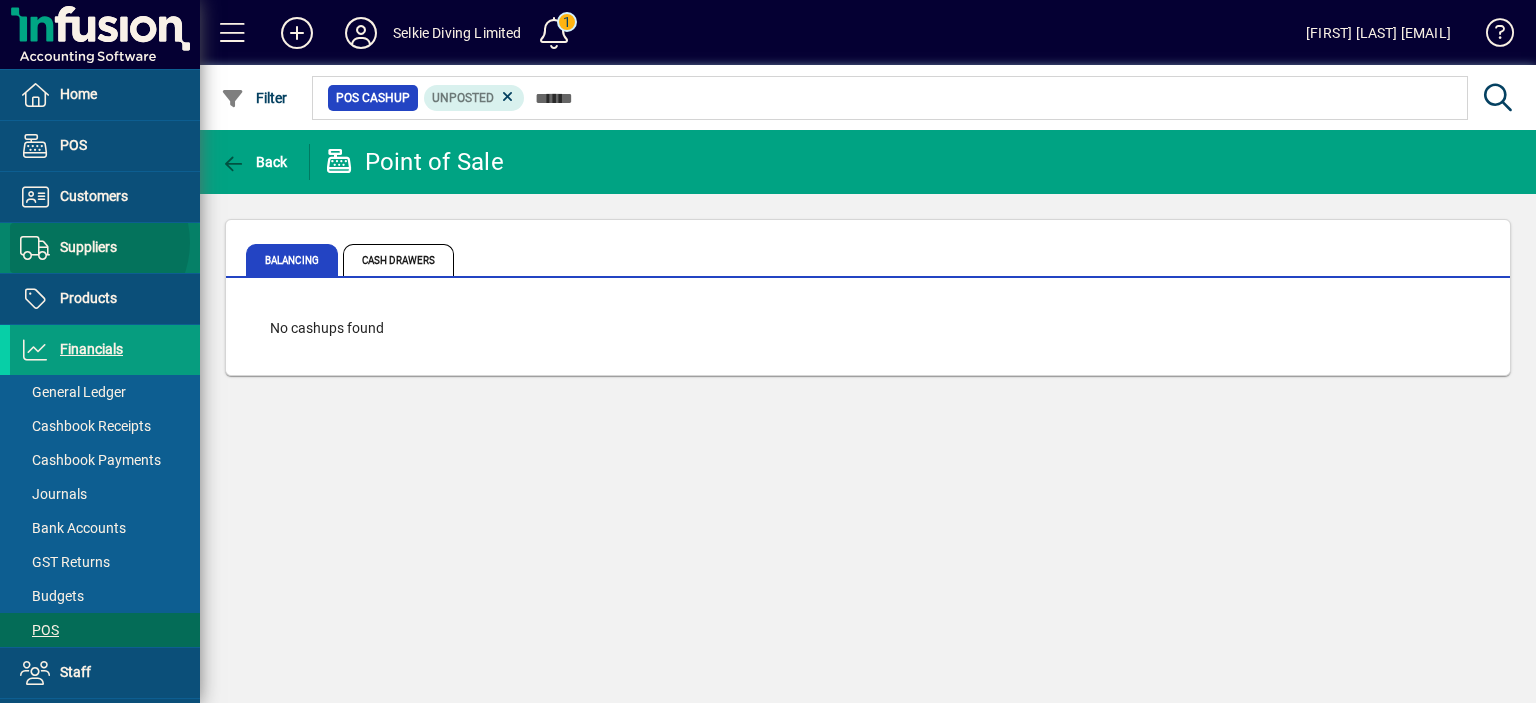 click on "Suppliers" at bounding box center (88, 247) 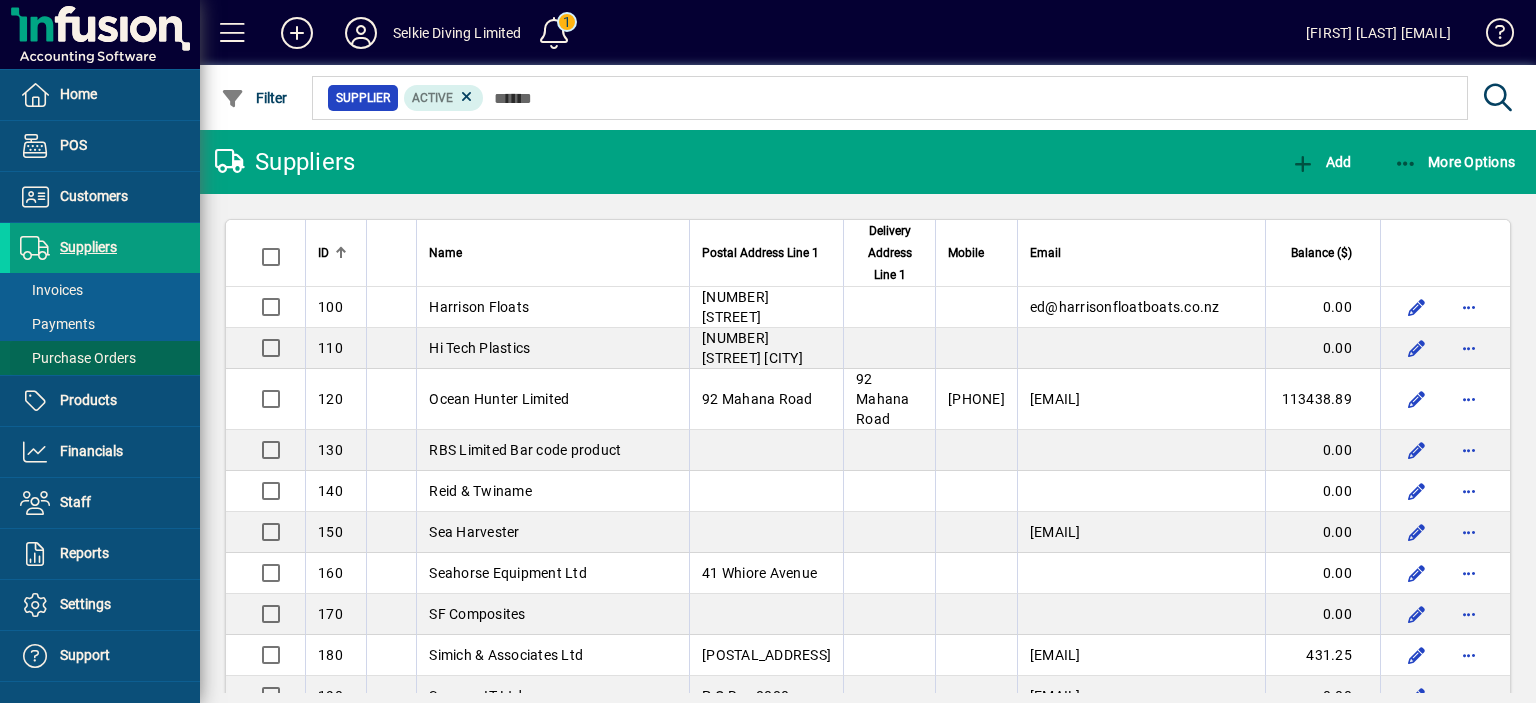 click on "Purchase Orders" at bounding box center [78, 358] 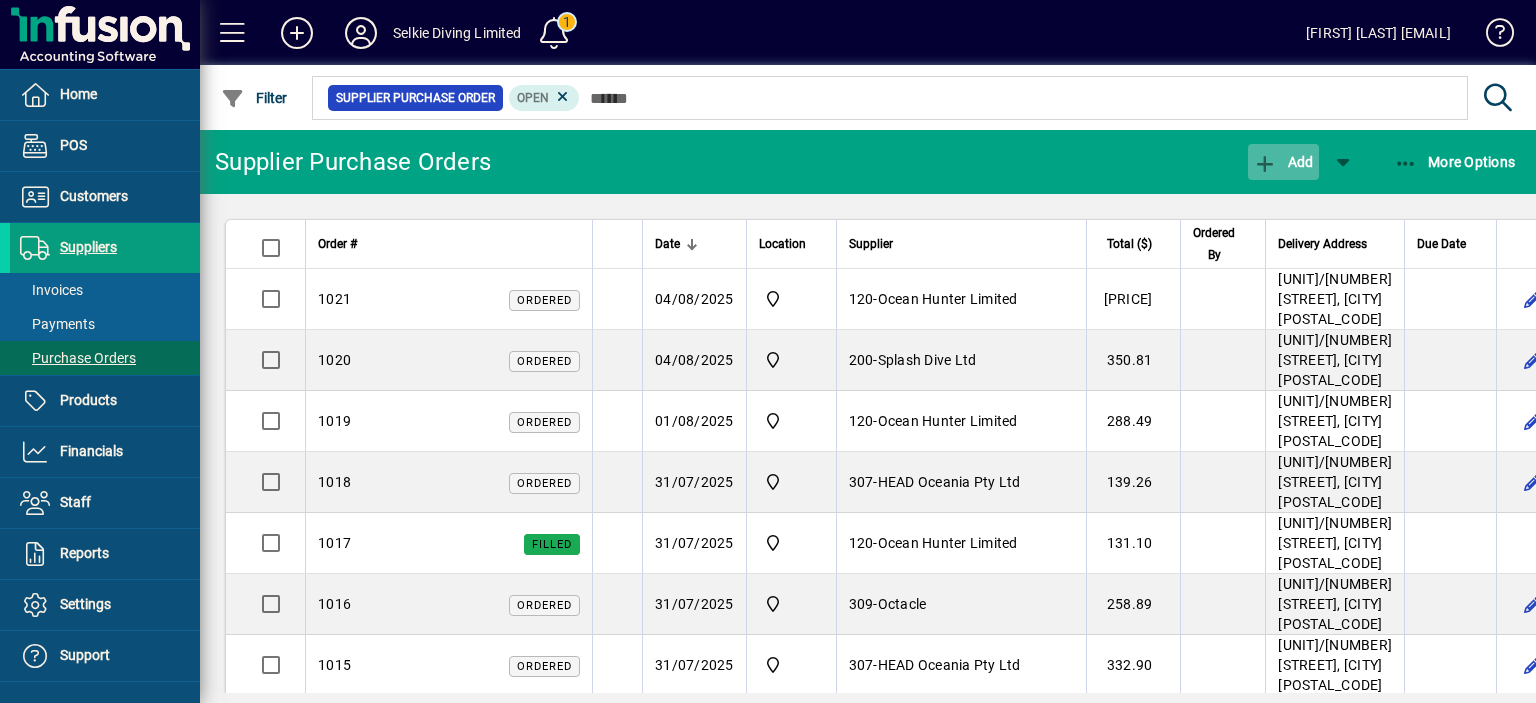 click 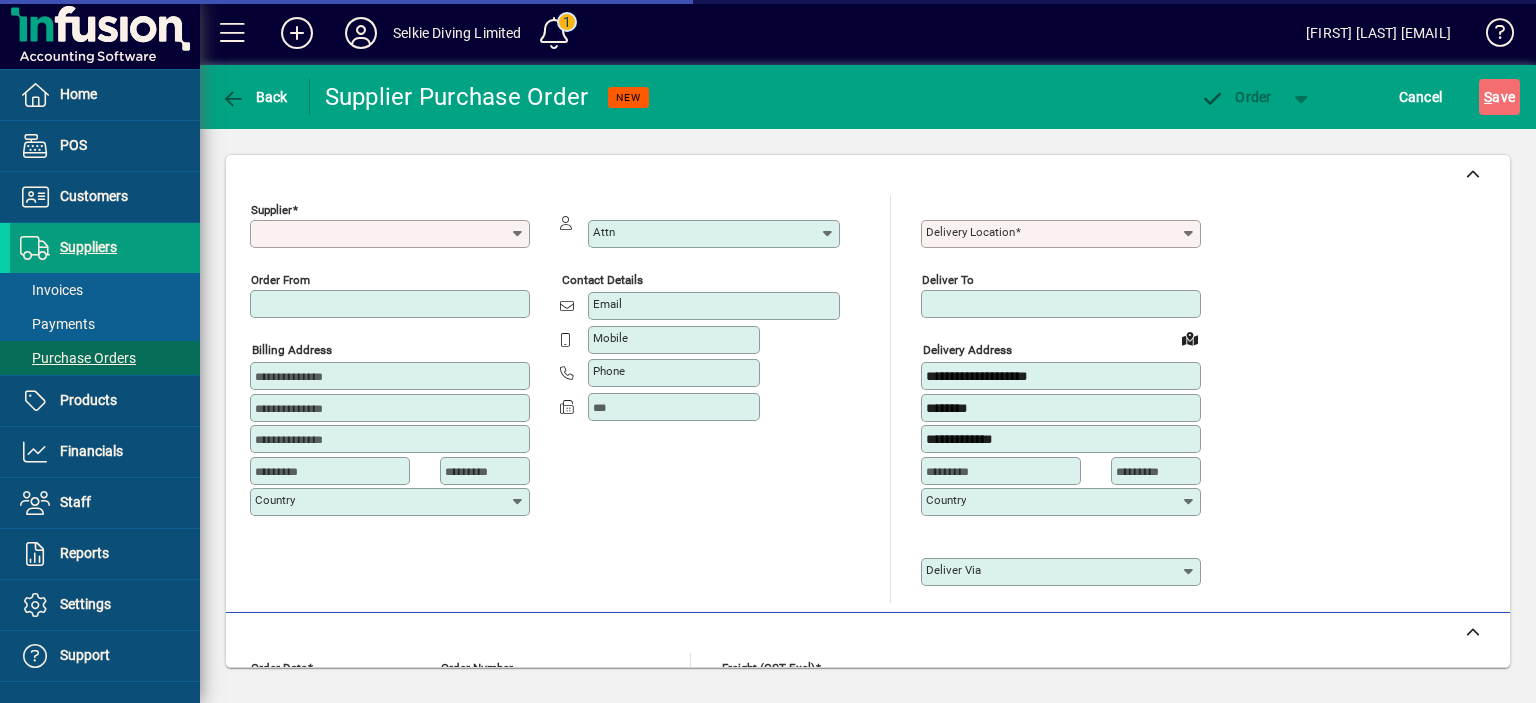 type on "****" 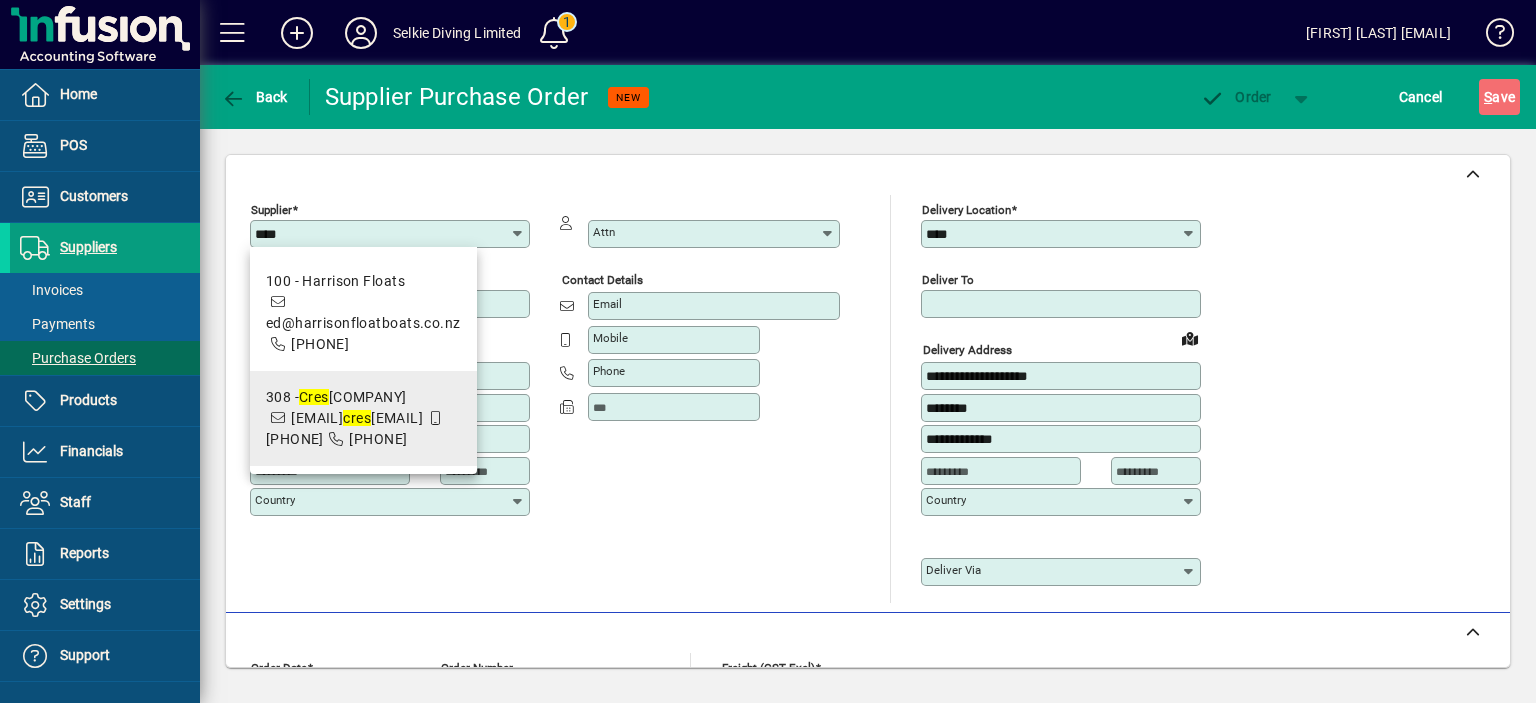 click on "[PHONE]" at bounding box center (295, 439) 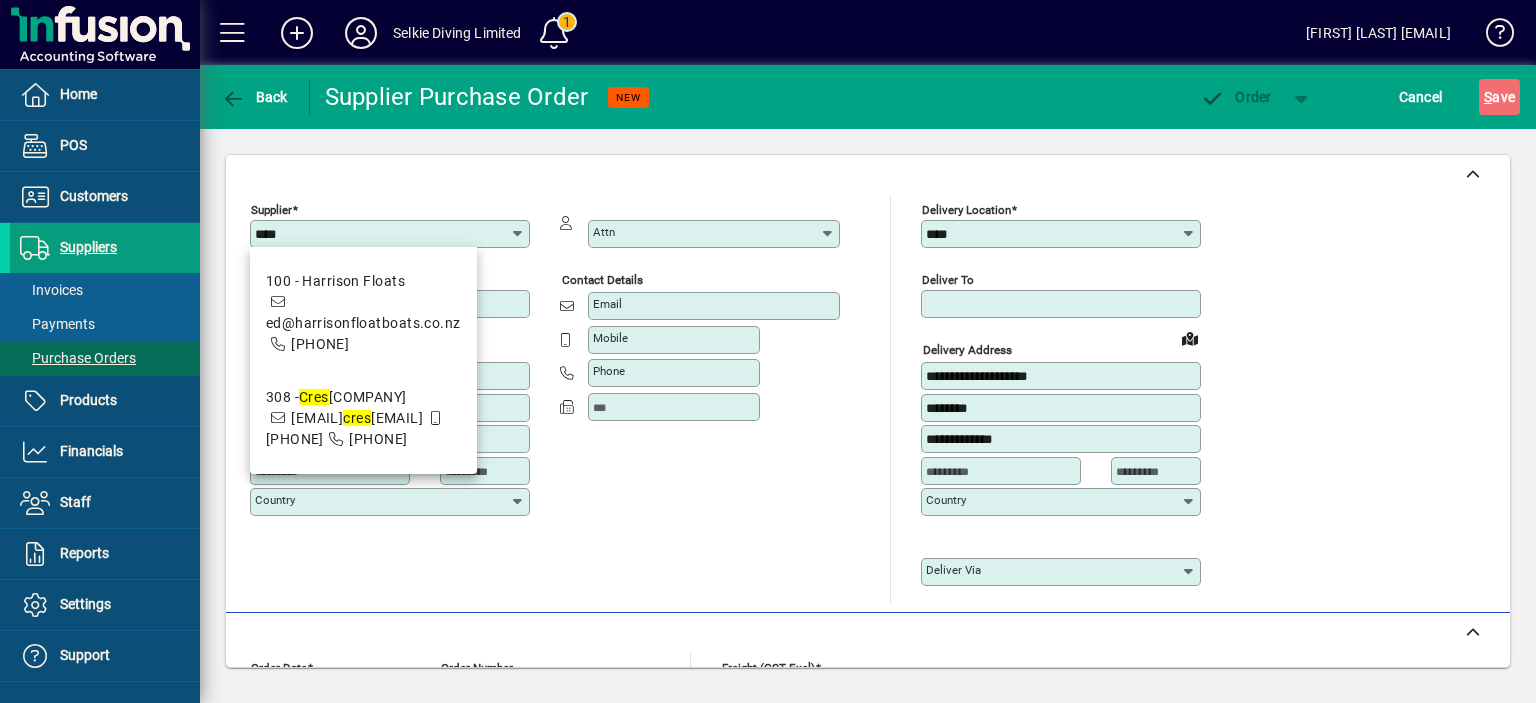 type on "**********" 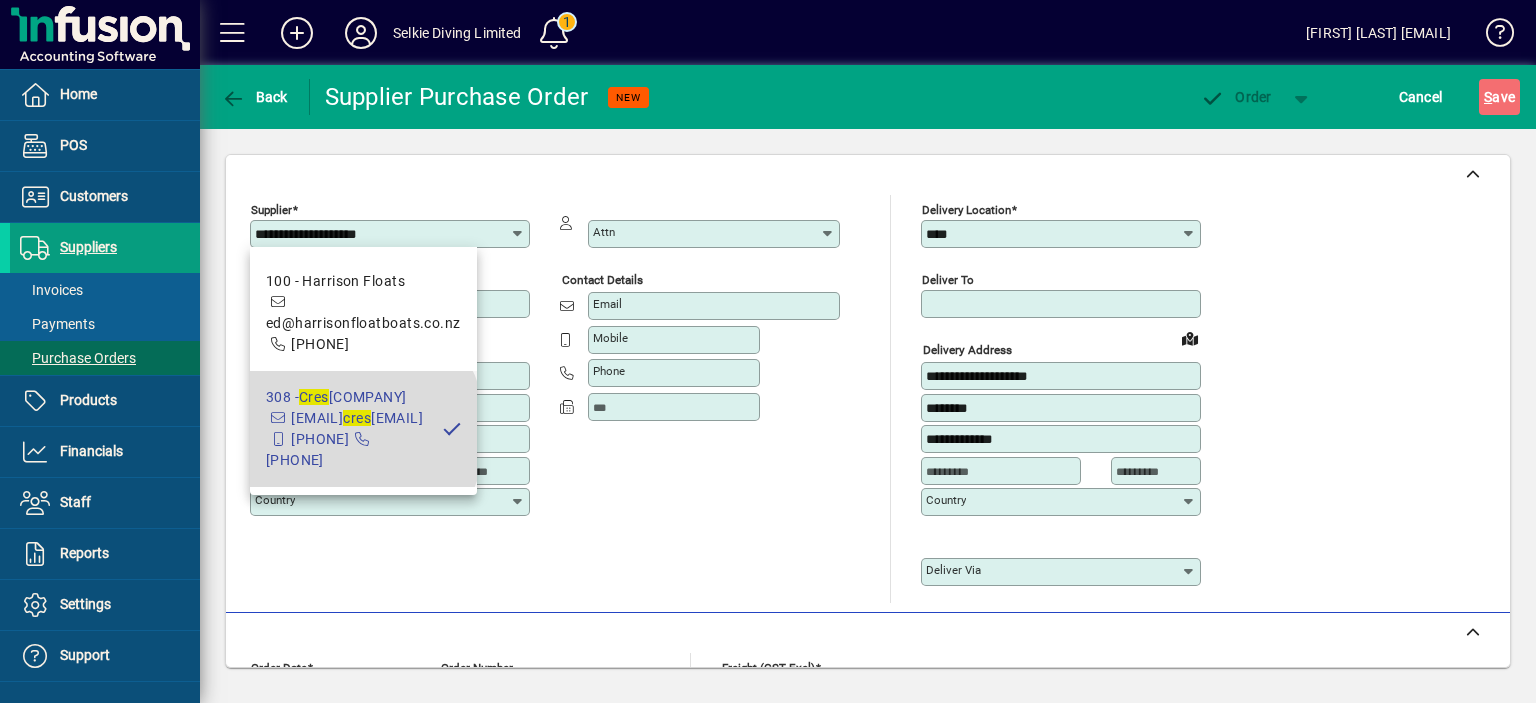 type on "**********" 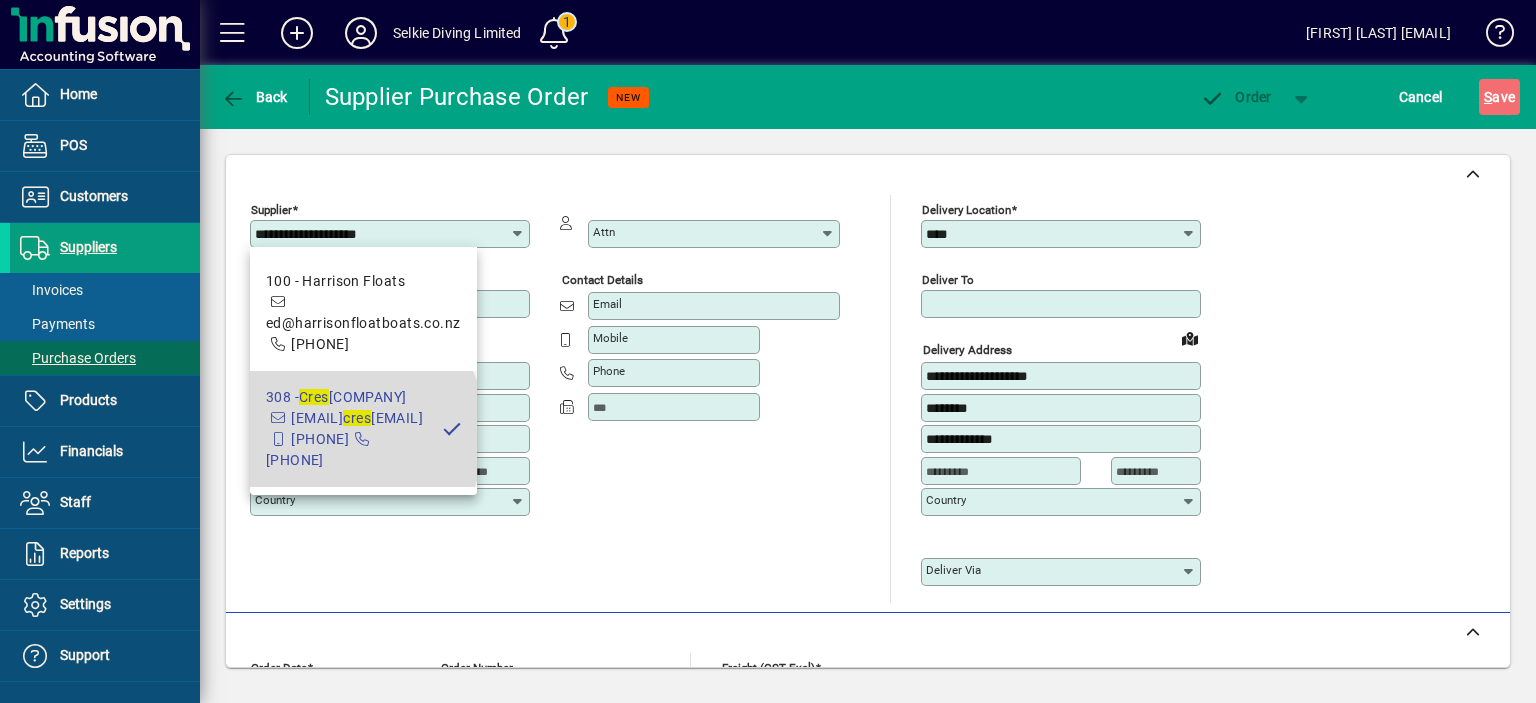 type on "**********" 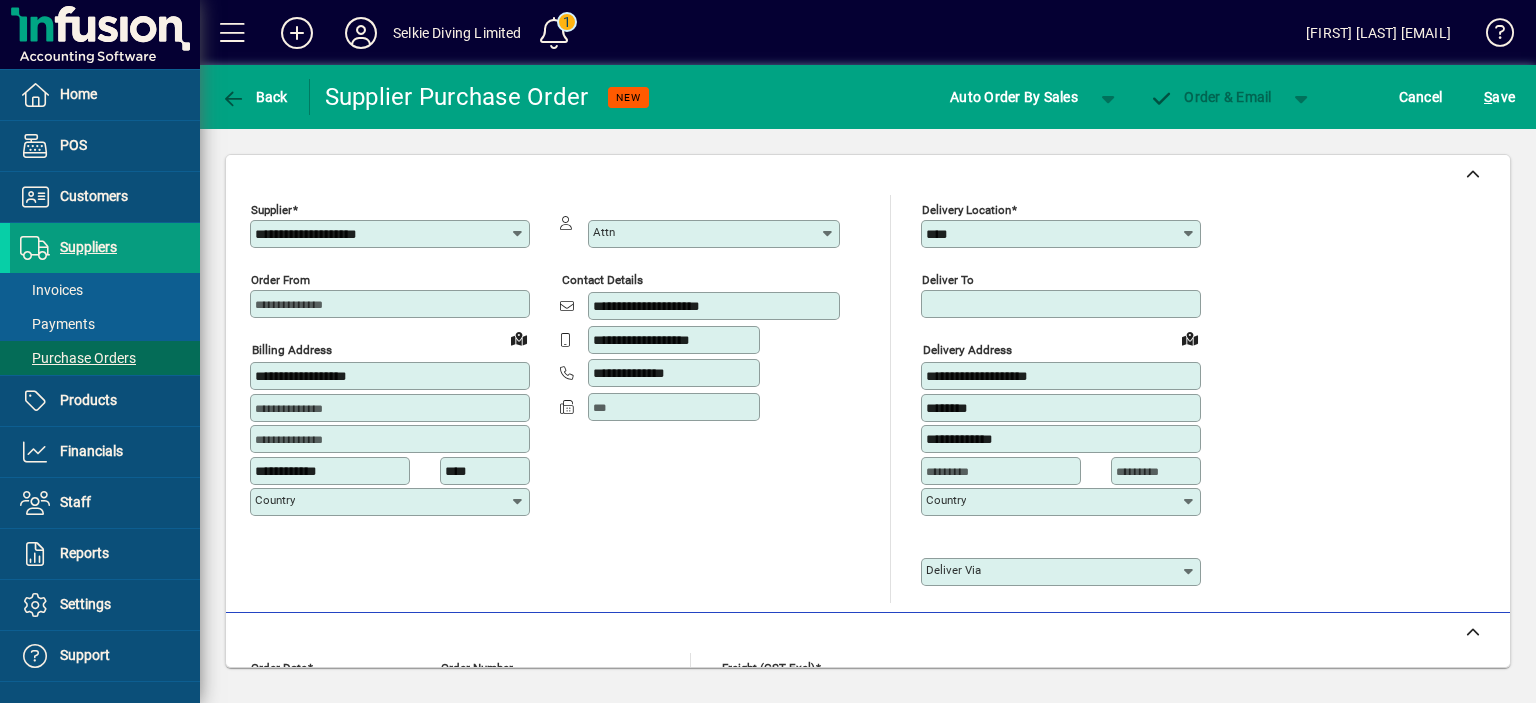 type on "*********" 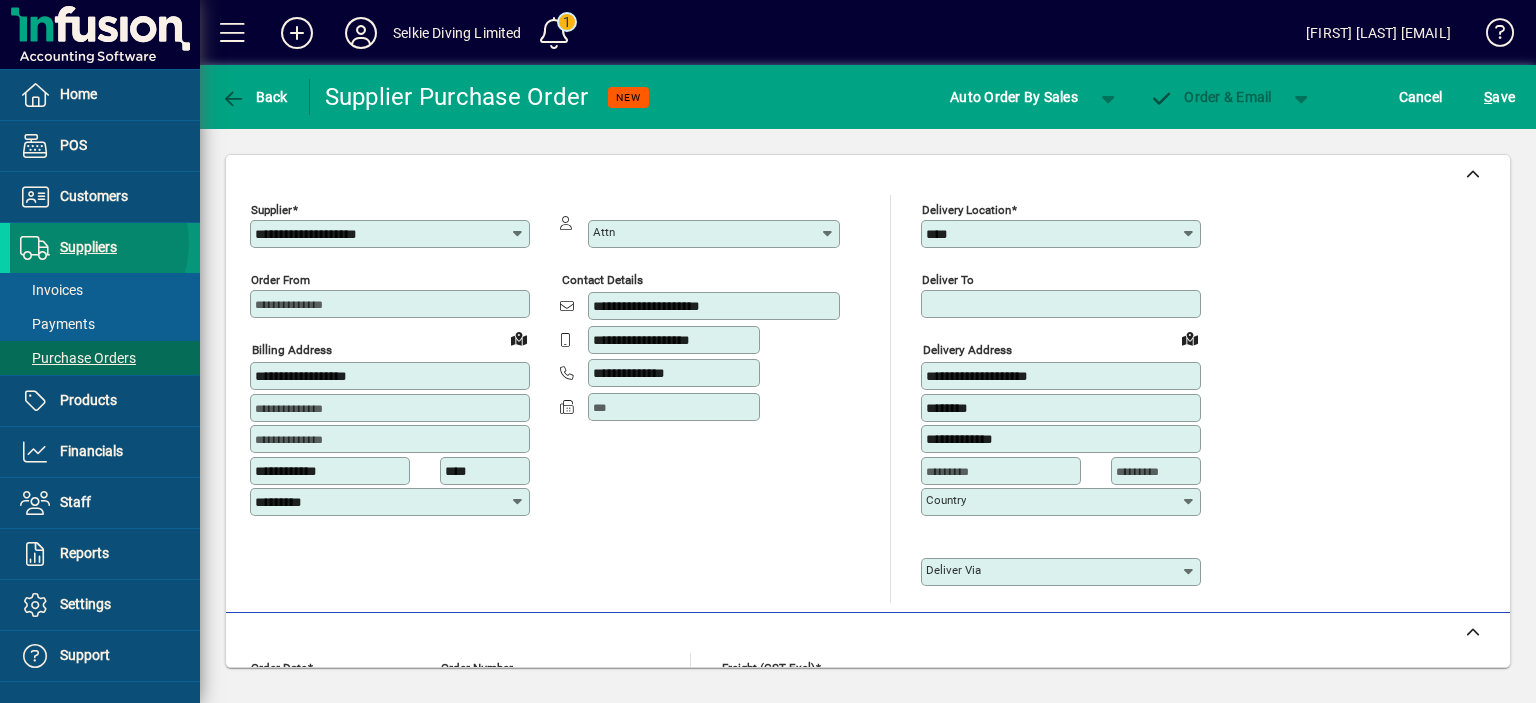 click on "Suppliers" at bounding box center [88, 247] 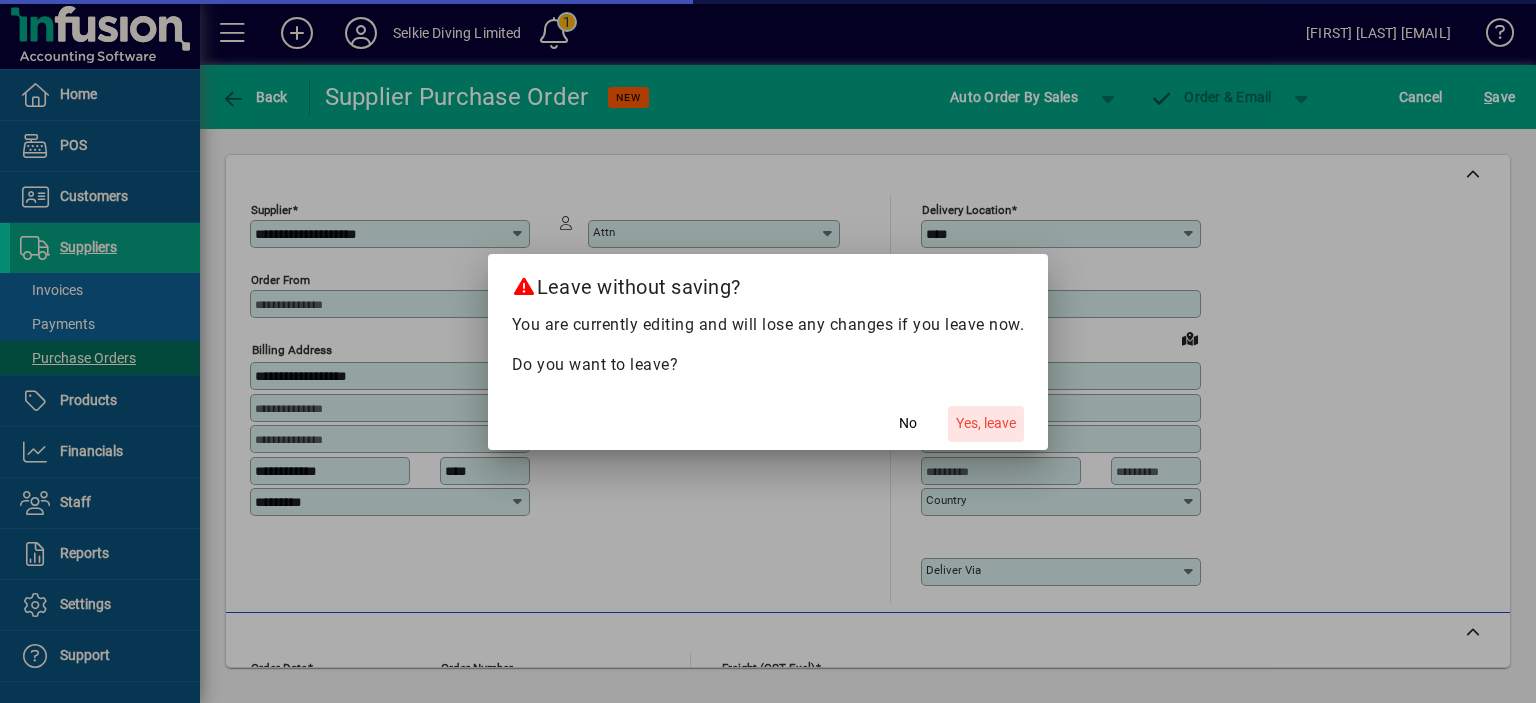 click on "Yes, leave" 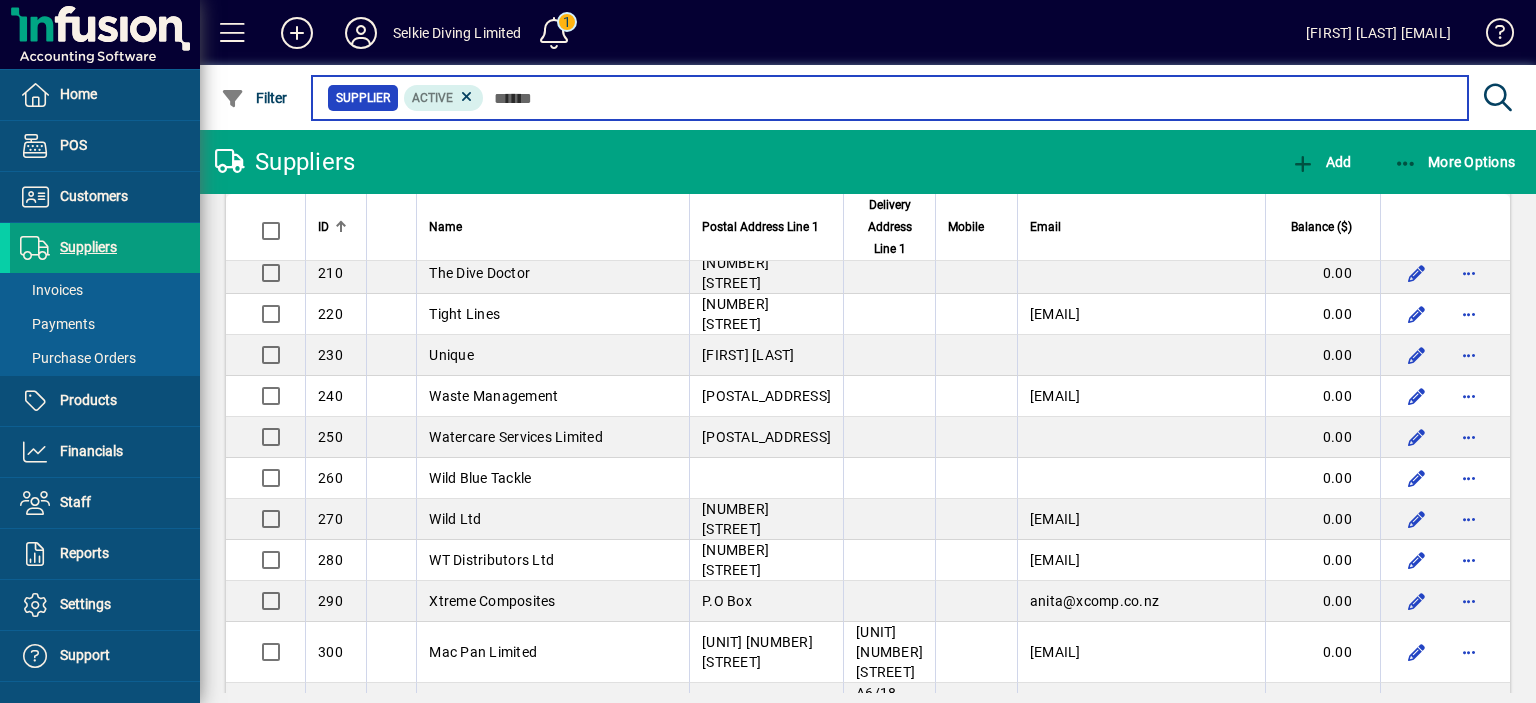 scroll, scrollTop: 1200, scrollLeft: 0, axis: vertical 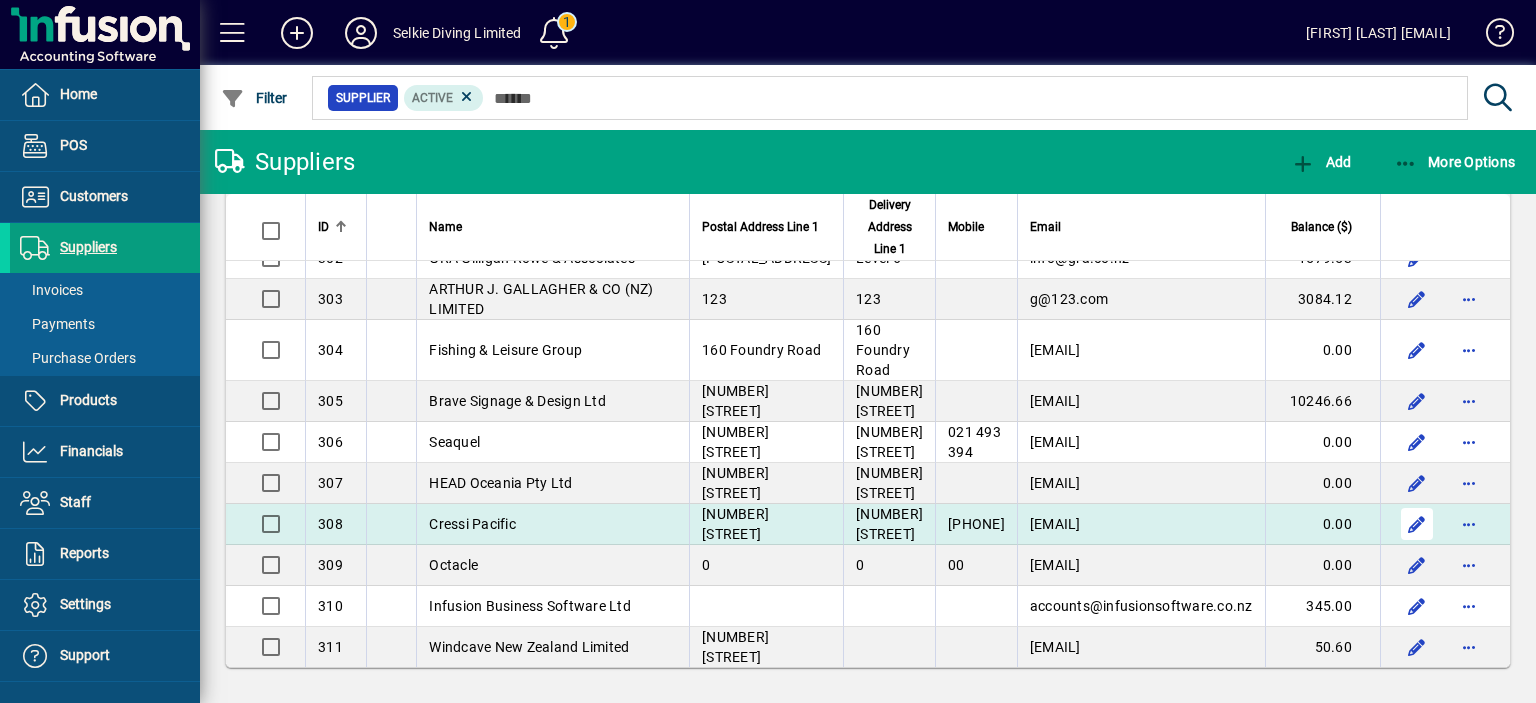 click at bounding box center (1417, 524) 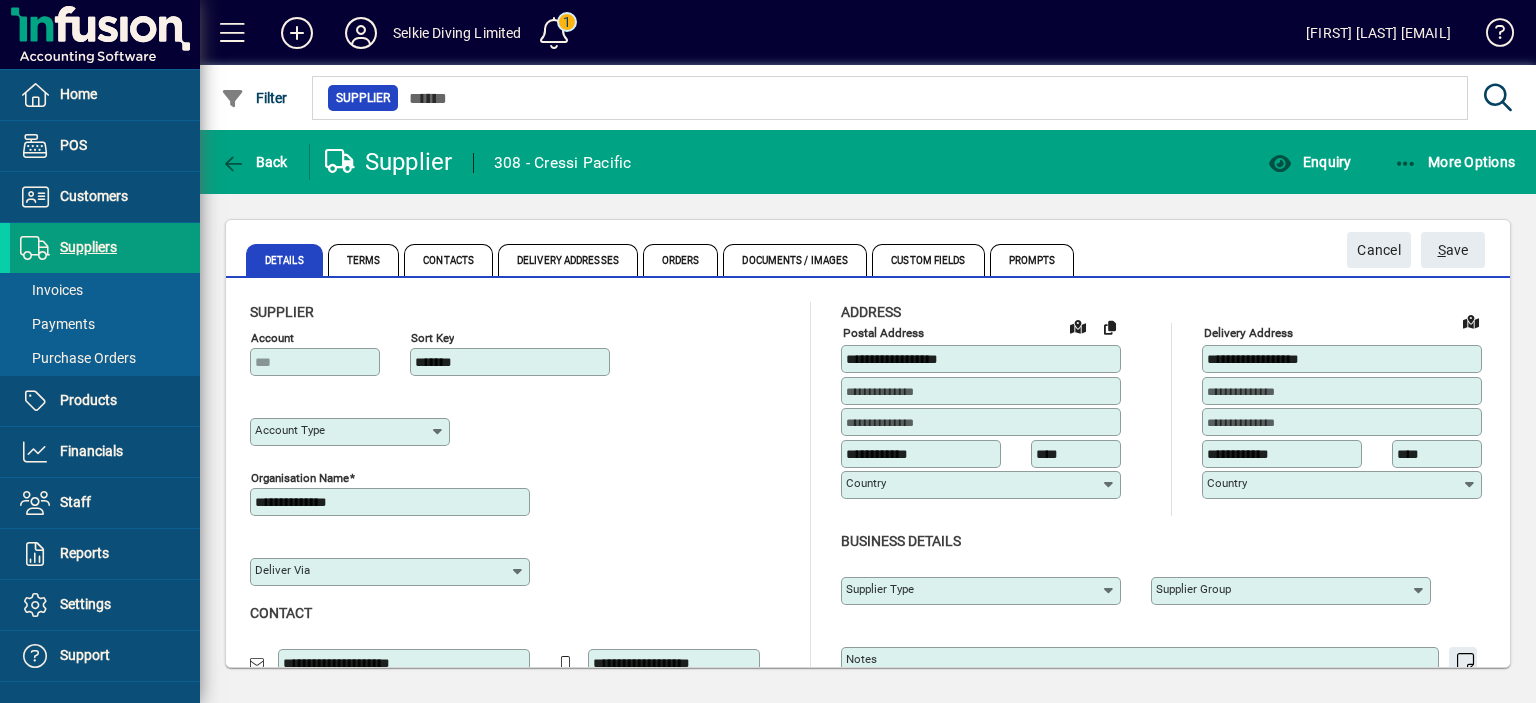 type on "**********" 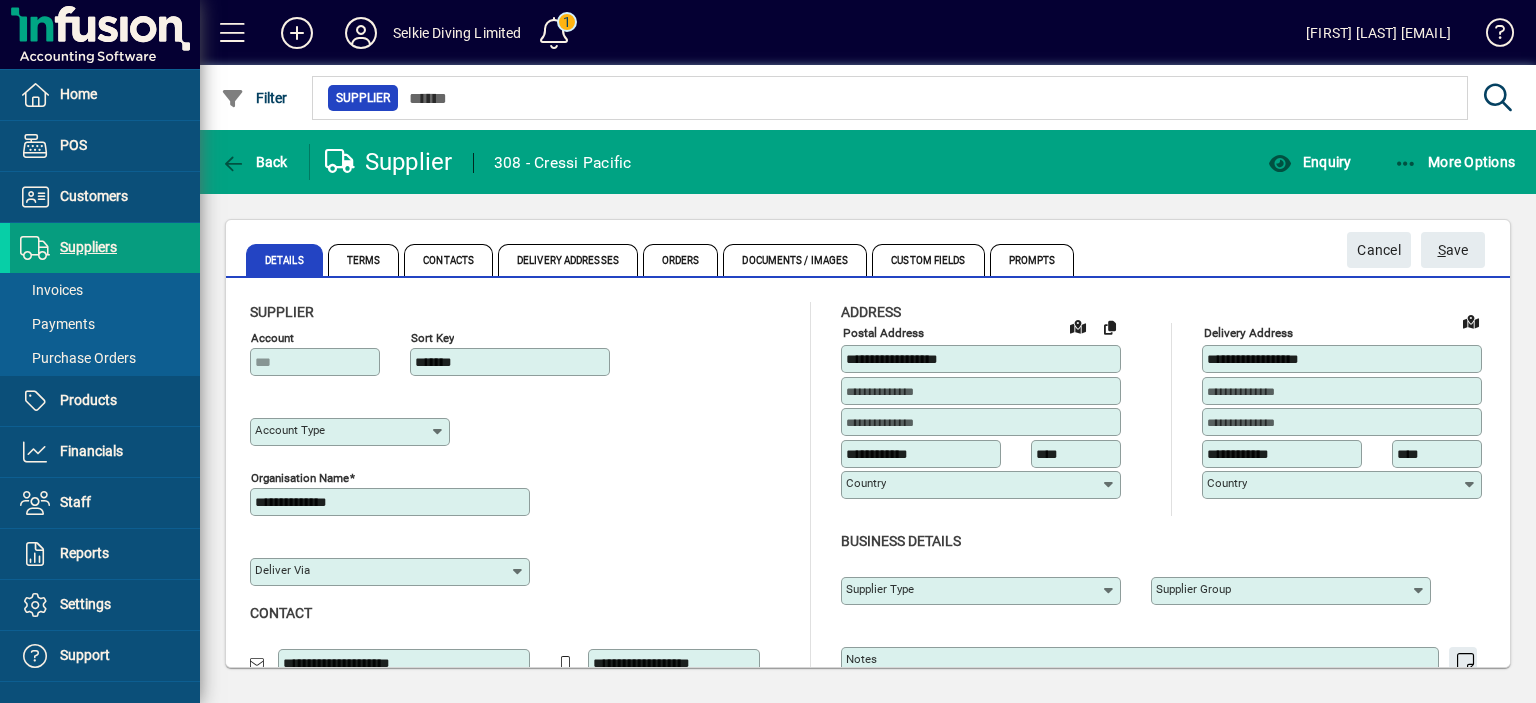 type on "*********" 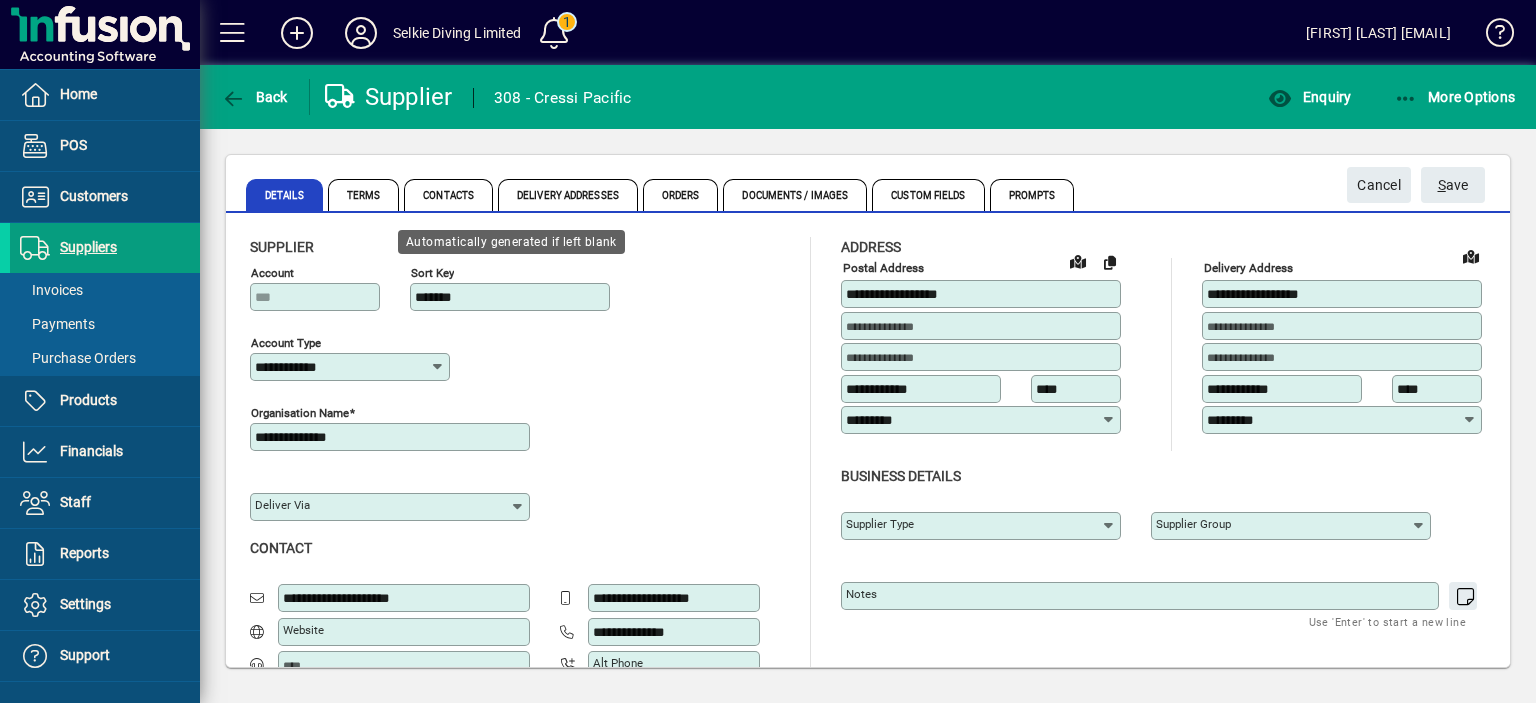 click on "*******" at bounding box center [512, 297] 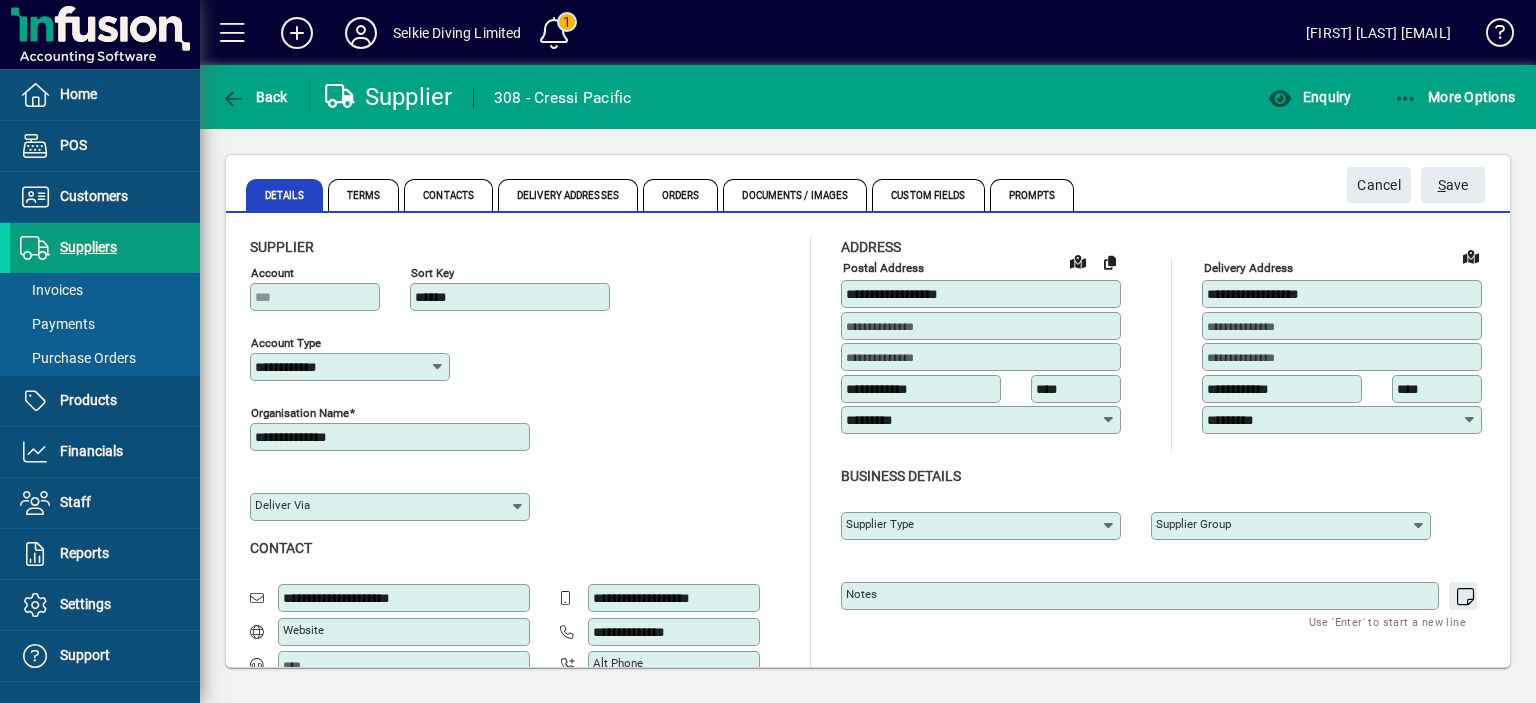 type on "******" 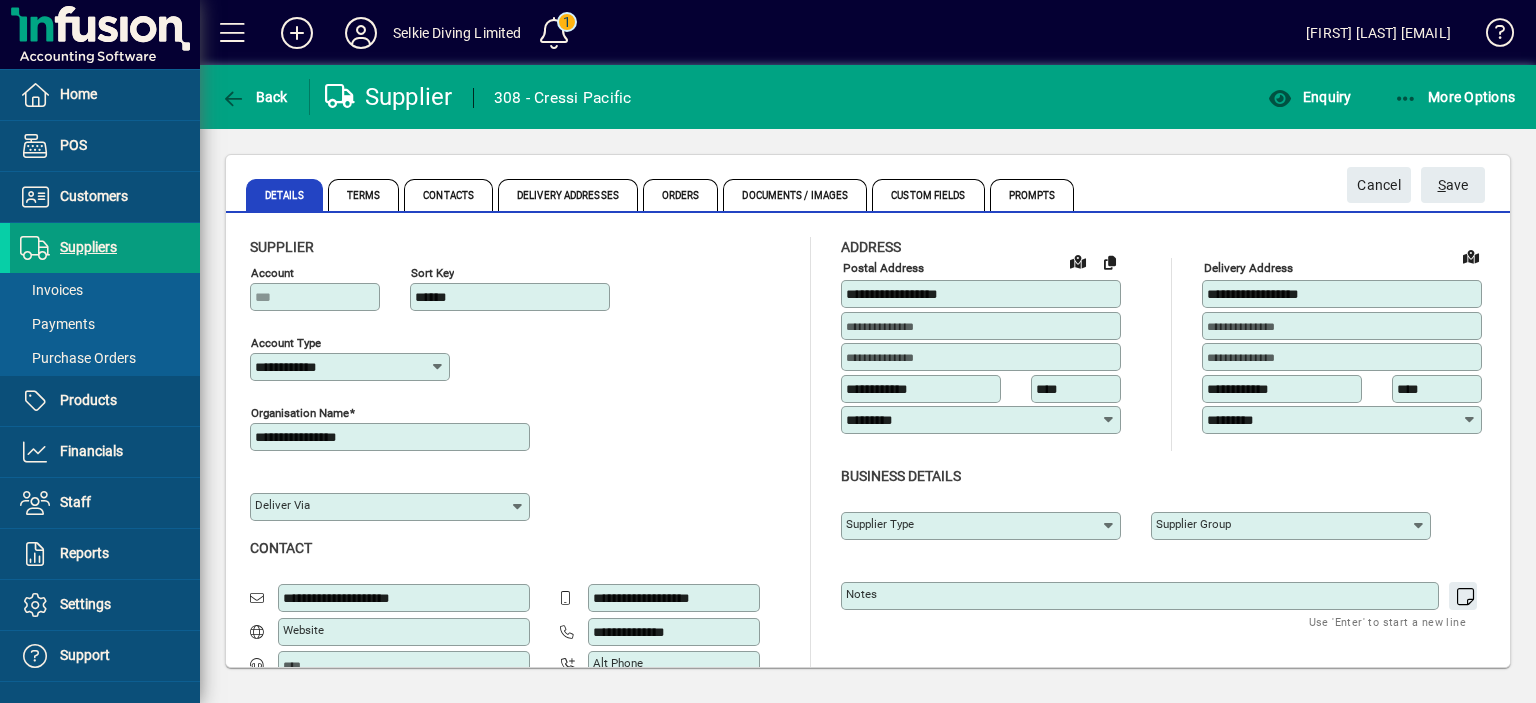 type on "**********" 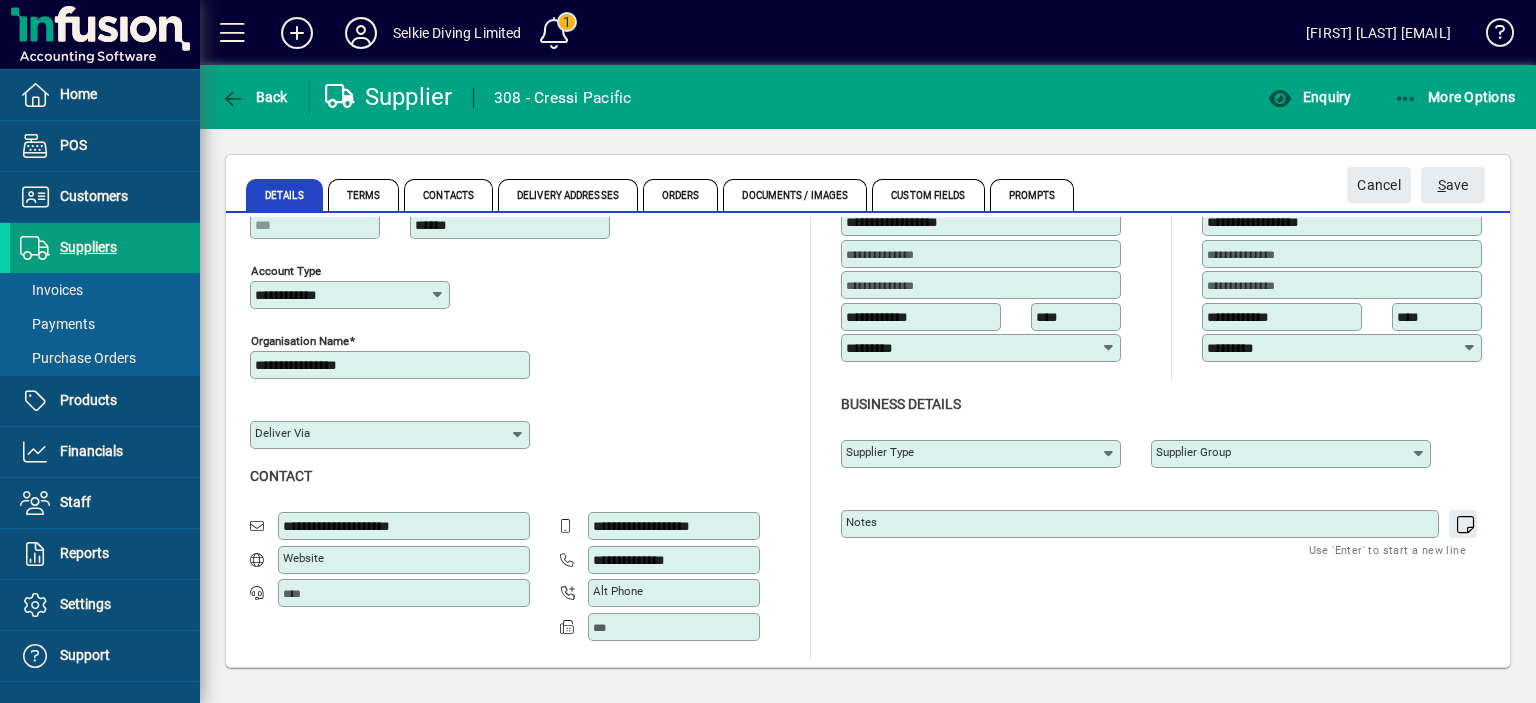scroll, scrollTop: 0, scrollLeft: 0, axis: both 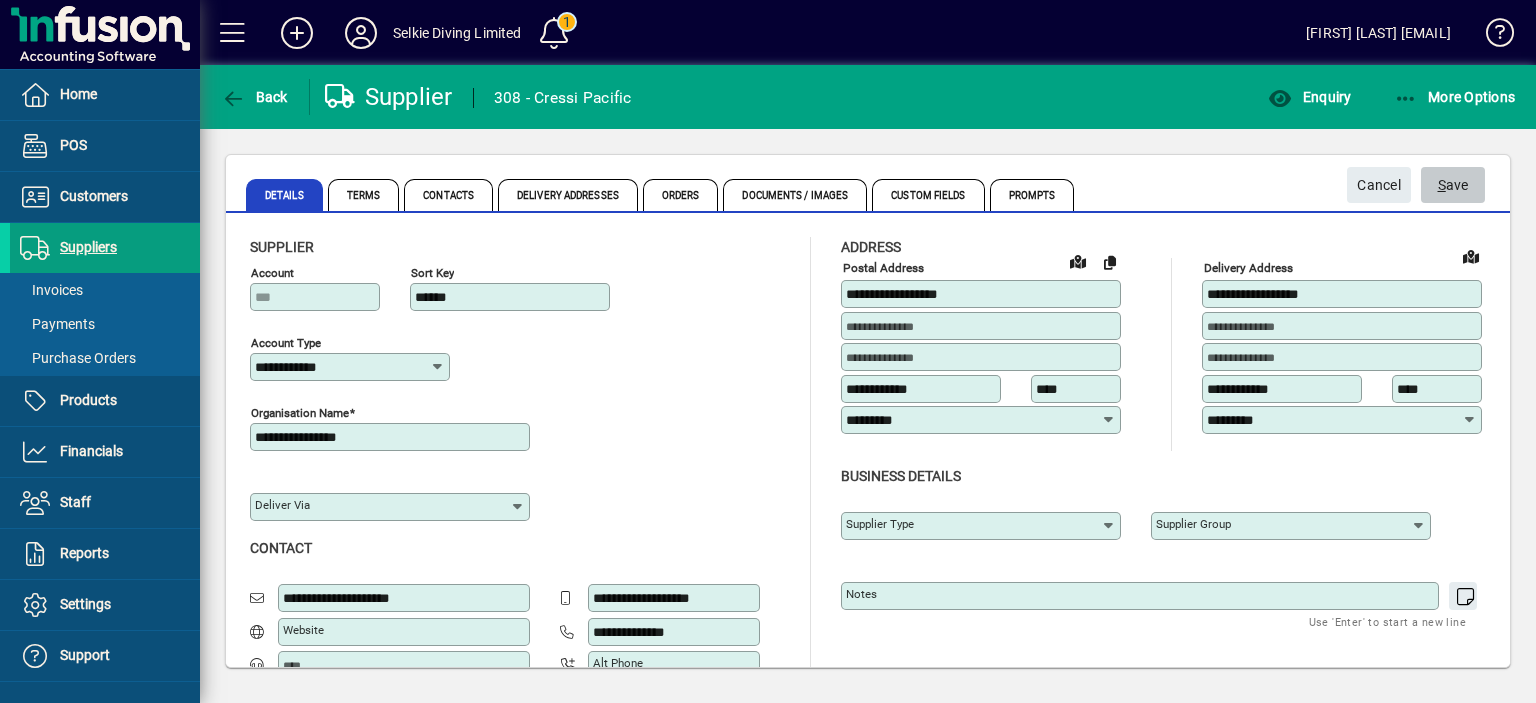 click on "S ave" 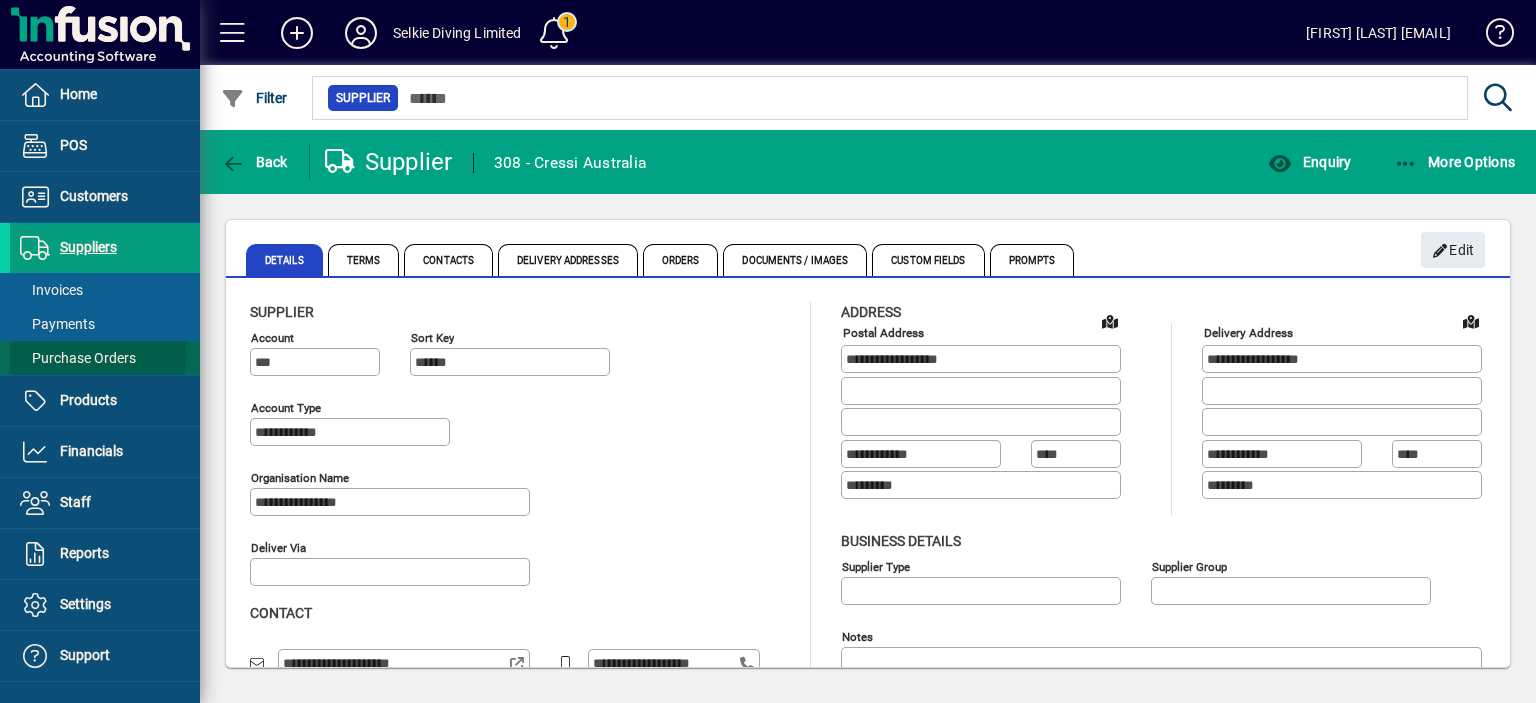 click on "Purchase Orders" at bounding box center [78, 358] 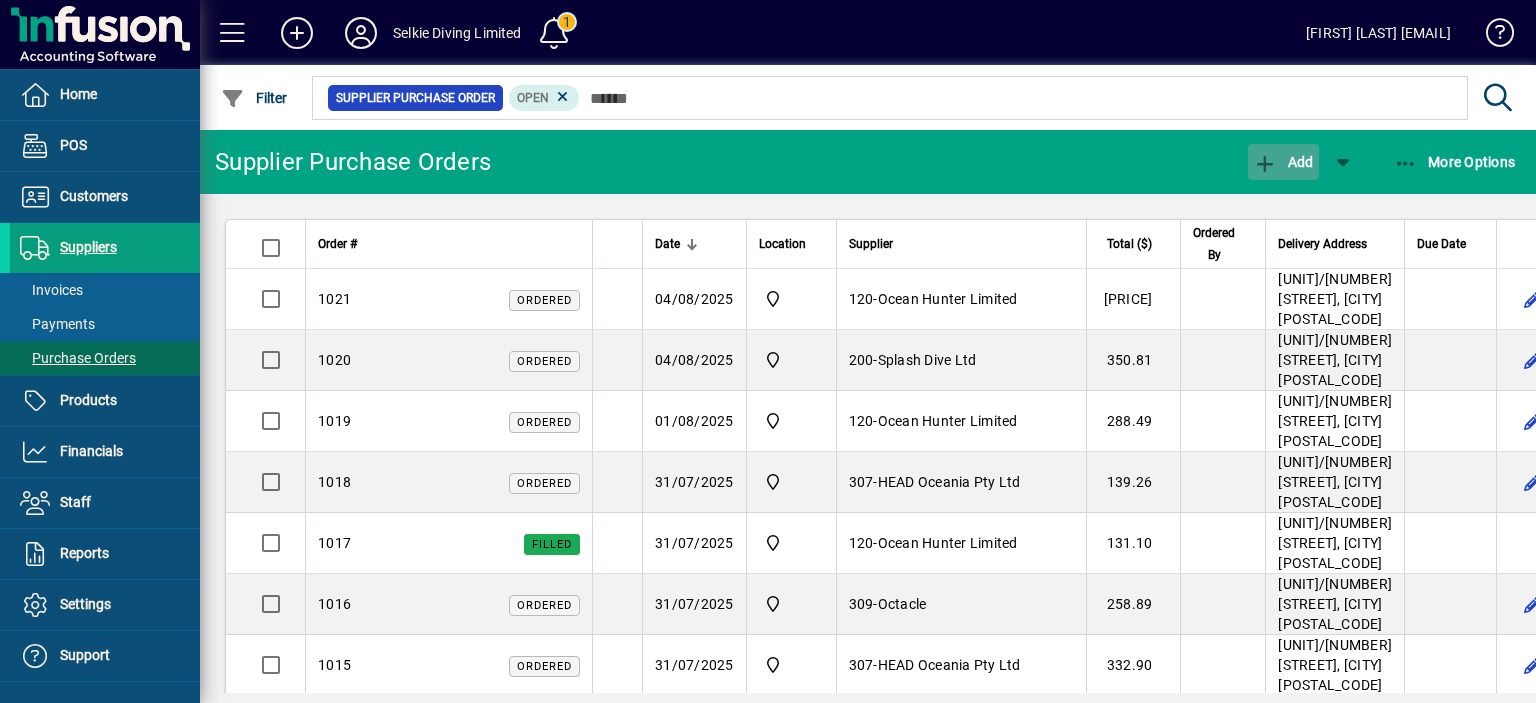 click 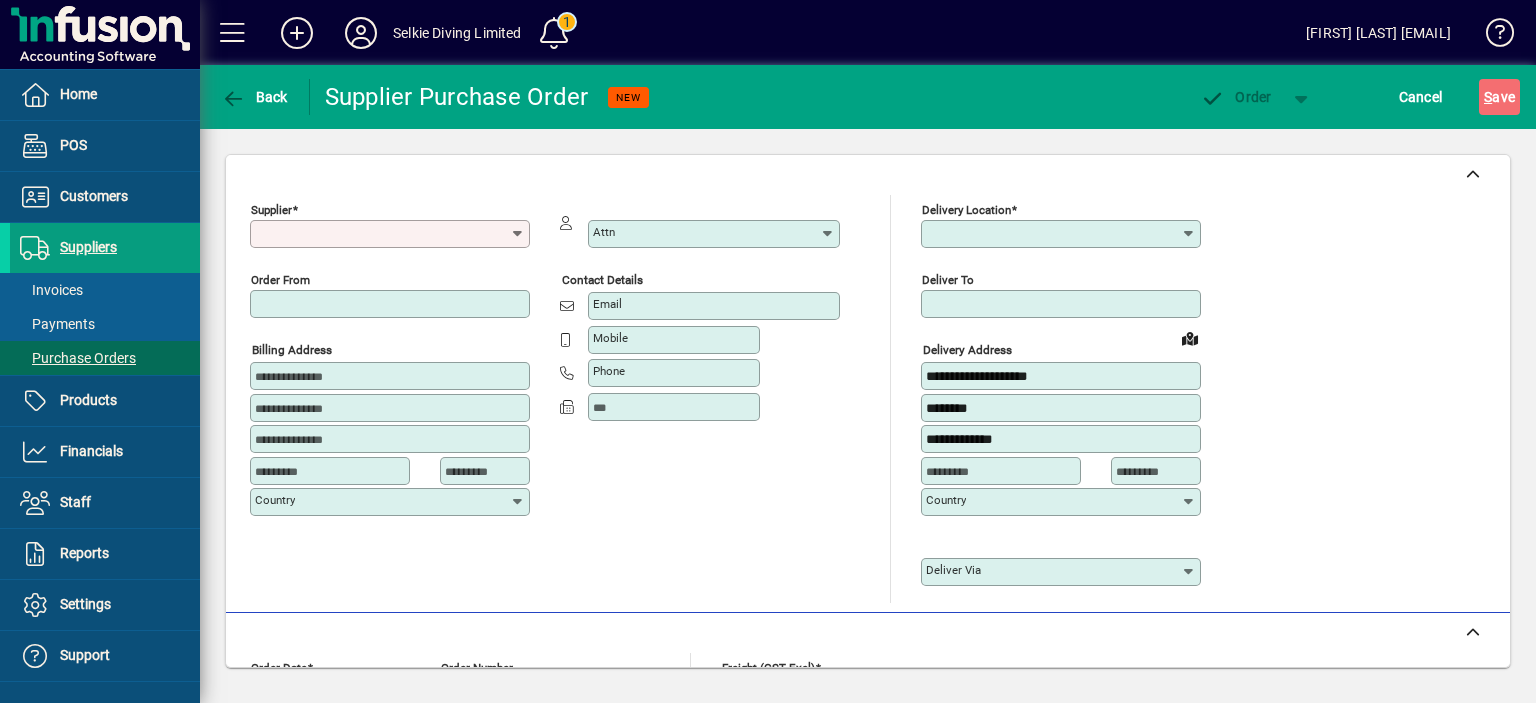 type on "****" 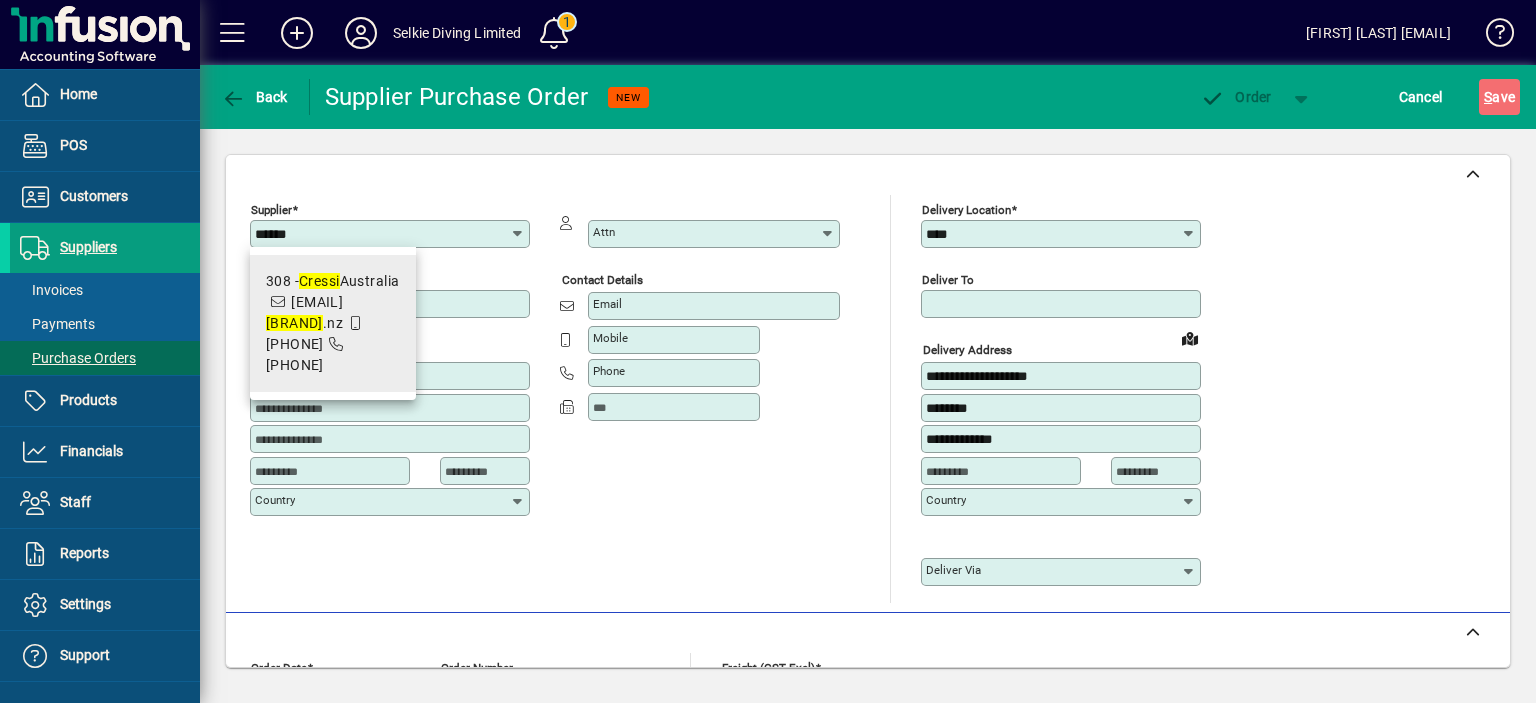 click on "[NUMBER] - [COMPANY]" at bounding box center [333, 281] 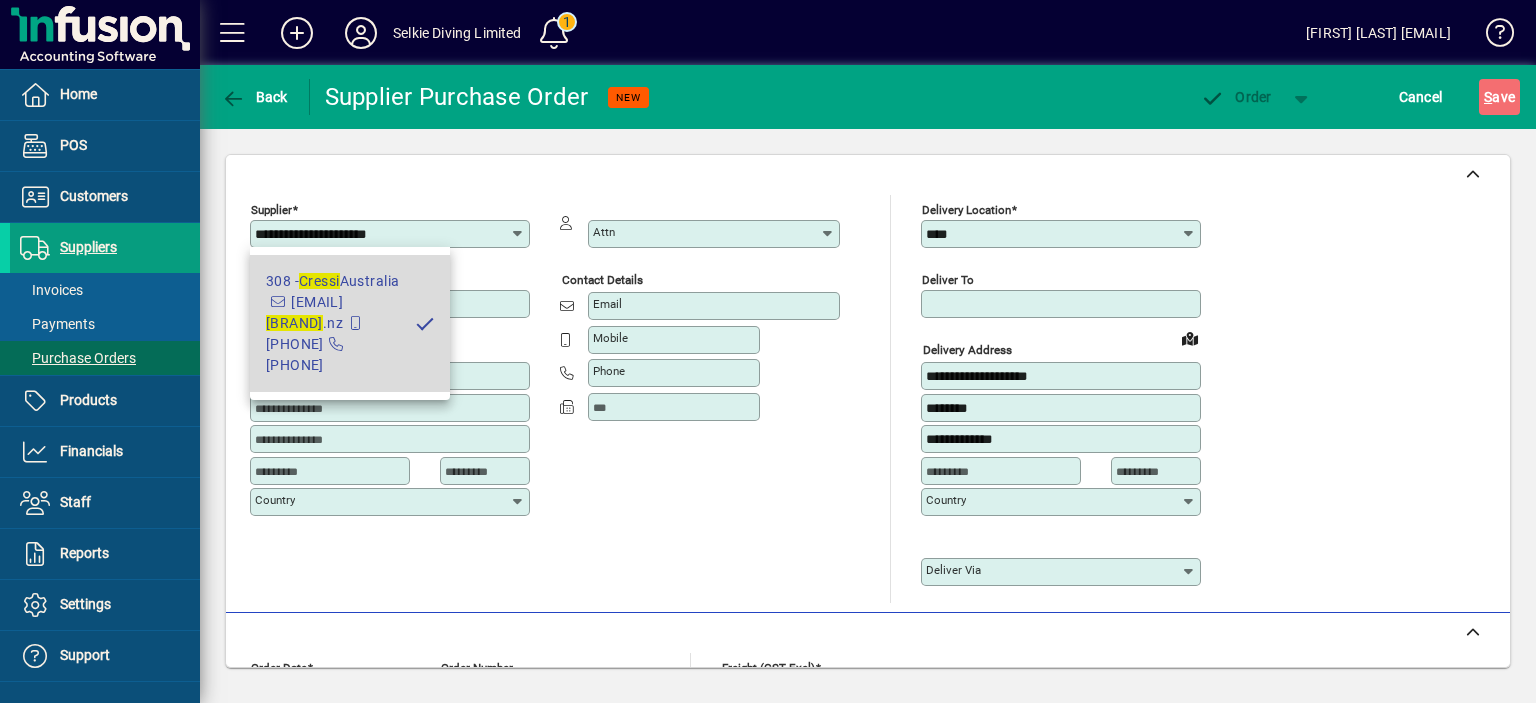 type on "**********" 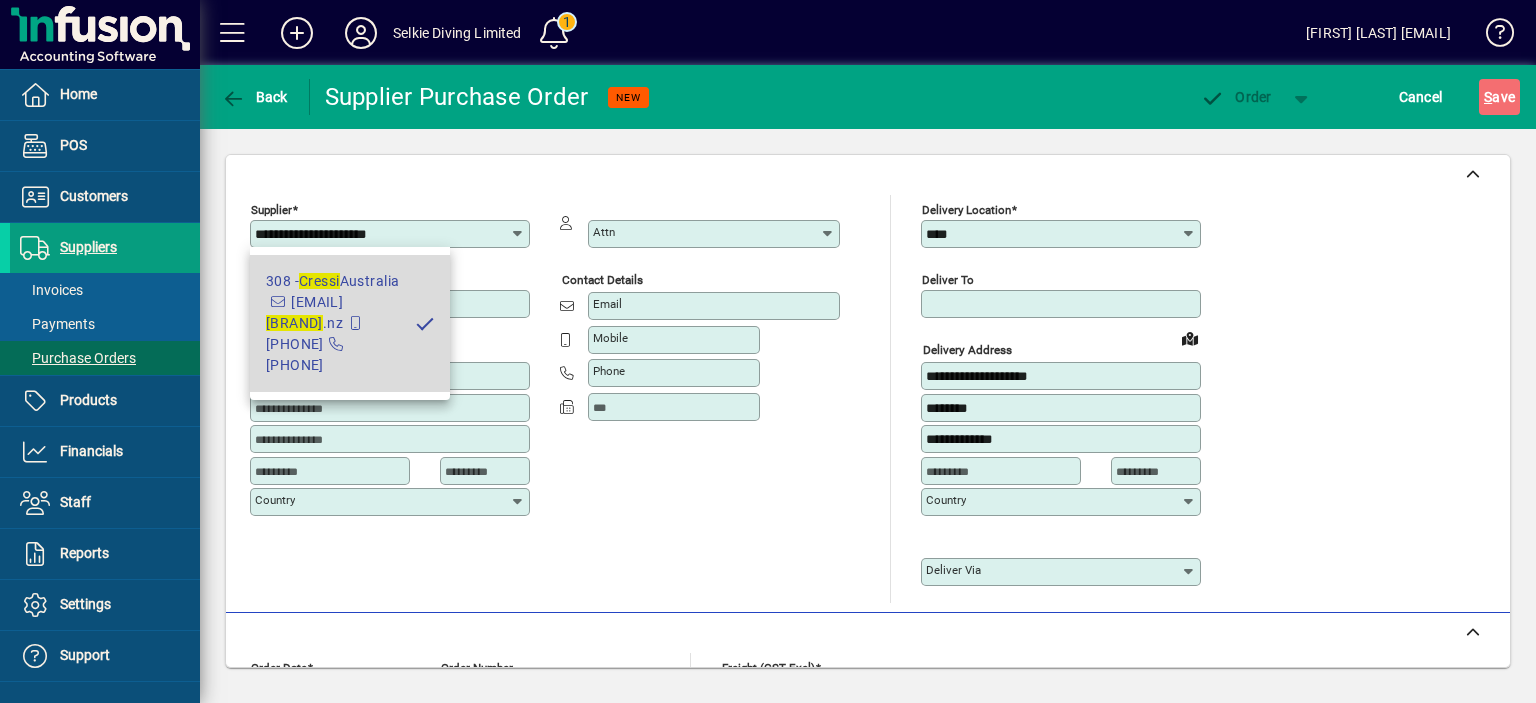 type on "**********" 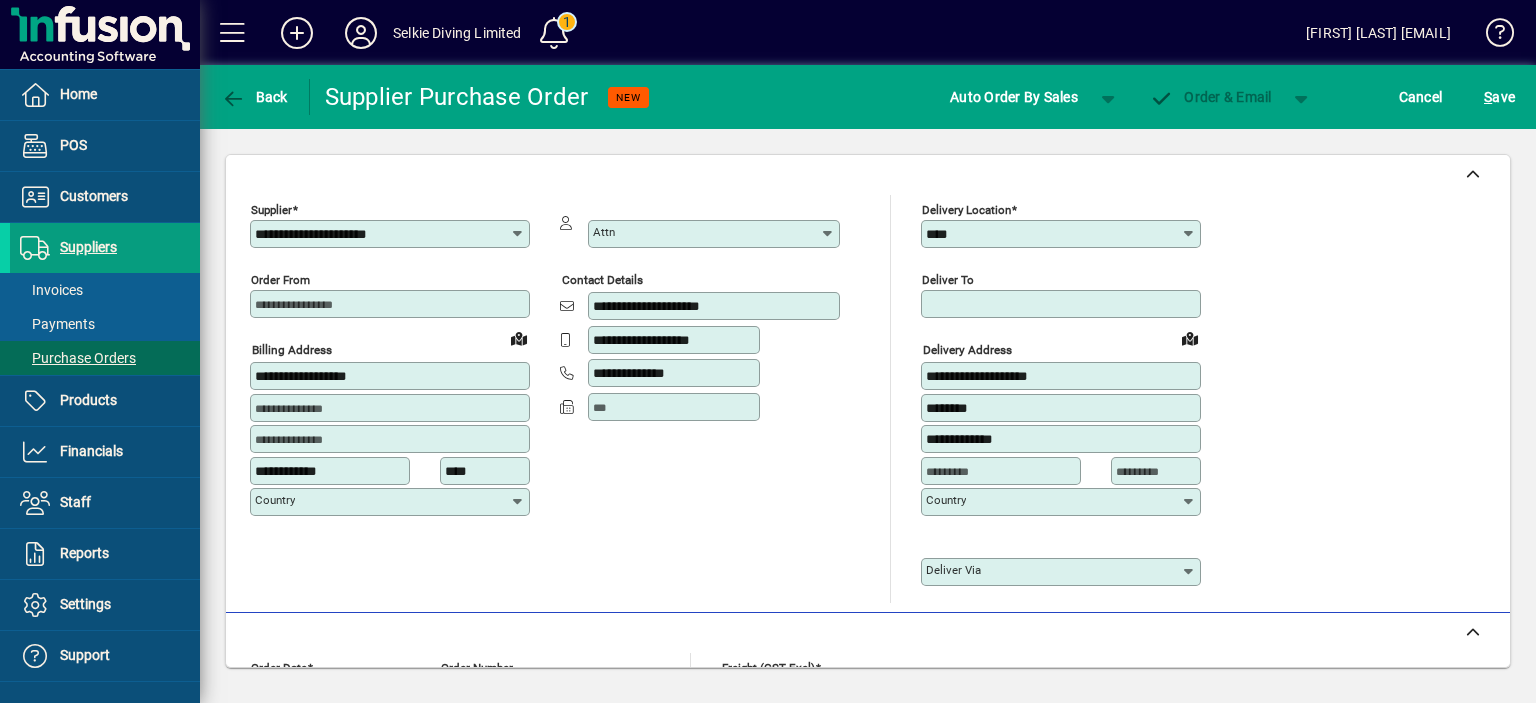 type on "*********" 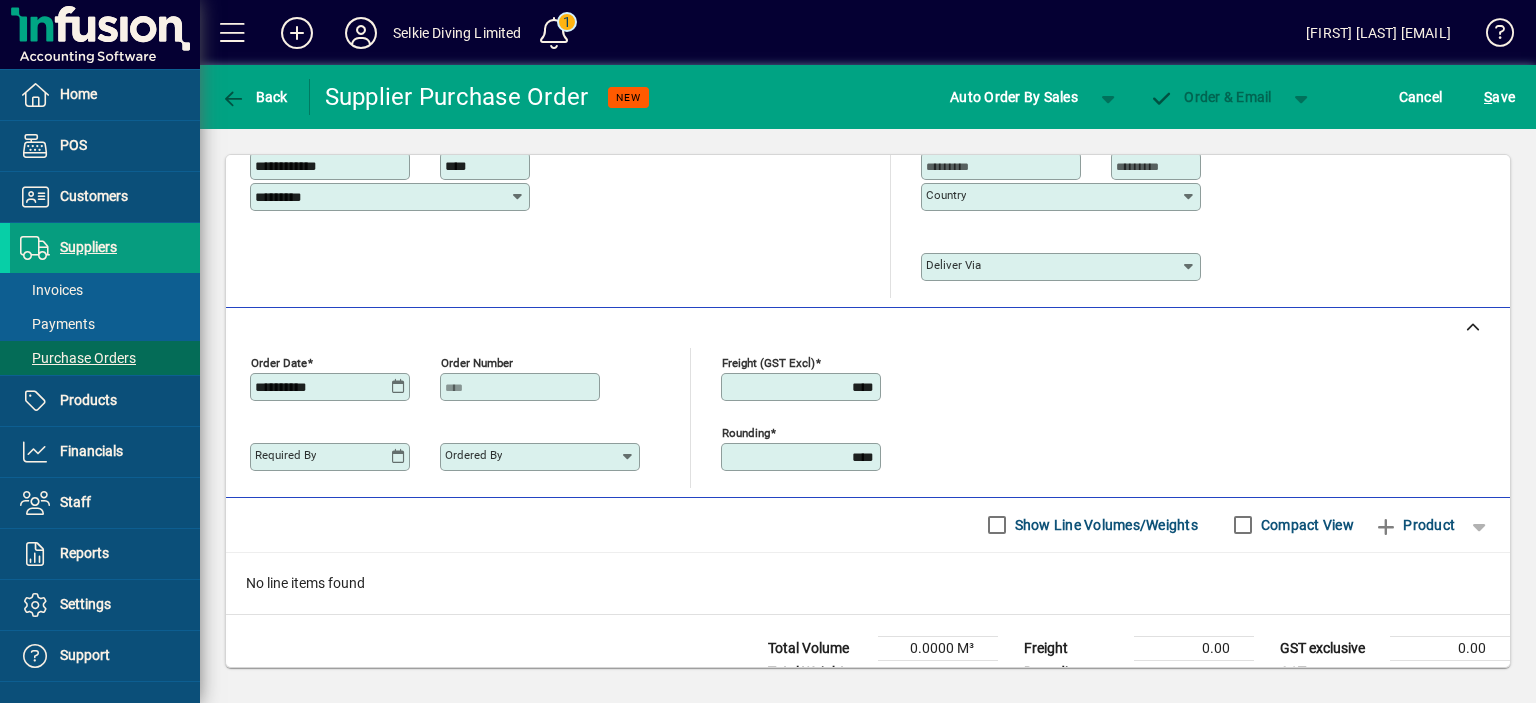scroll, scrollTop: 360, scrollLeft: 0, axis: vertical 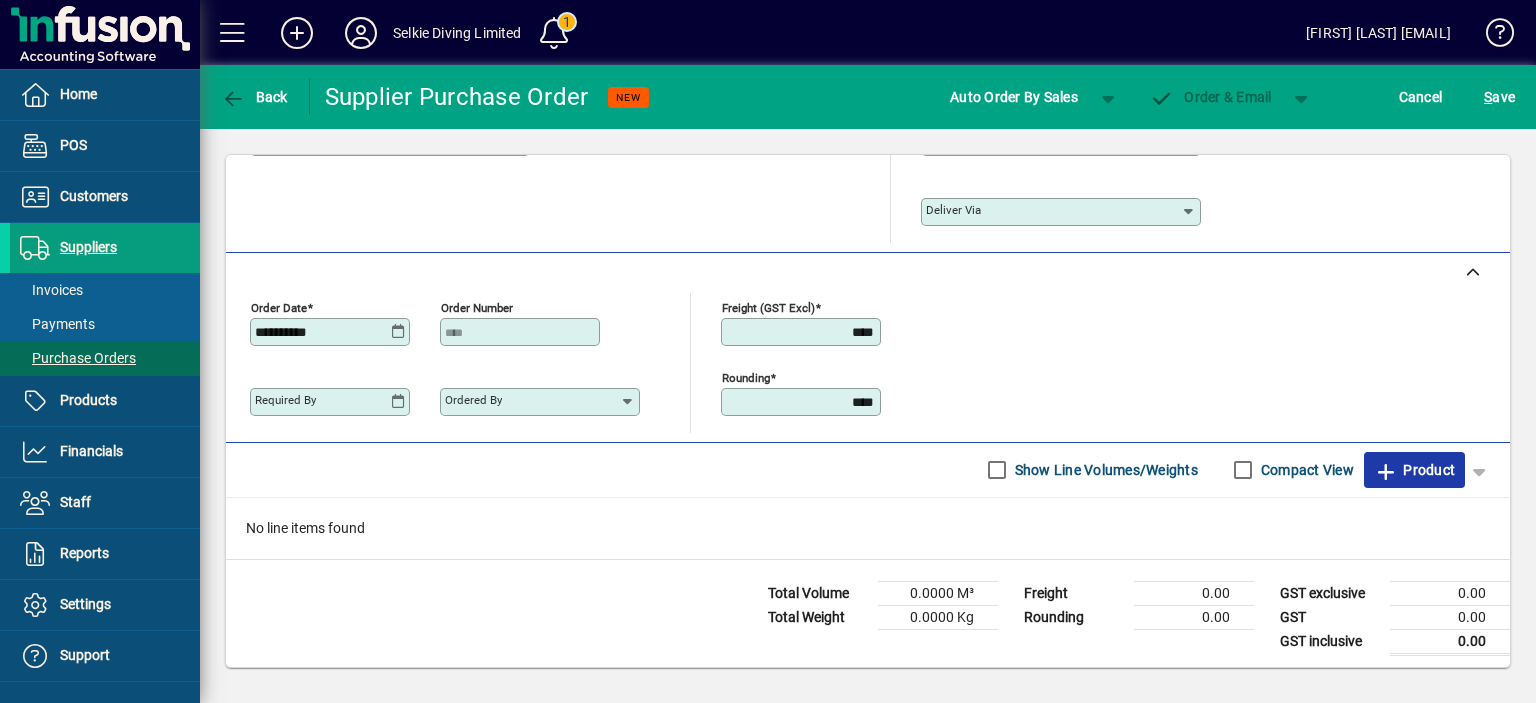 click 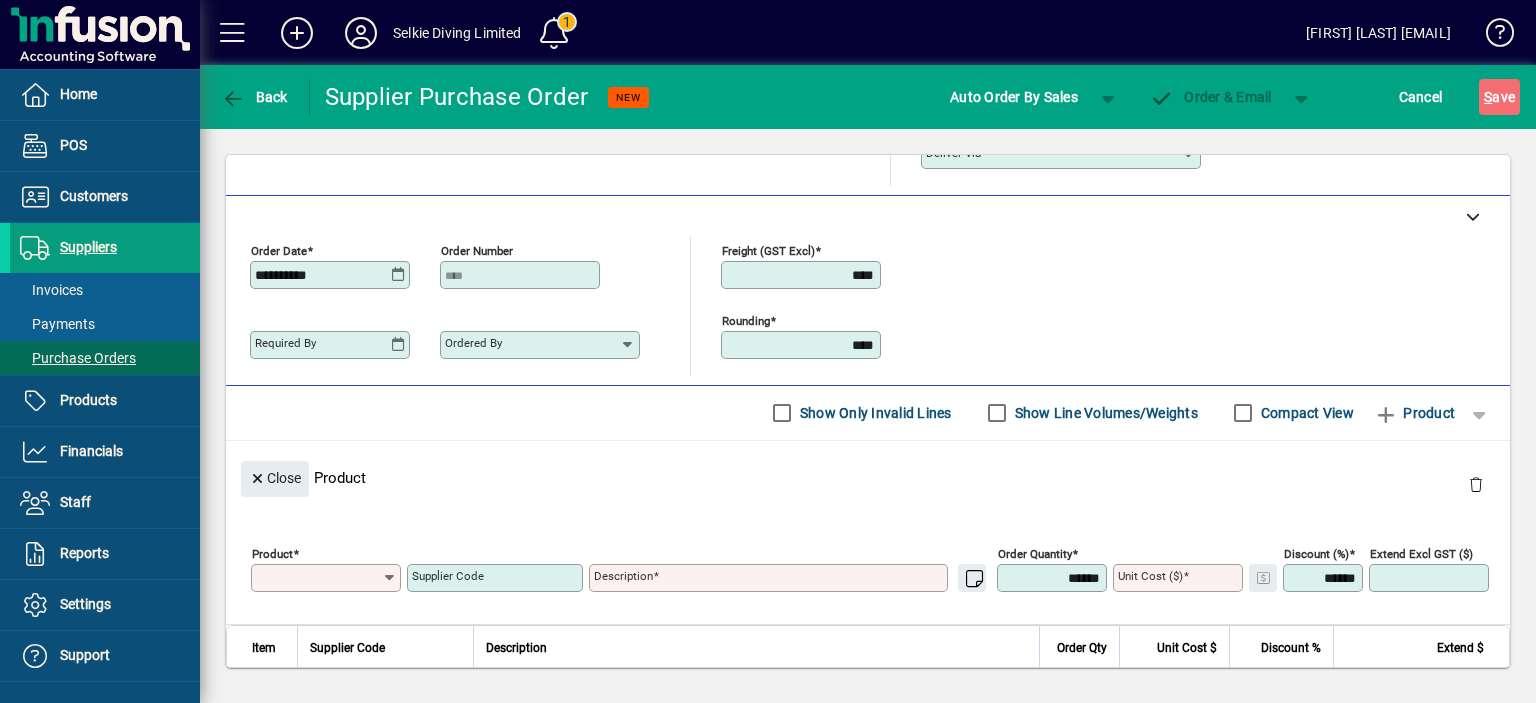 scroll, scrollTop: 98, scrollLeft: 0, axis: vertical 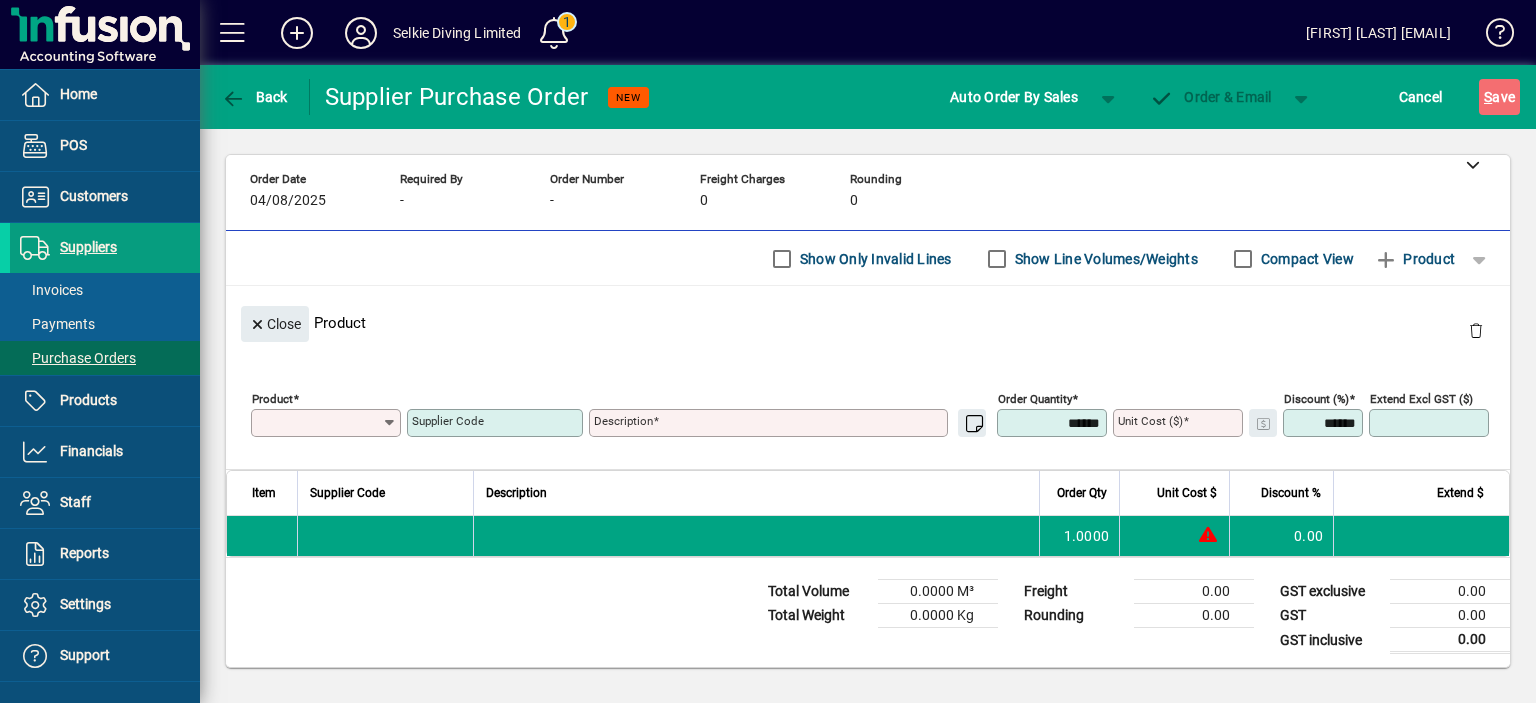 click on "Product" at bounding box center (319, 423) 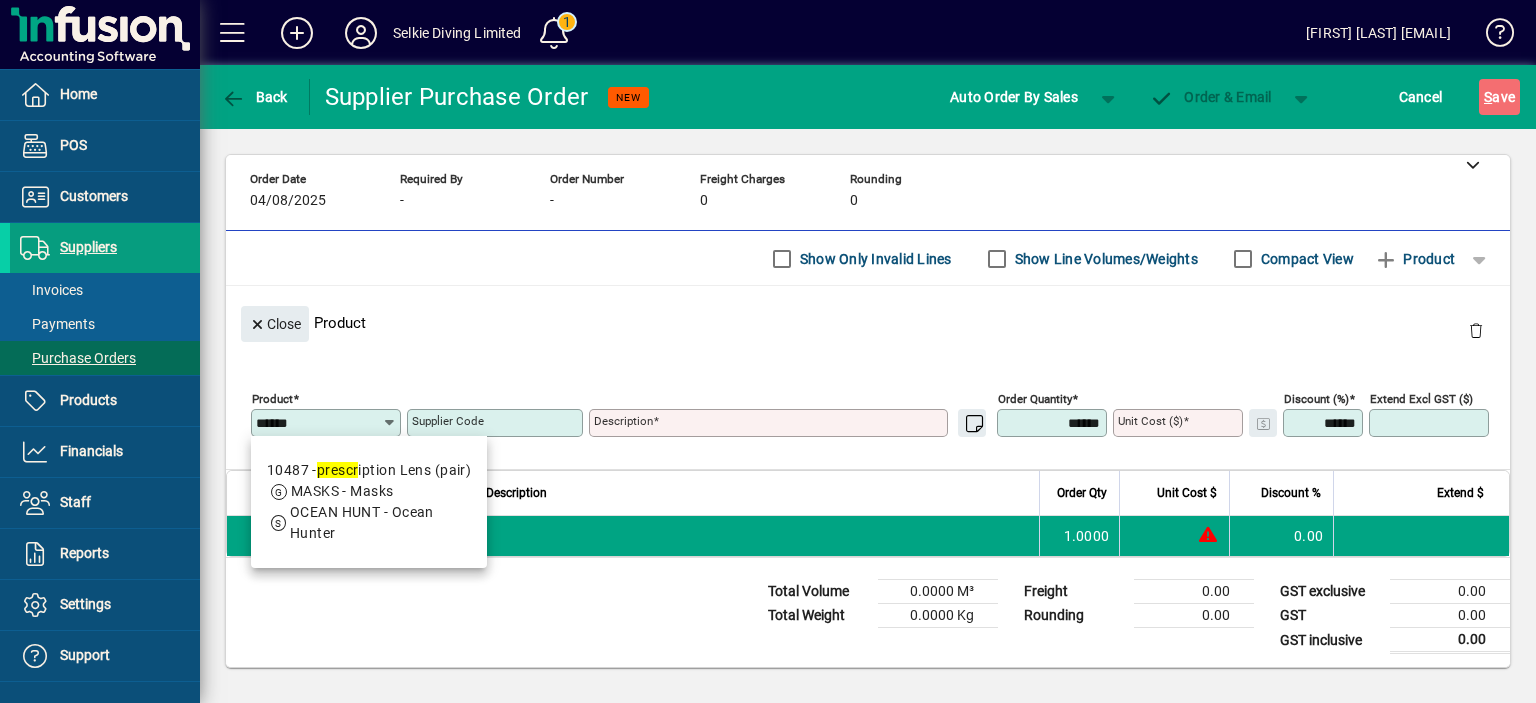 click on "[NUMBER] - [PRODUCT]" at bounding box center (369, 470) 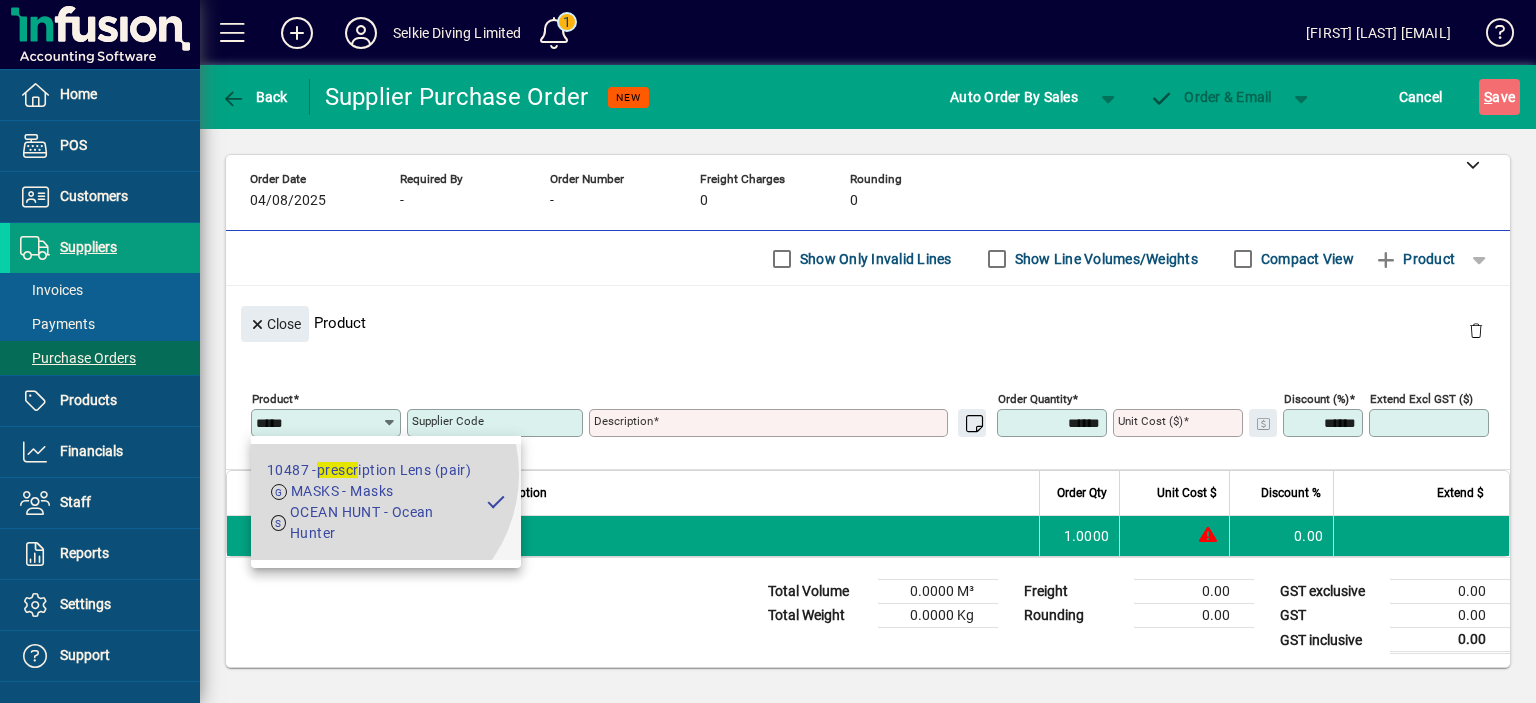 type on "**********" 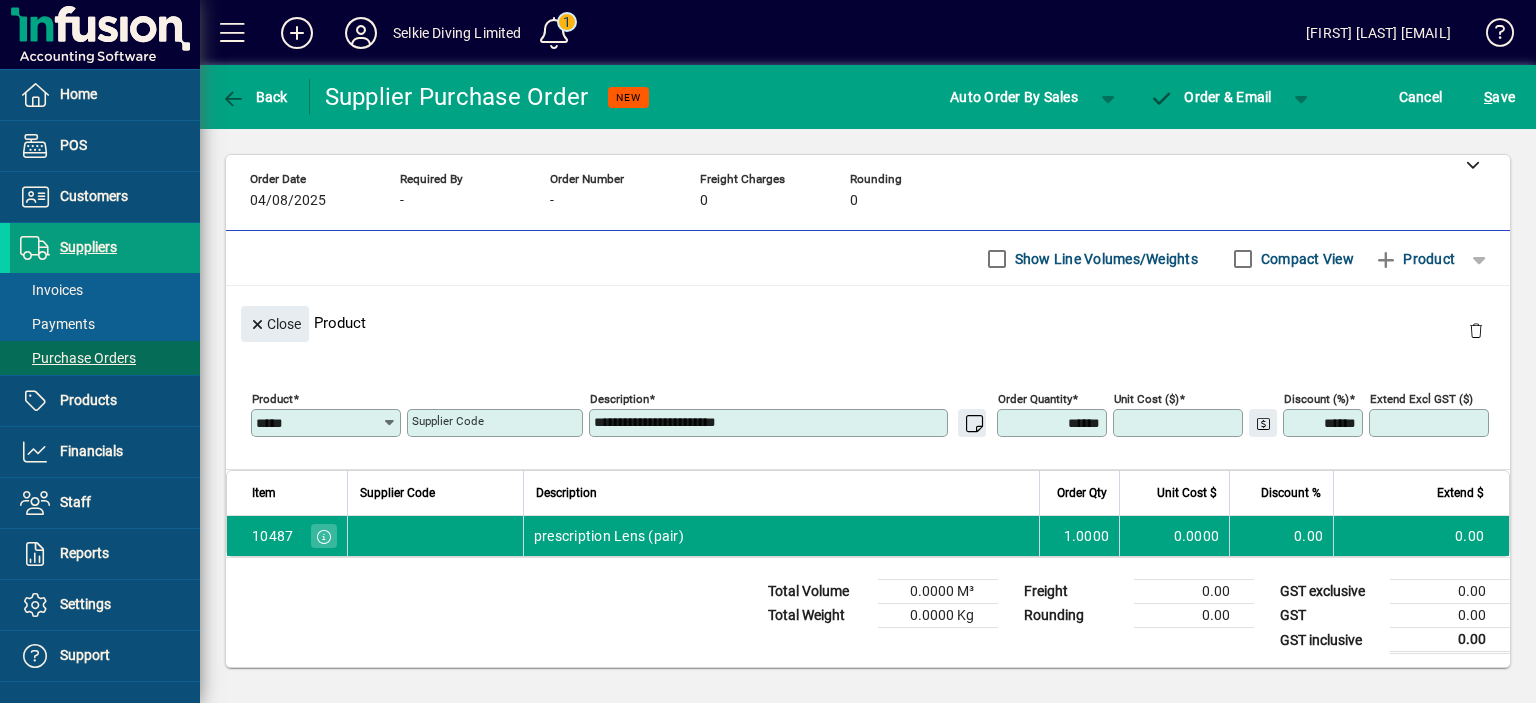 type on "******" 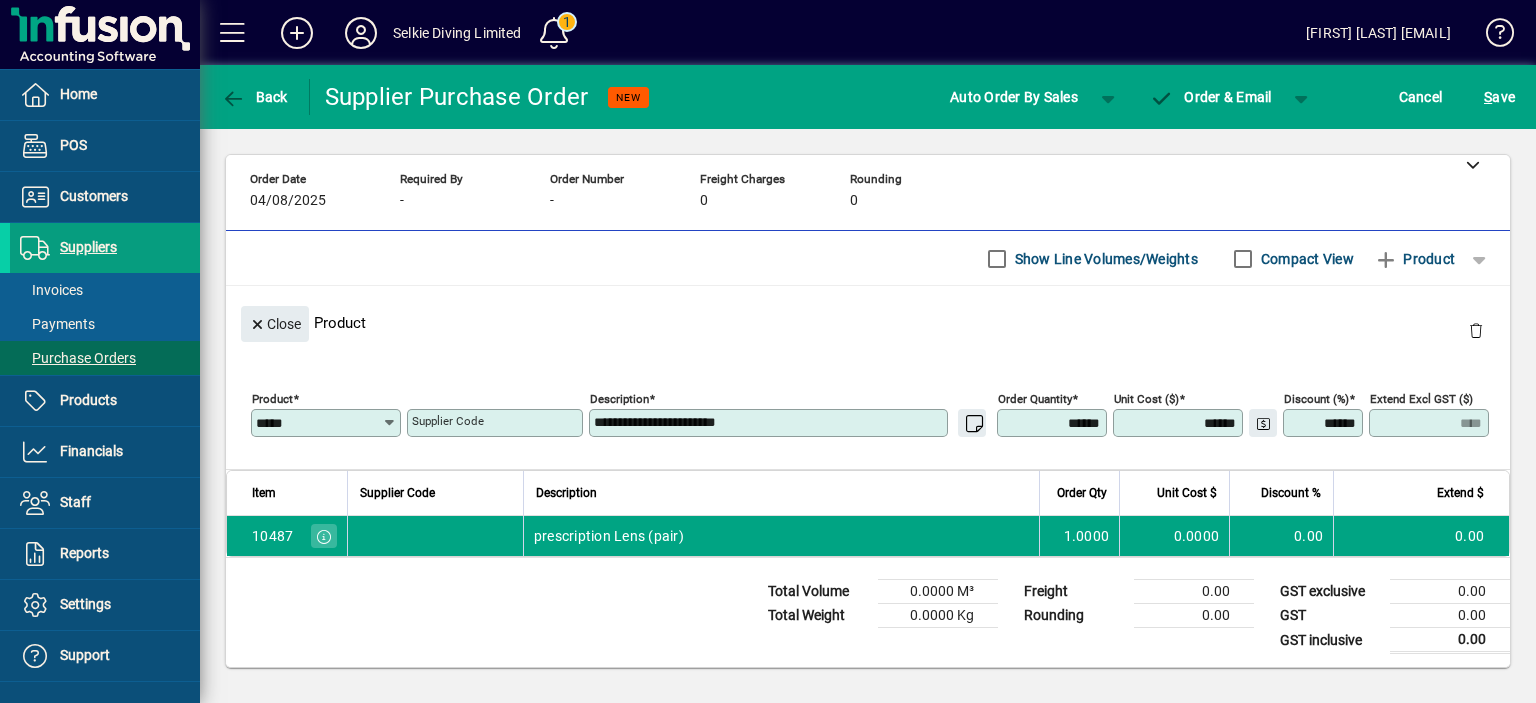 drag, startPoint x: 1036, startPoint y: 423, endPoint x: 1120, endPoint y: 425, distance: 84.0238 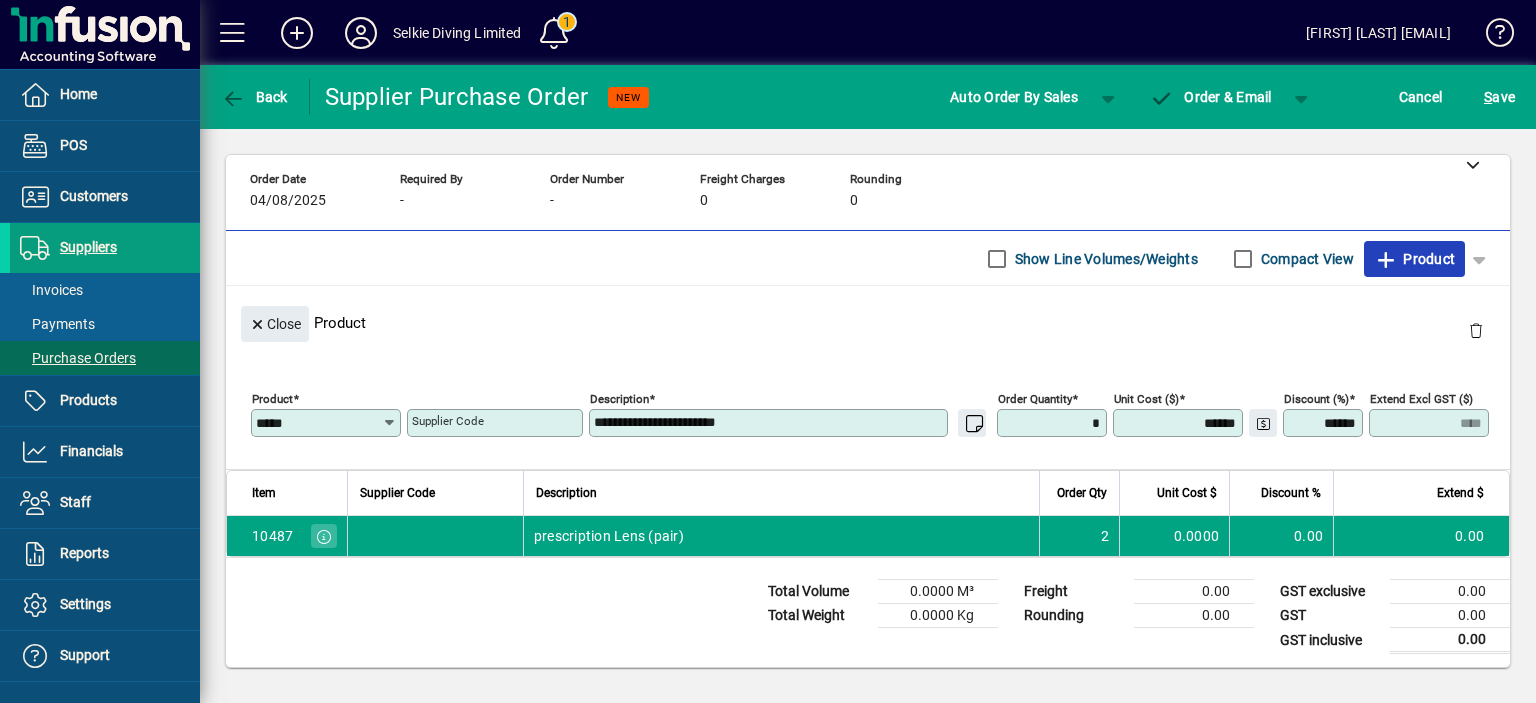 type on "******" 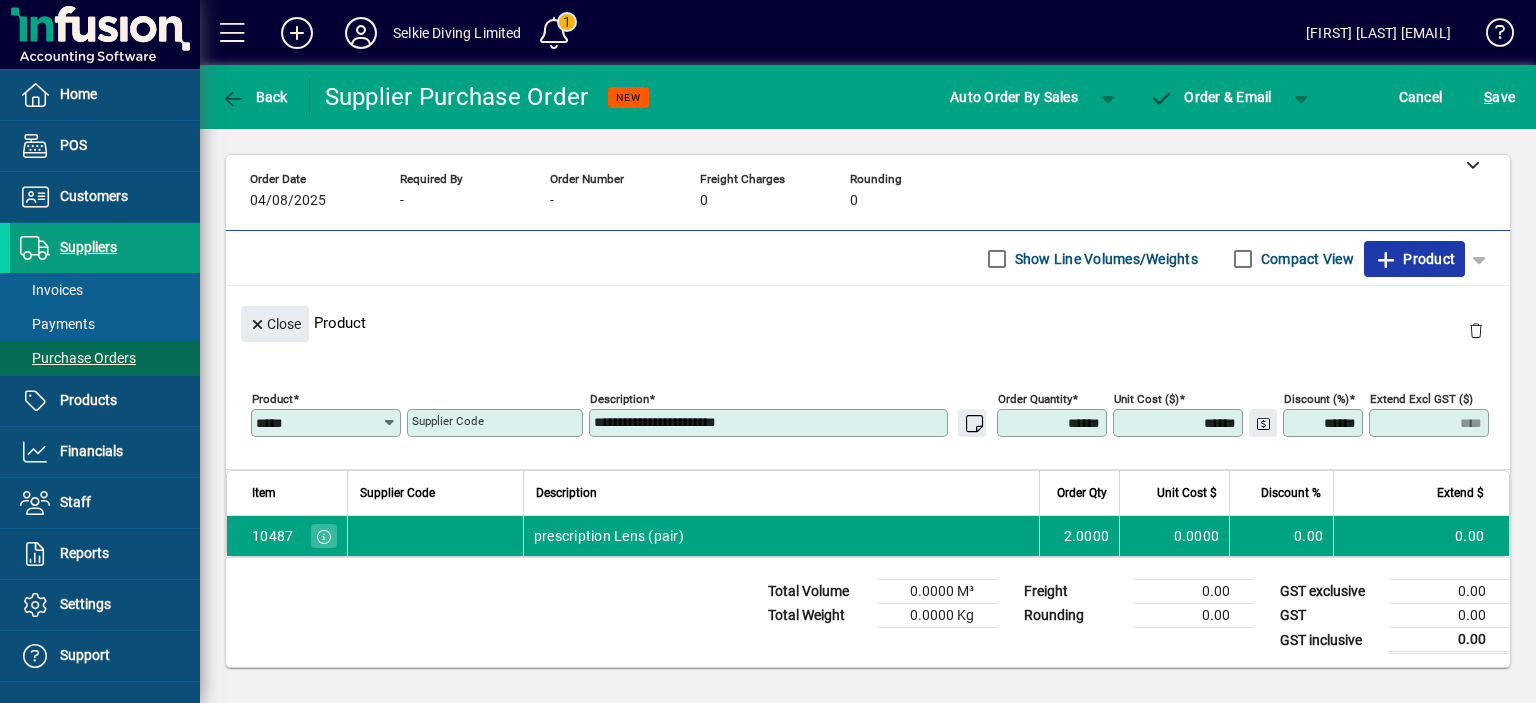 click 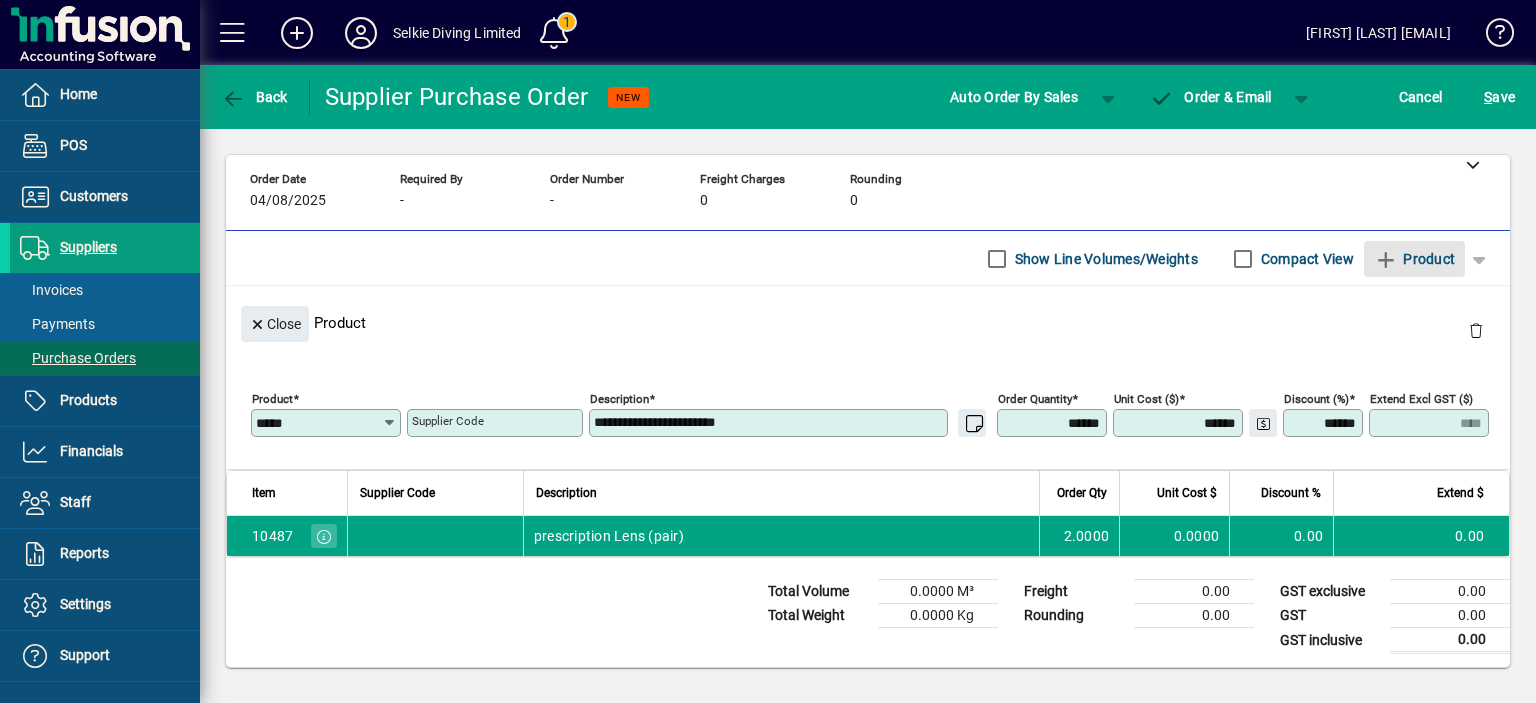 type 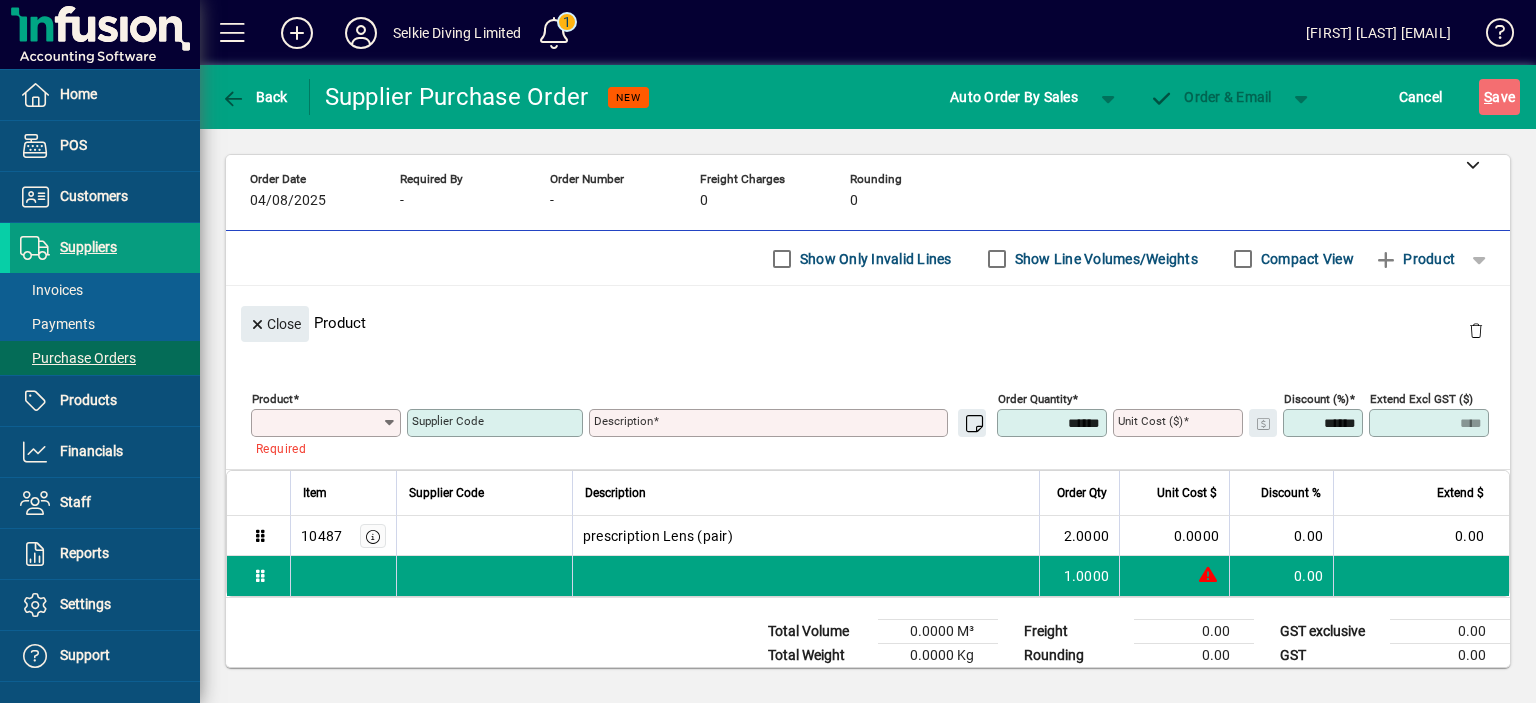 click on "Product" at bounding box center [319, 423] 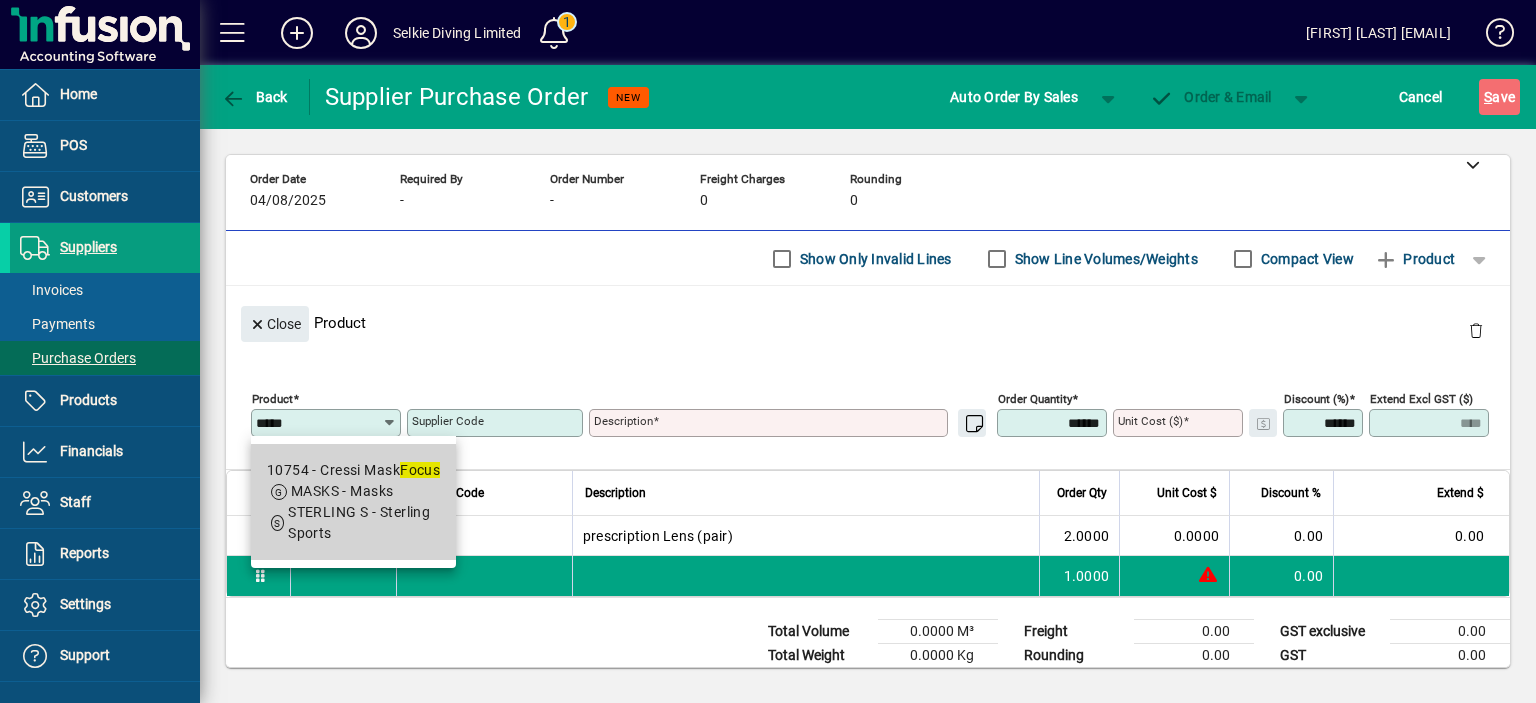 click on "MASKS - Masks" at bounding box center [342, 491] 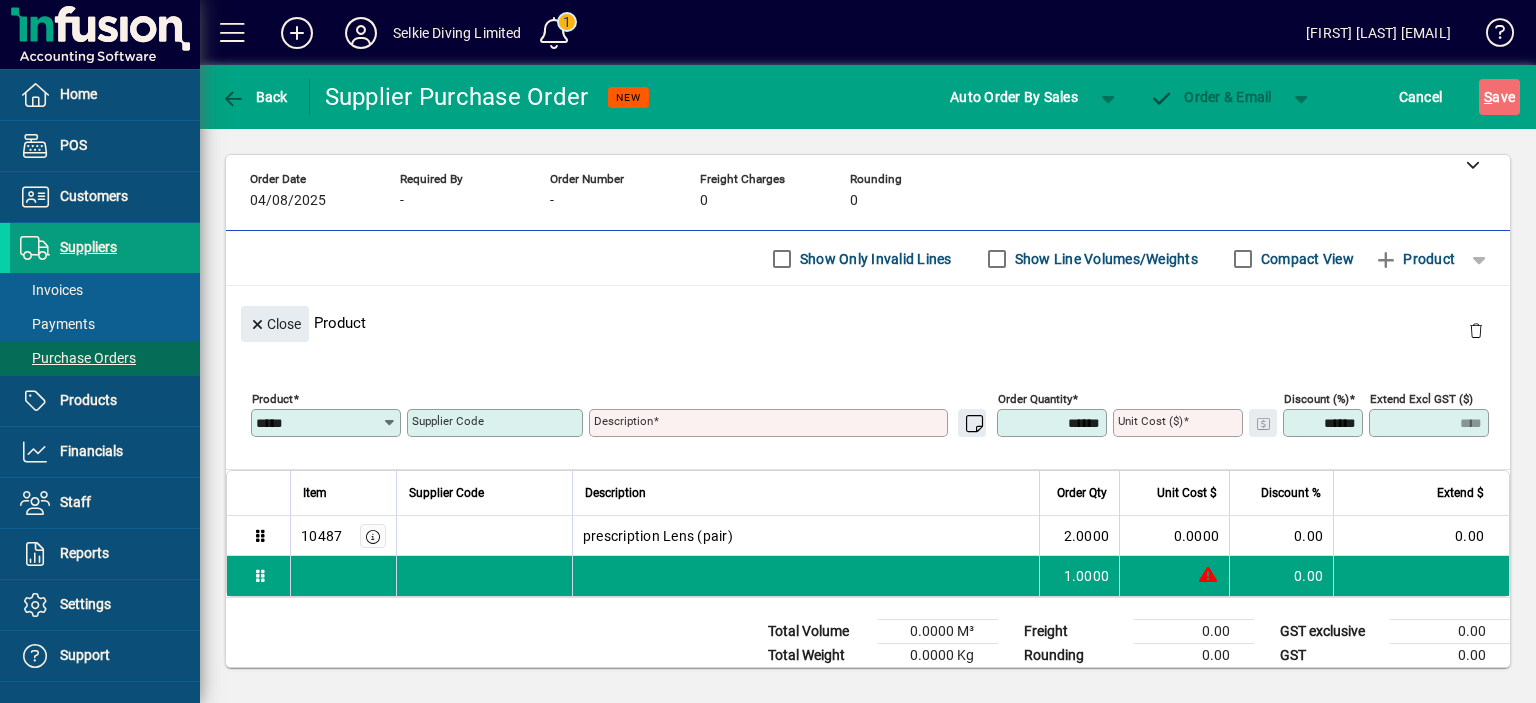 type on "**********" 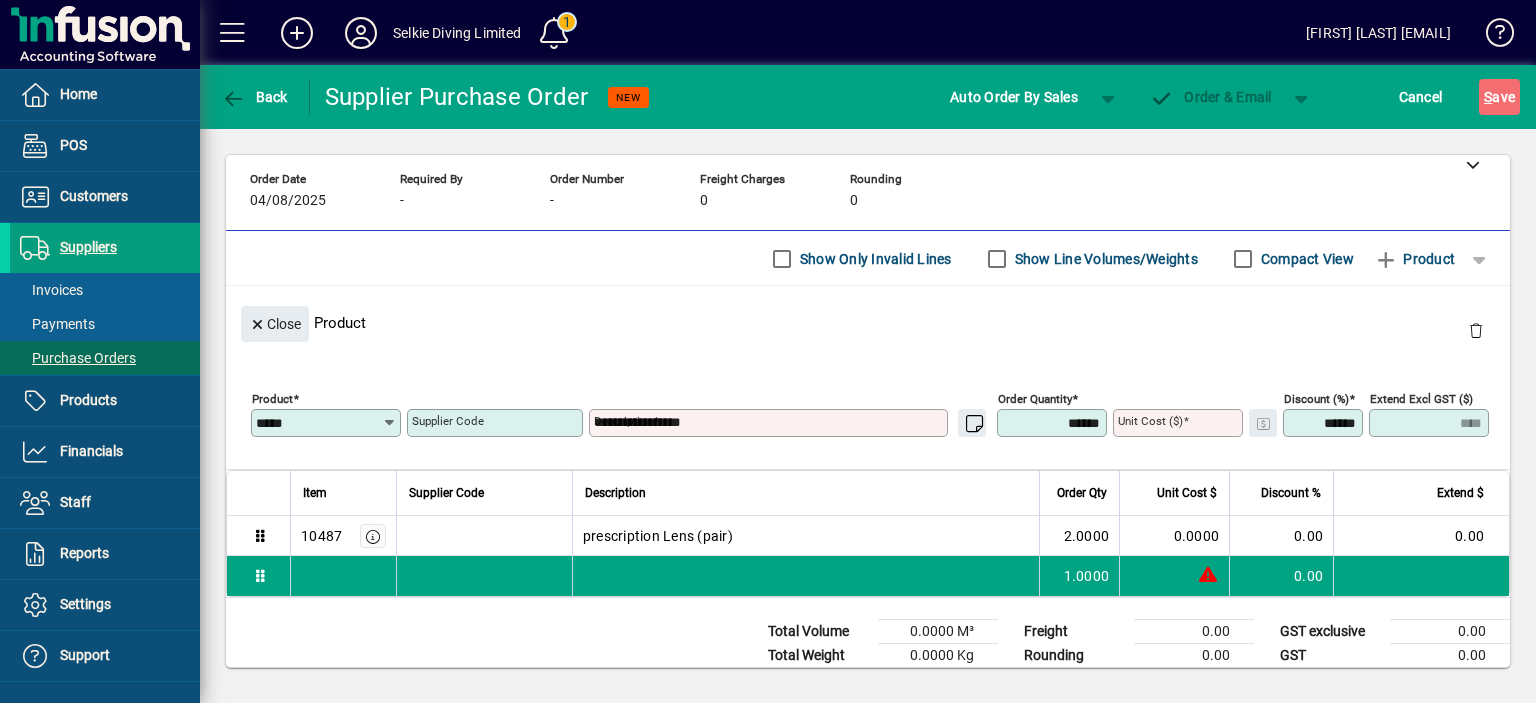 type on "*******" 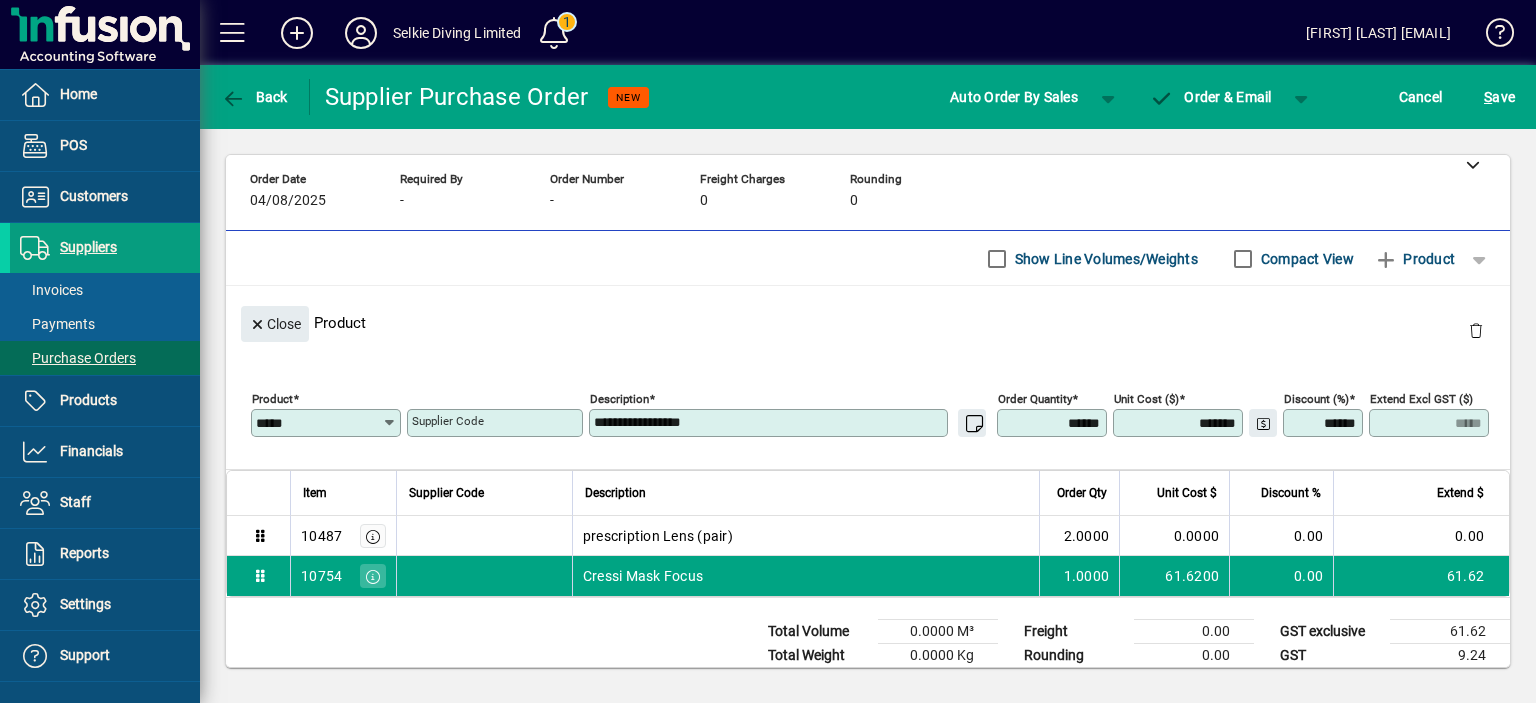 click on "**********" at bounding box center [770, 423] 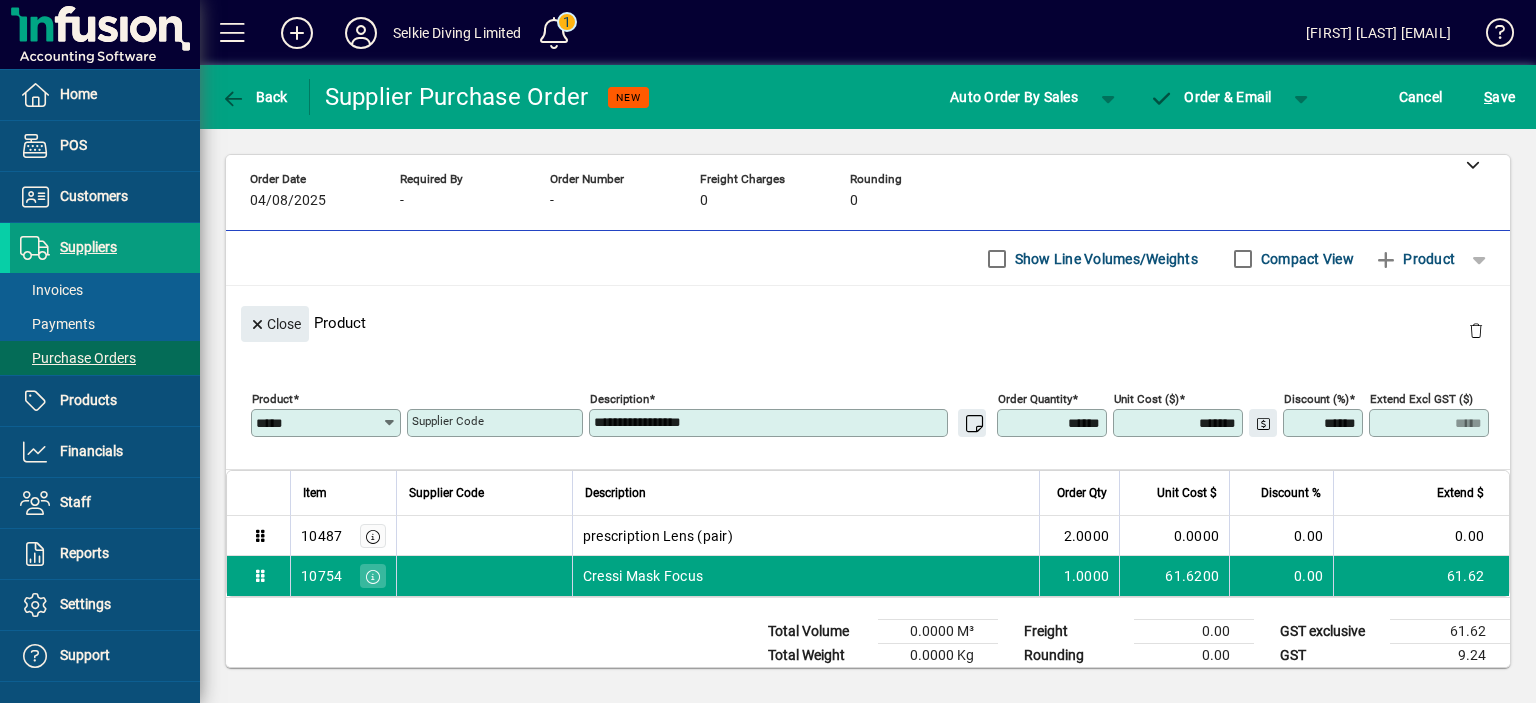 drag, startPoint x: 1036, startPoint y: 424, endPoint x: 1098, endPoint y: 423, distance: 62.008064 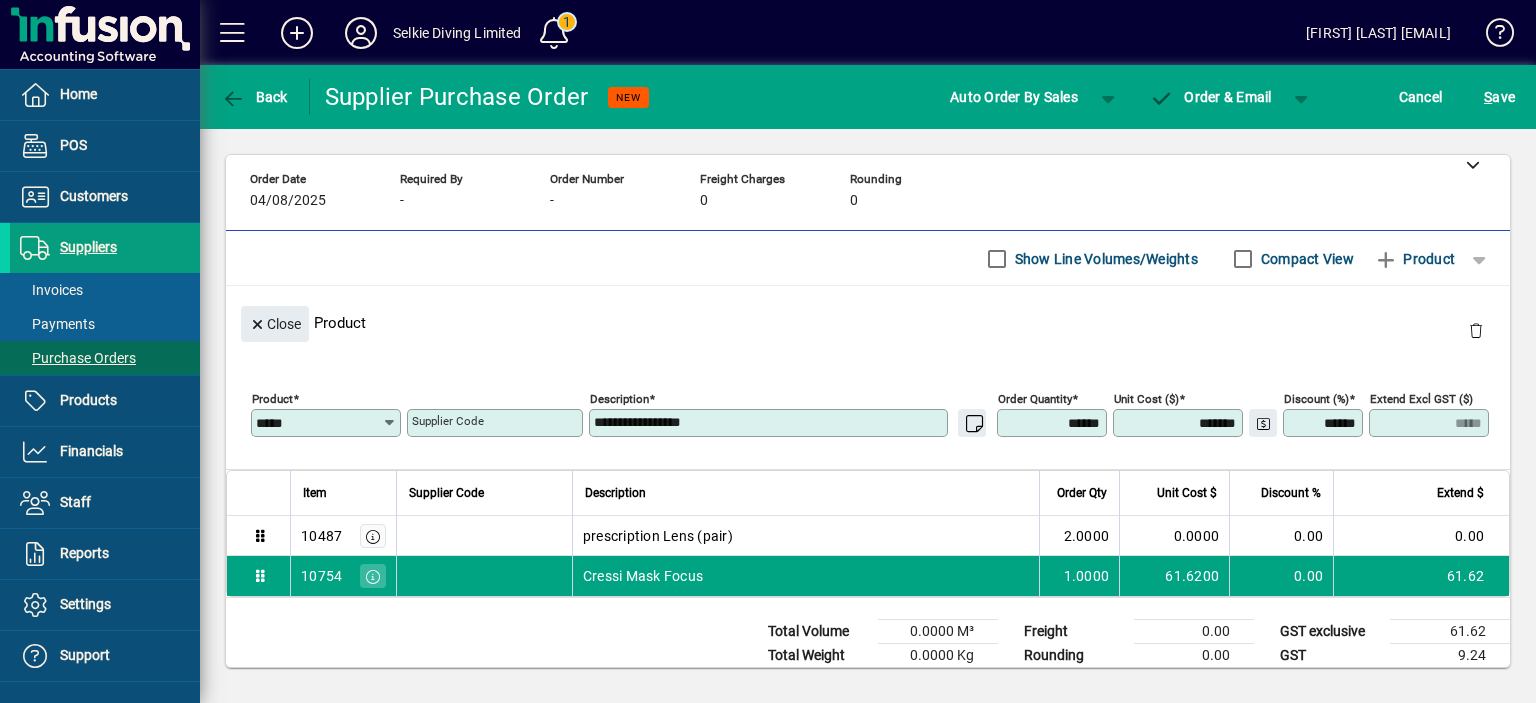 type on "*" 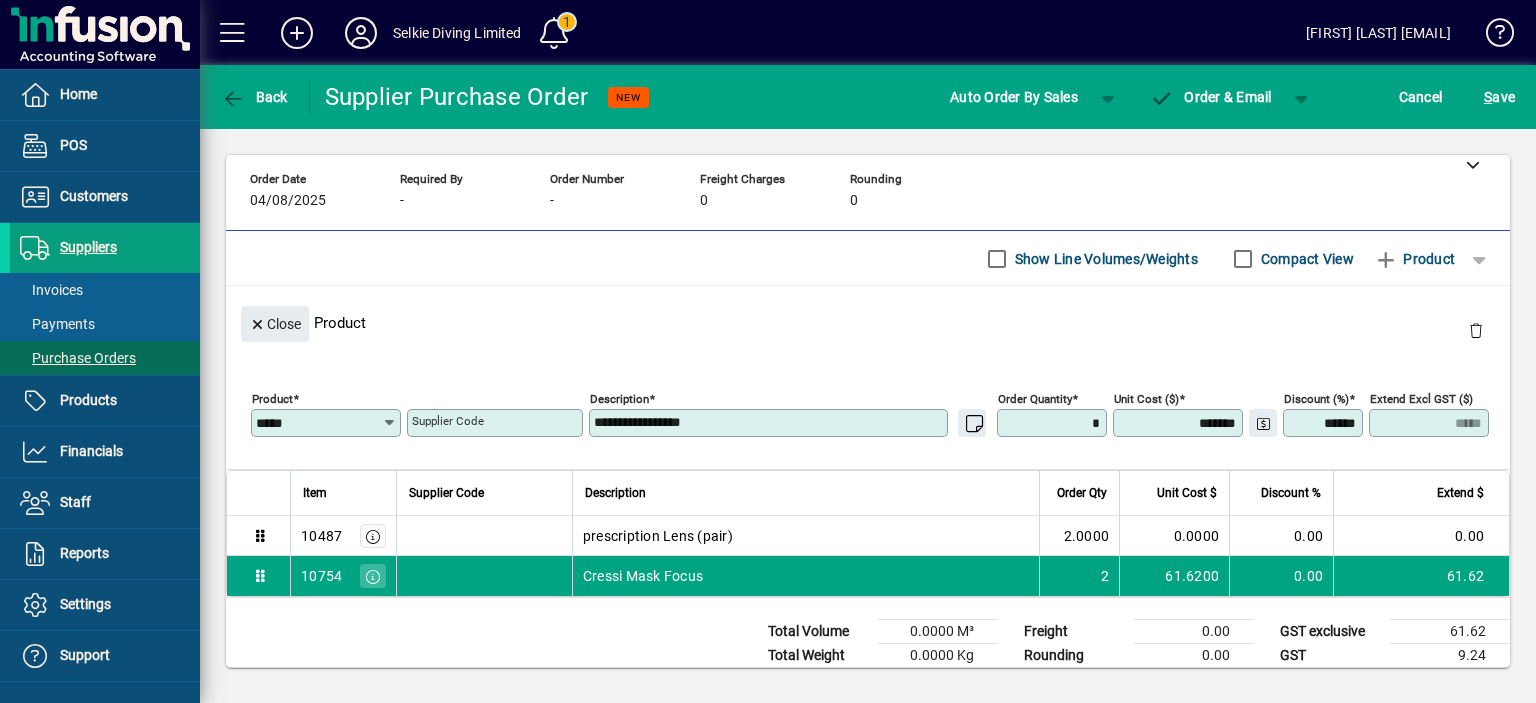 type on "******" 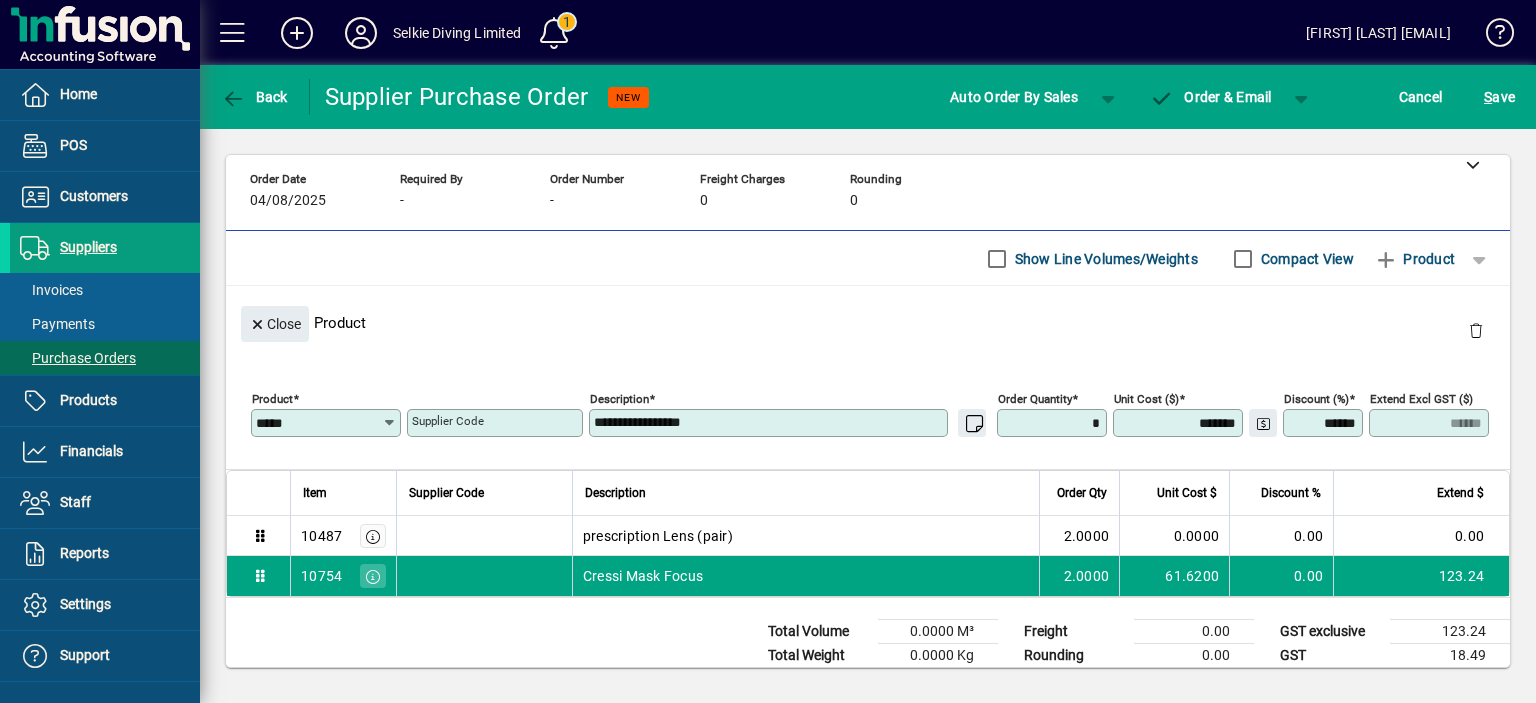 type on "******" 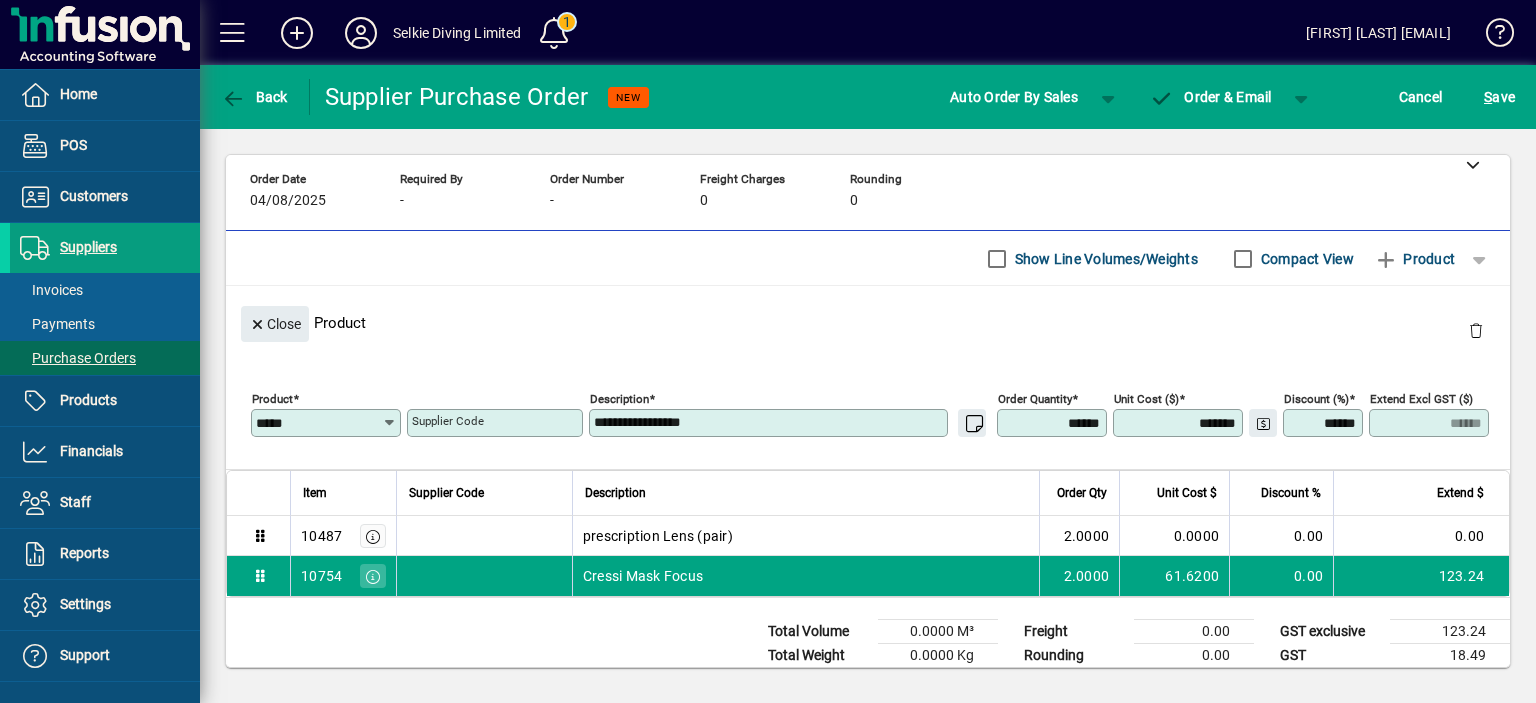 drag, startPoint x: 809, startPoint y: 414, endPoint x: 821, endPoint y: 426, distance: 16.970562 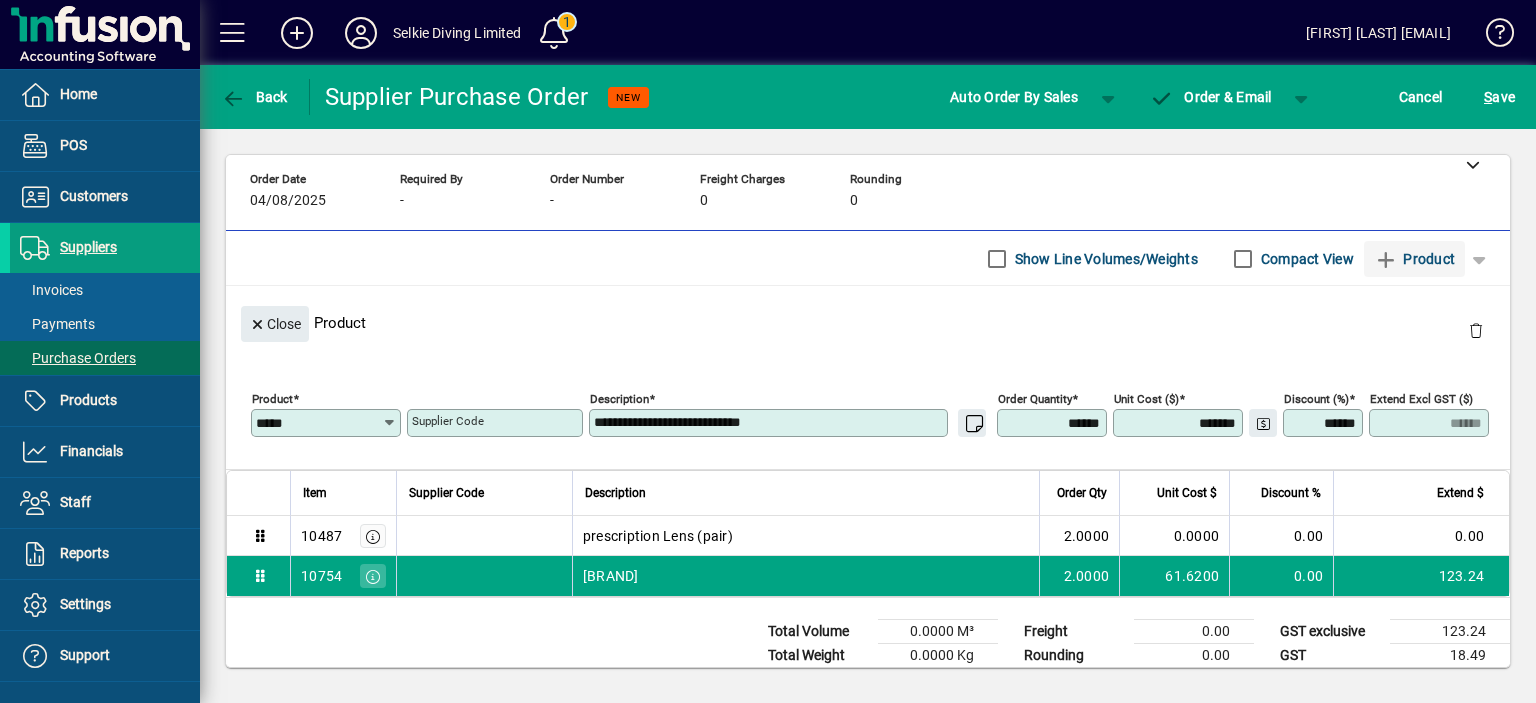 type on "**********" 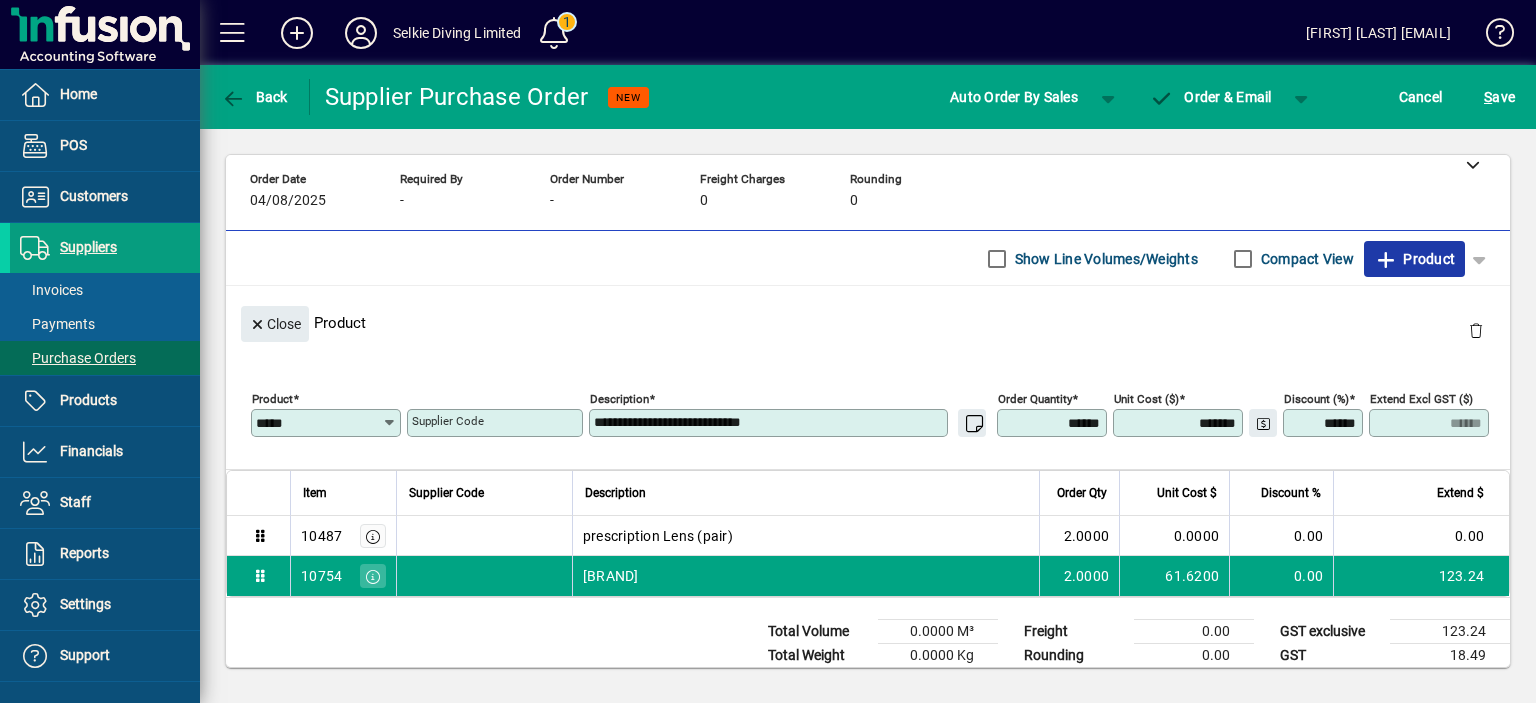 click 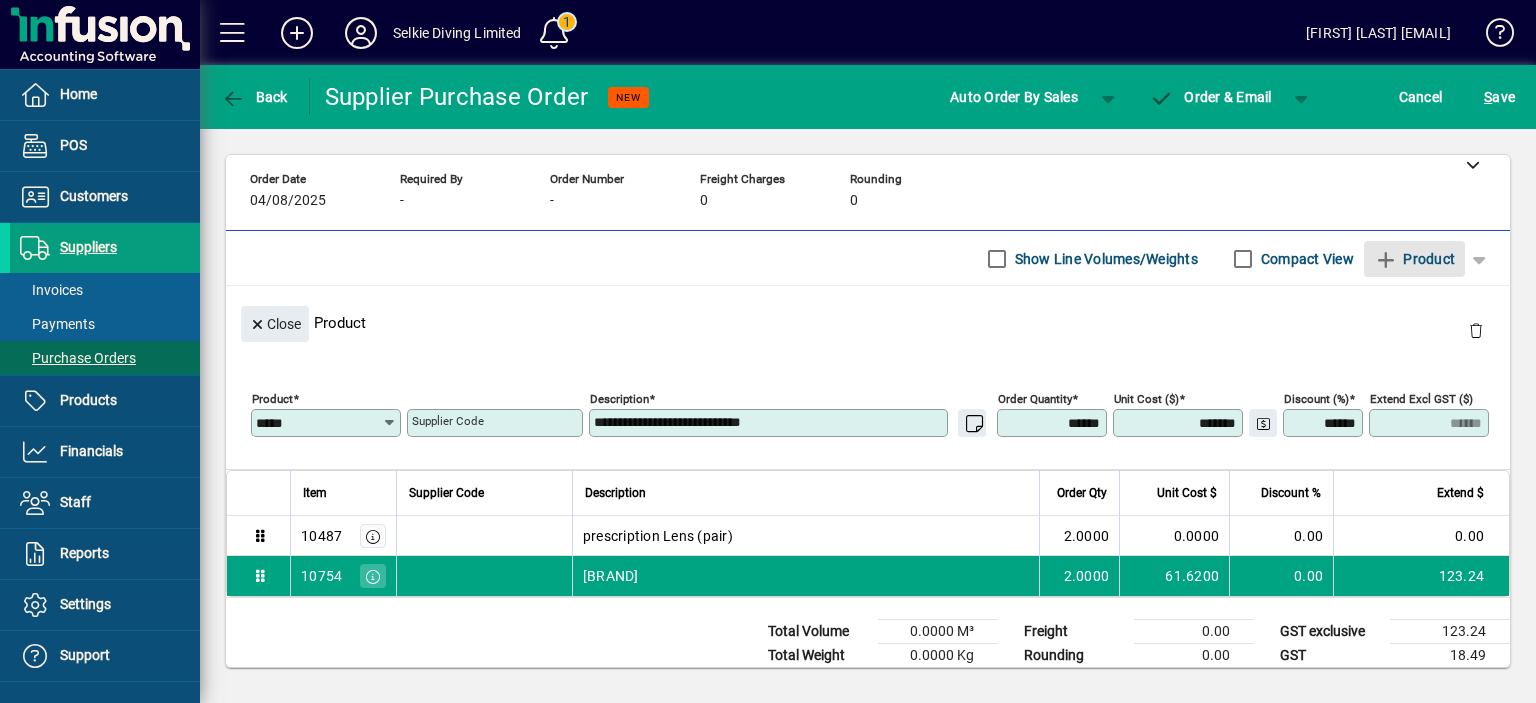 type 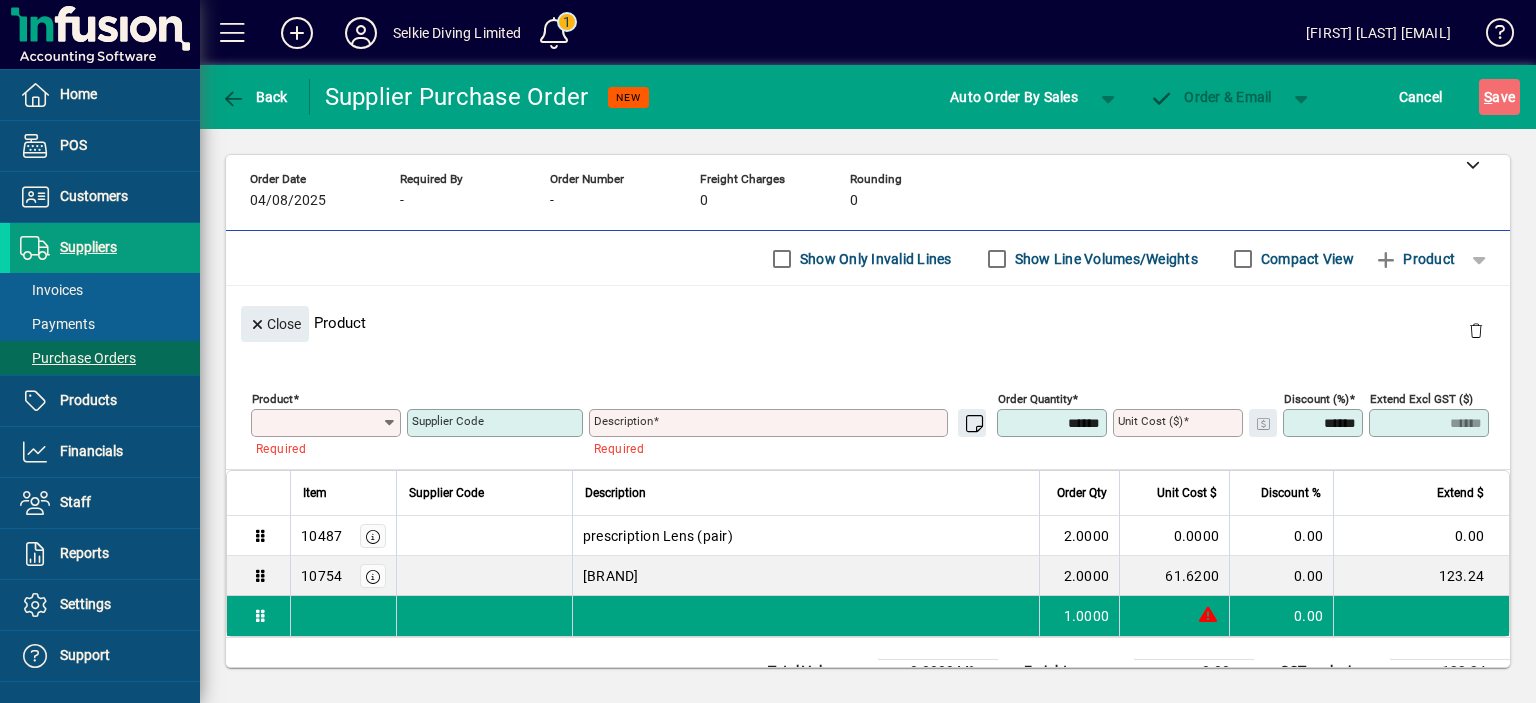 click on "Product" at bounding box center (319, 423) 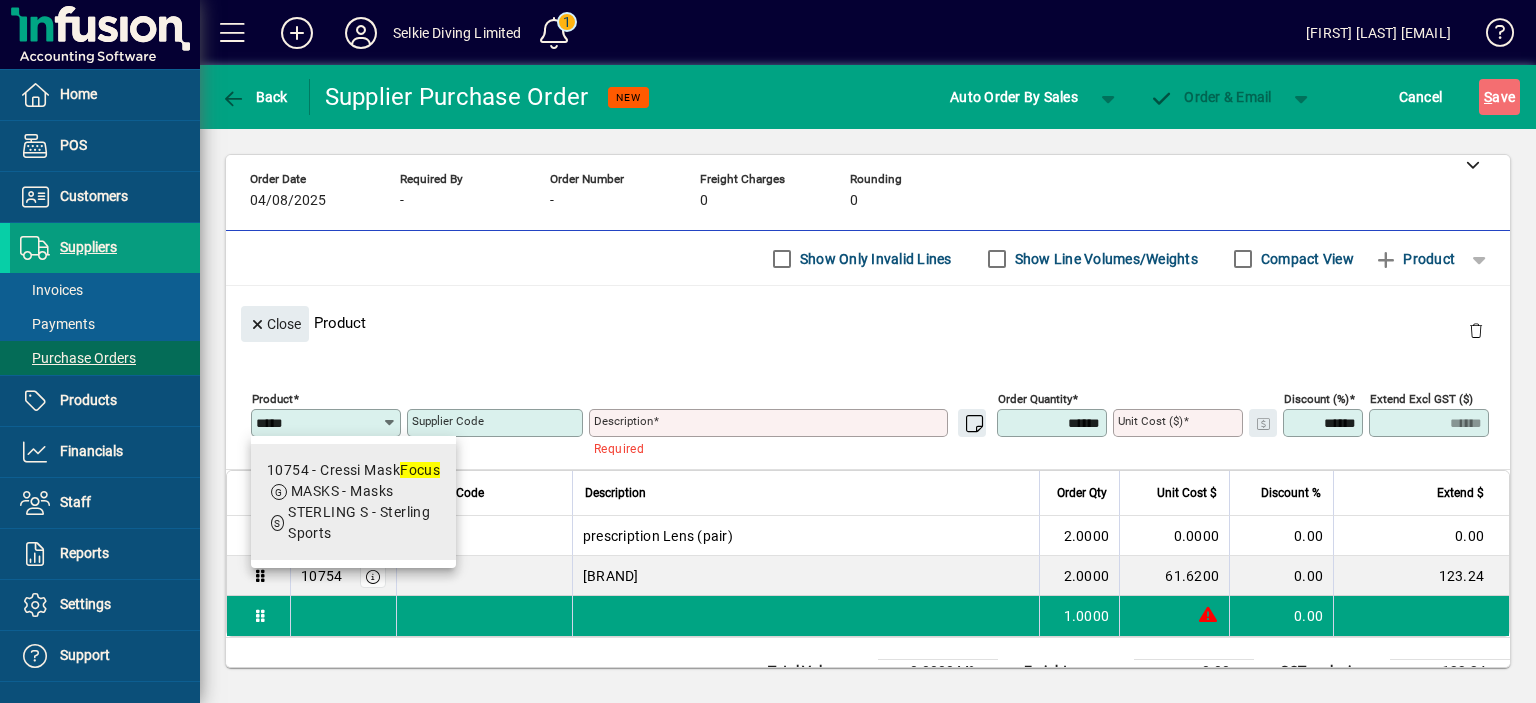 click on "[NUMBER] - [BRAND]" at bounding box center [354, 470] 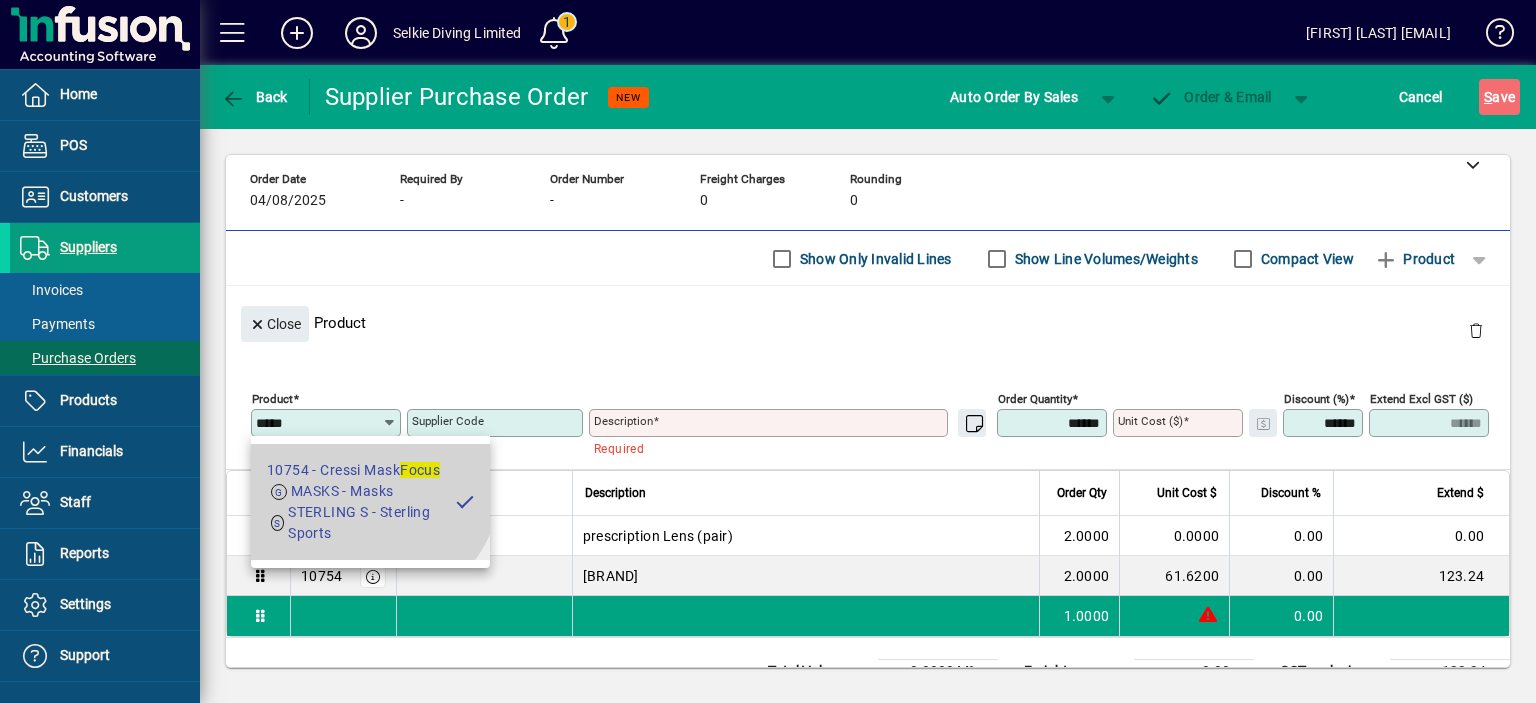 type on "*****" 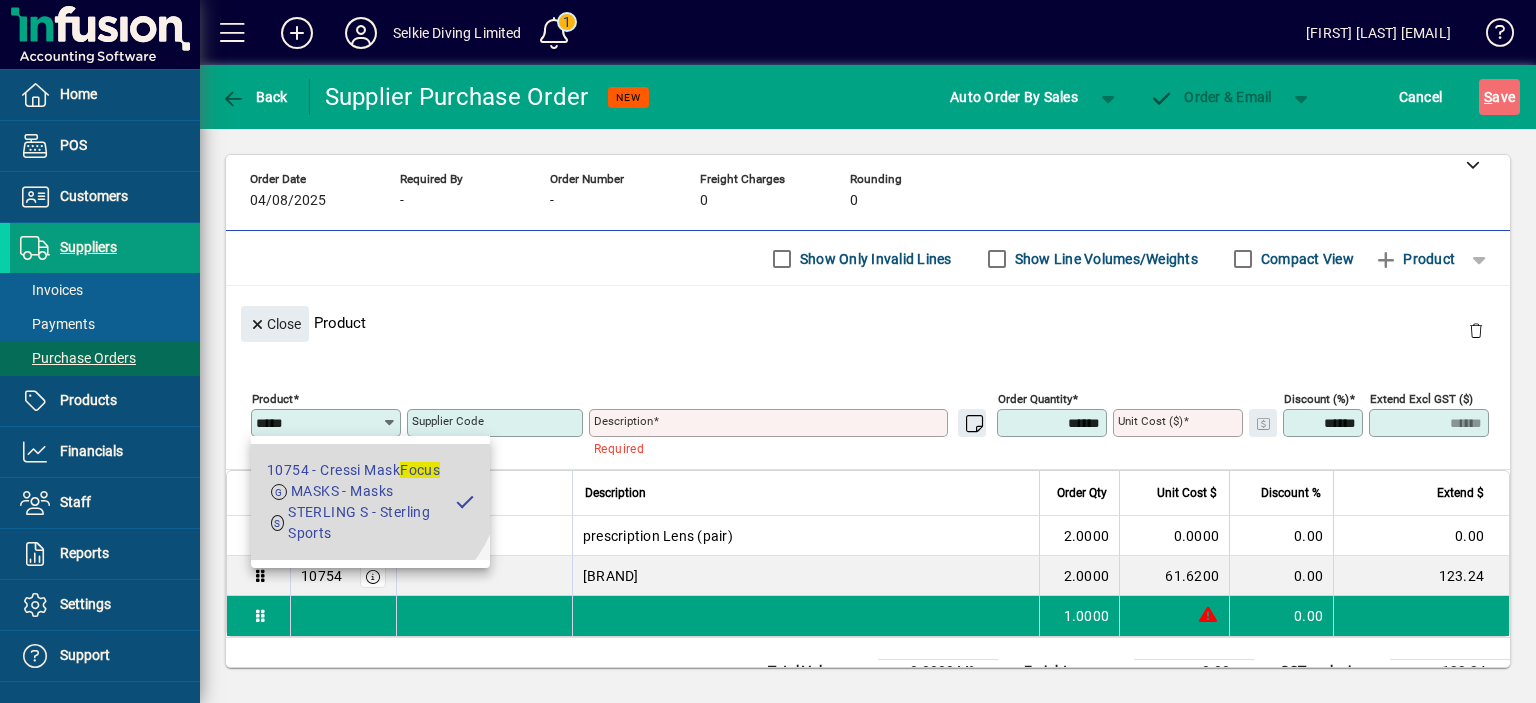 type on "**********" 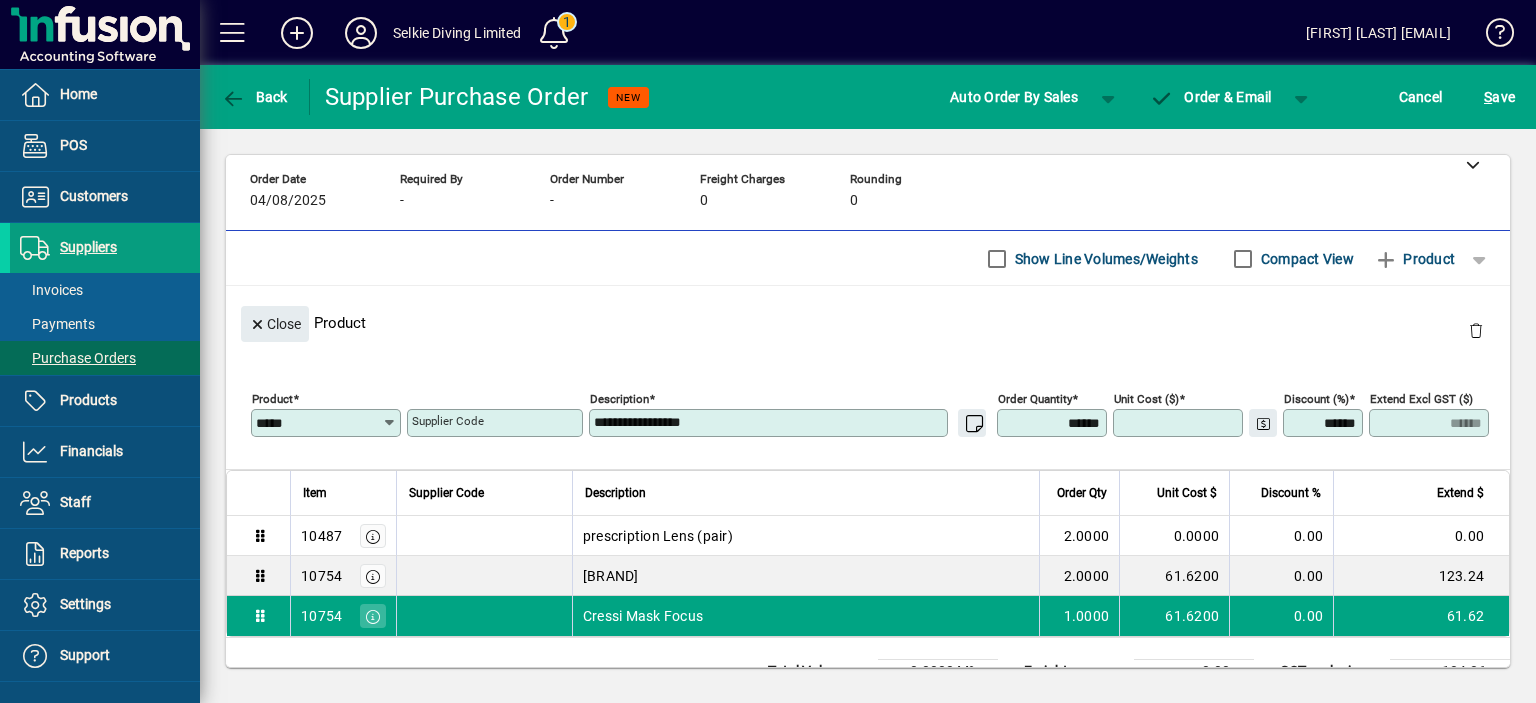 type on "*******" 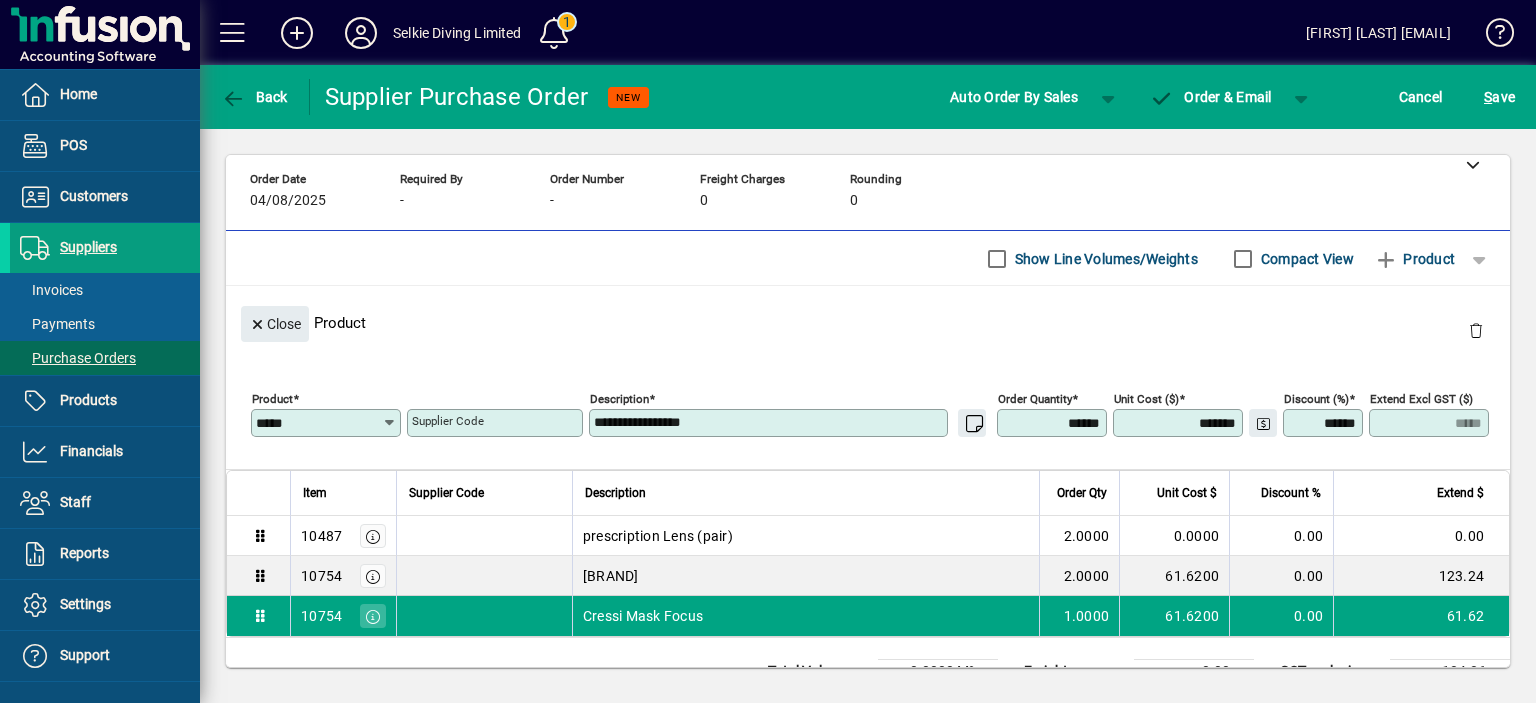 click on "**********" at bounding box center [770, 423] 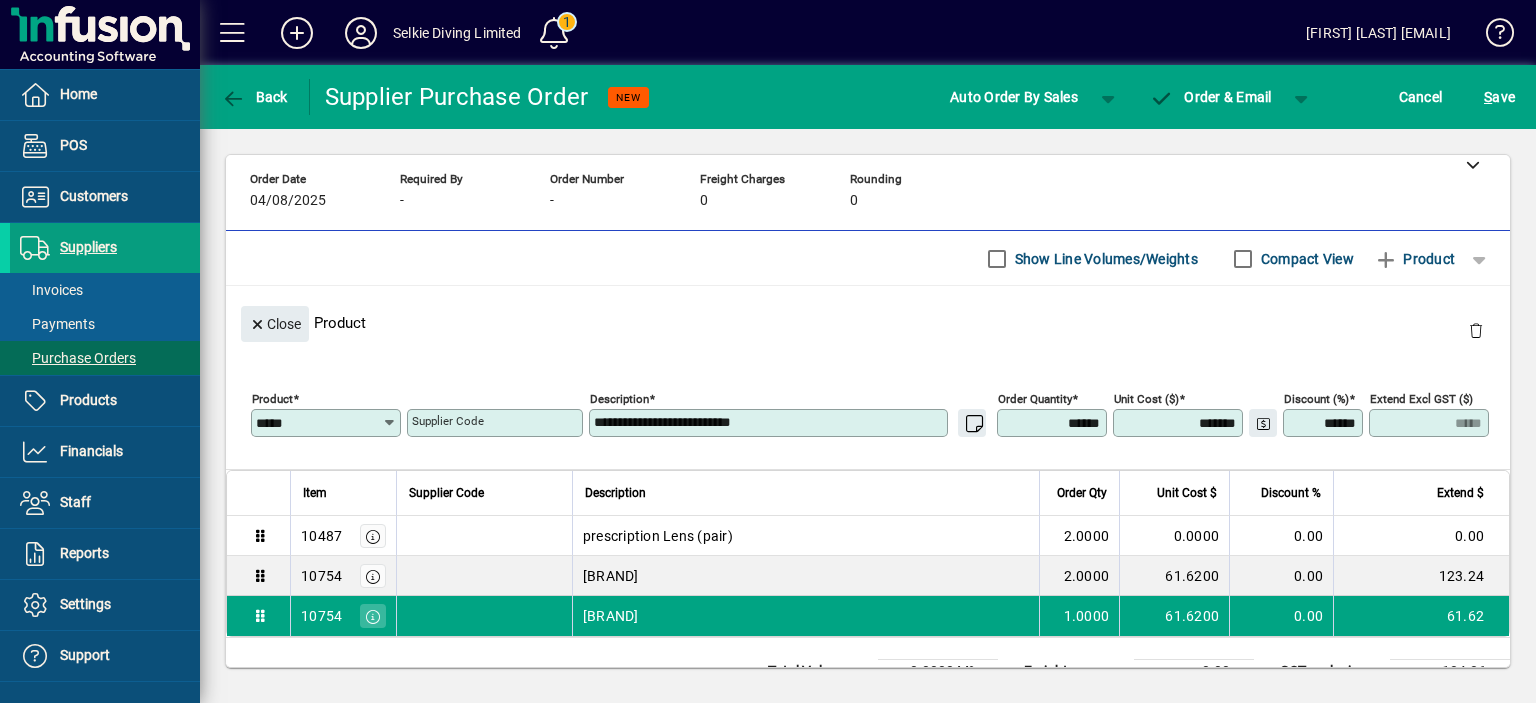 click on "**********" at bounding box center (770, 423) 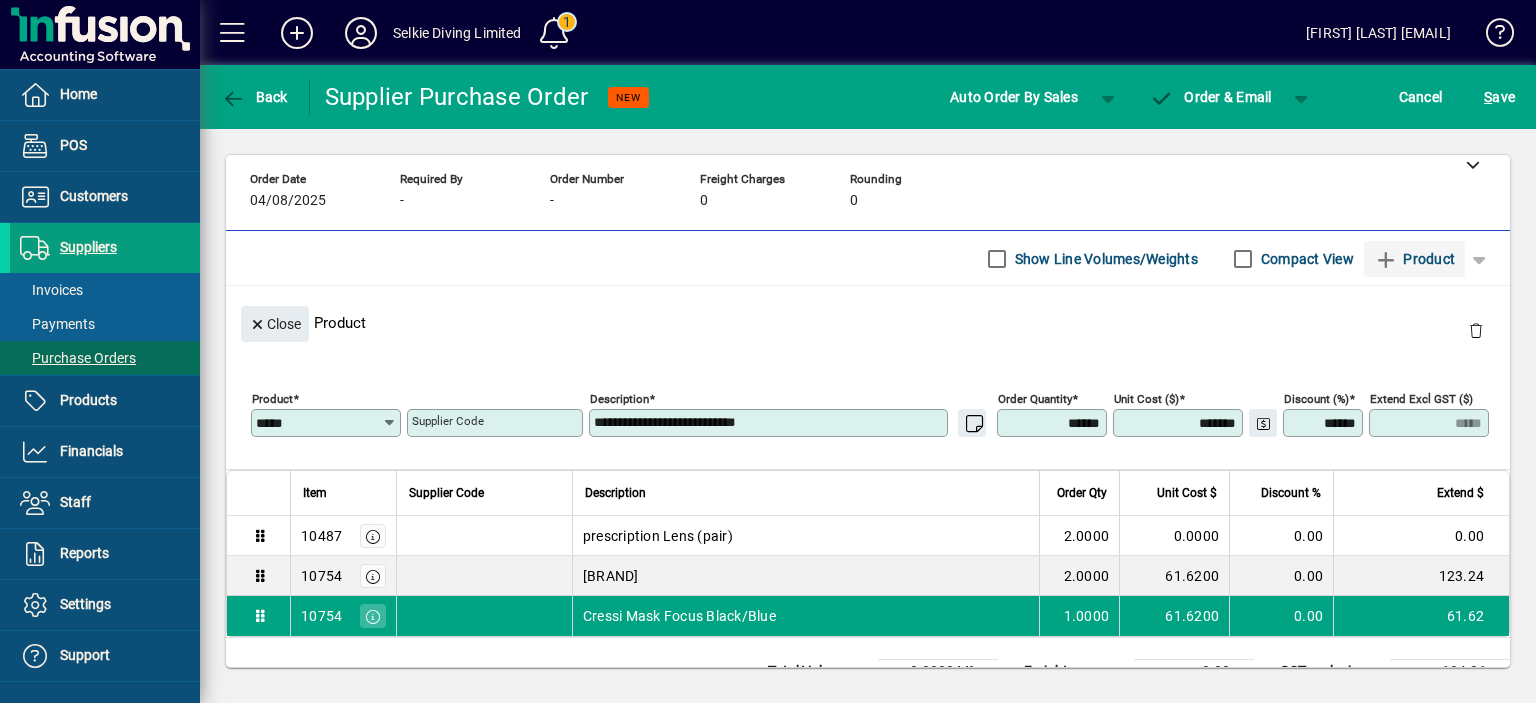 type on "**********" 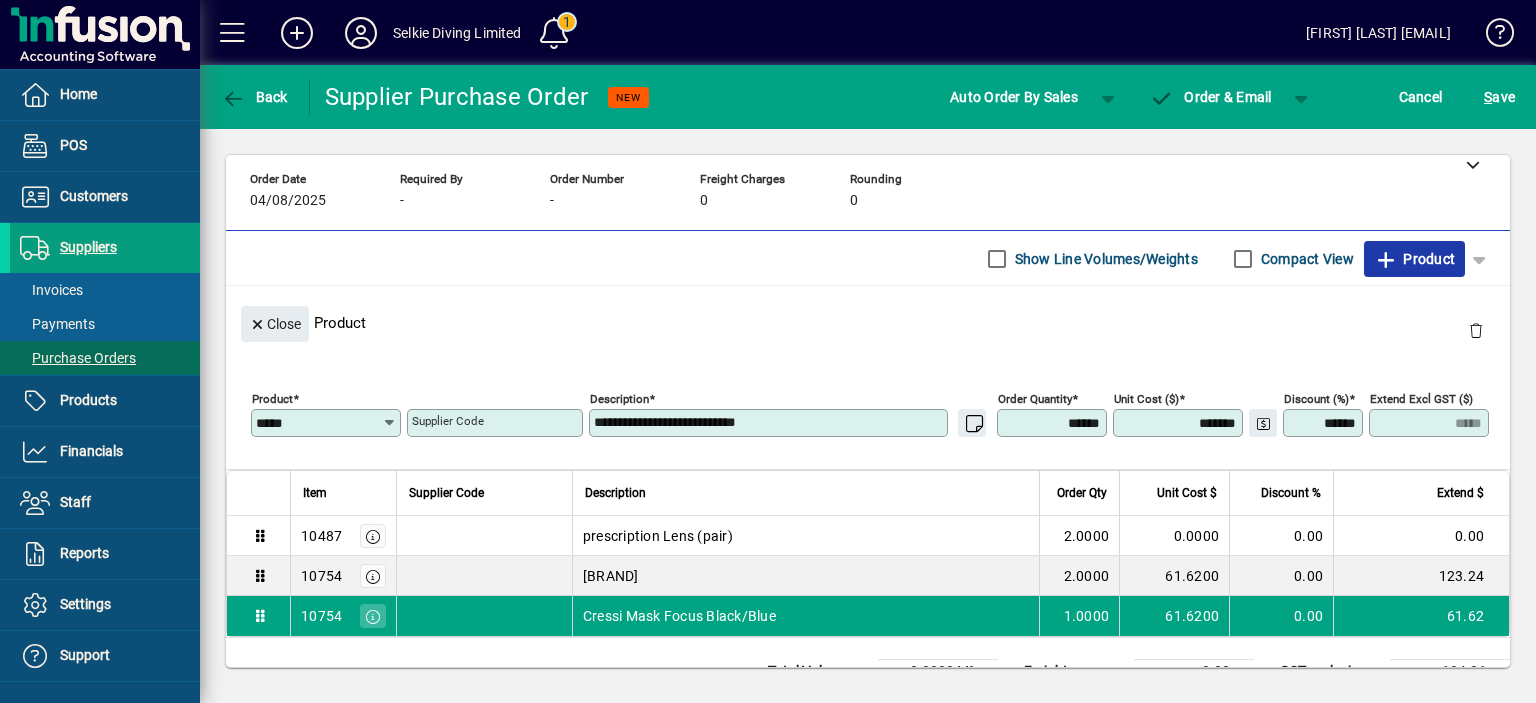 click 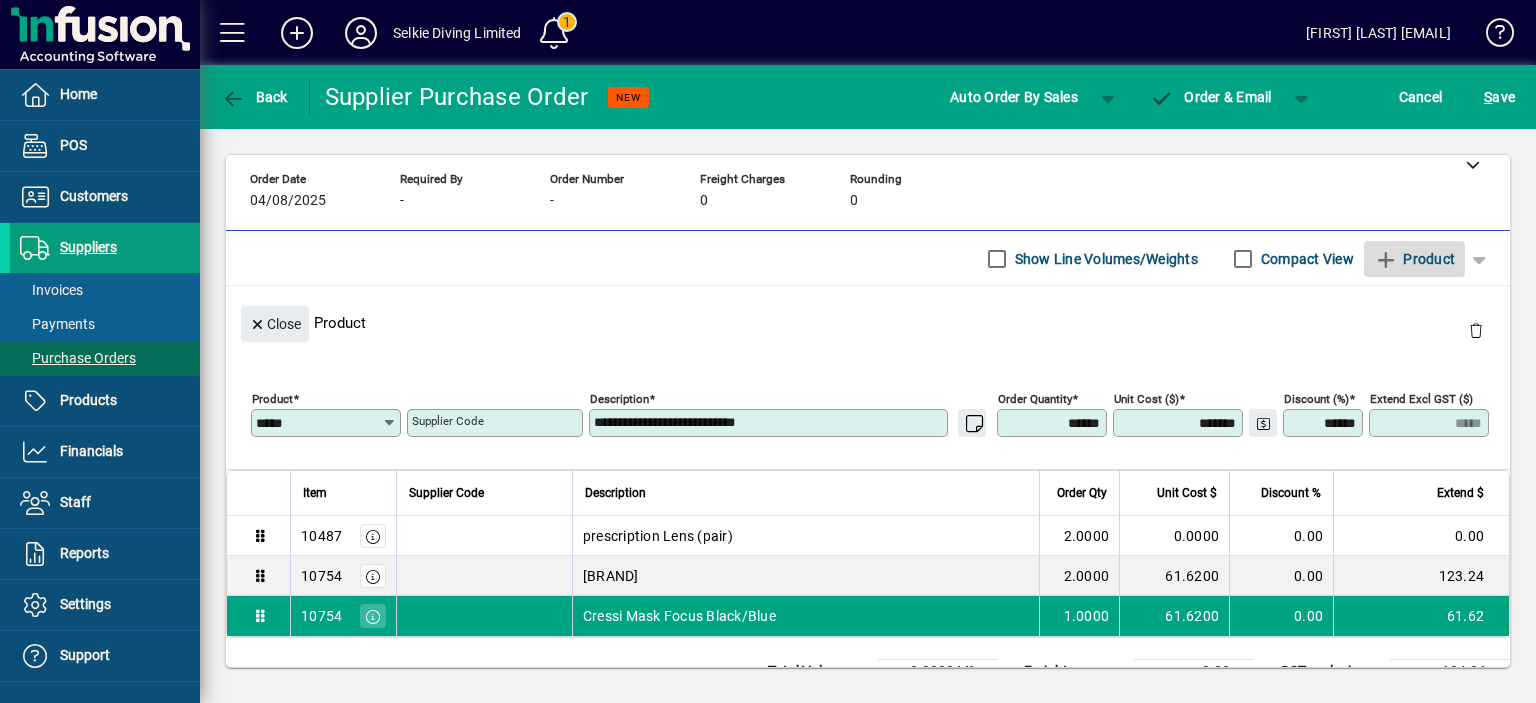type 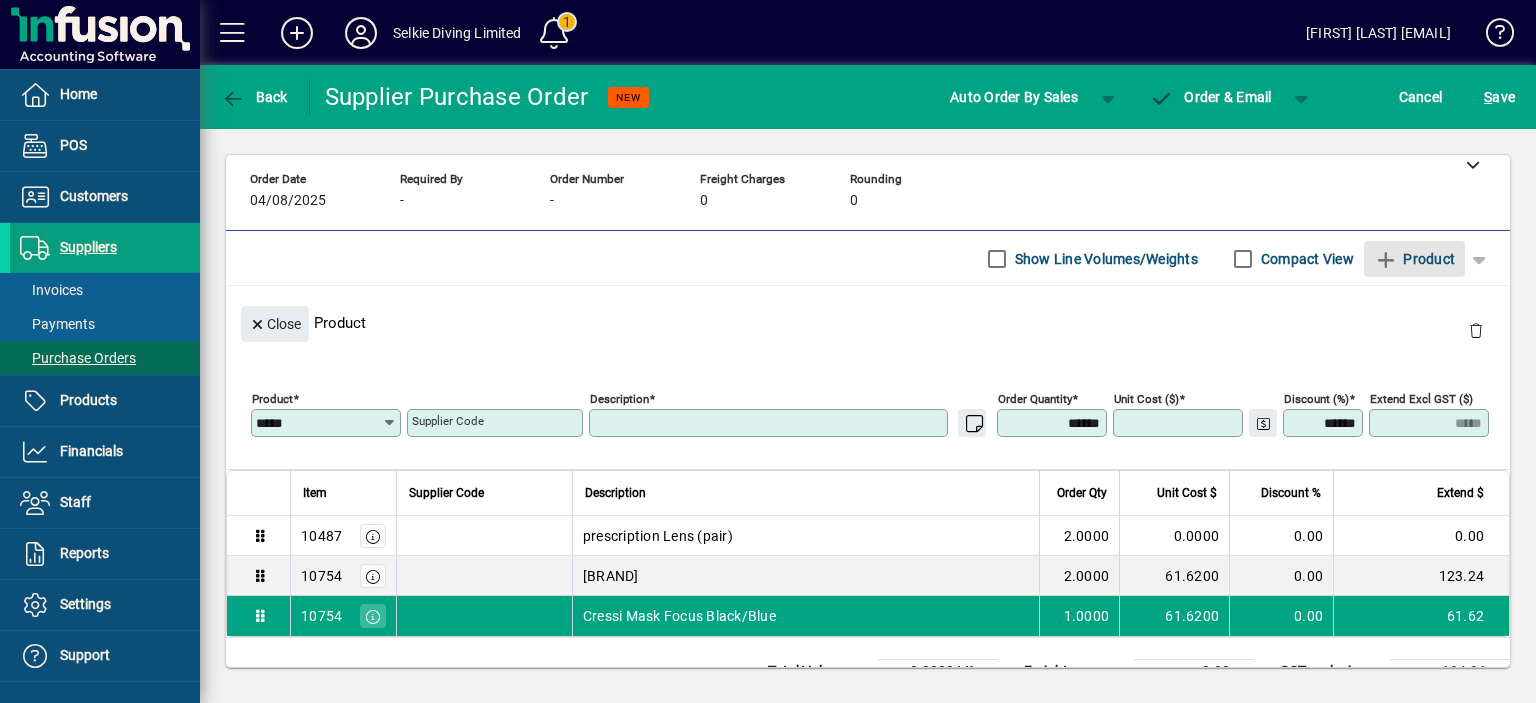 type 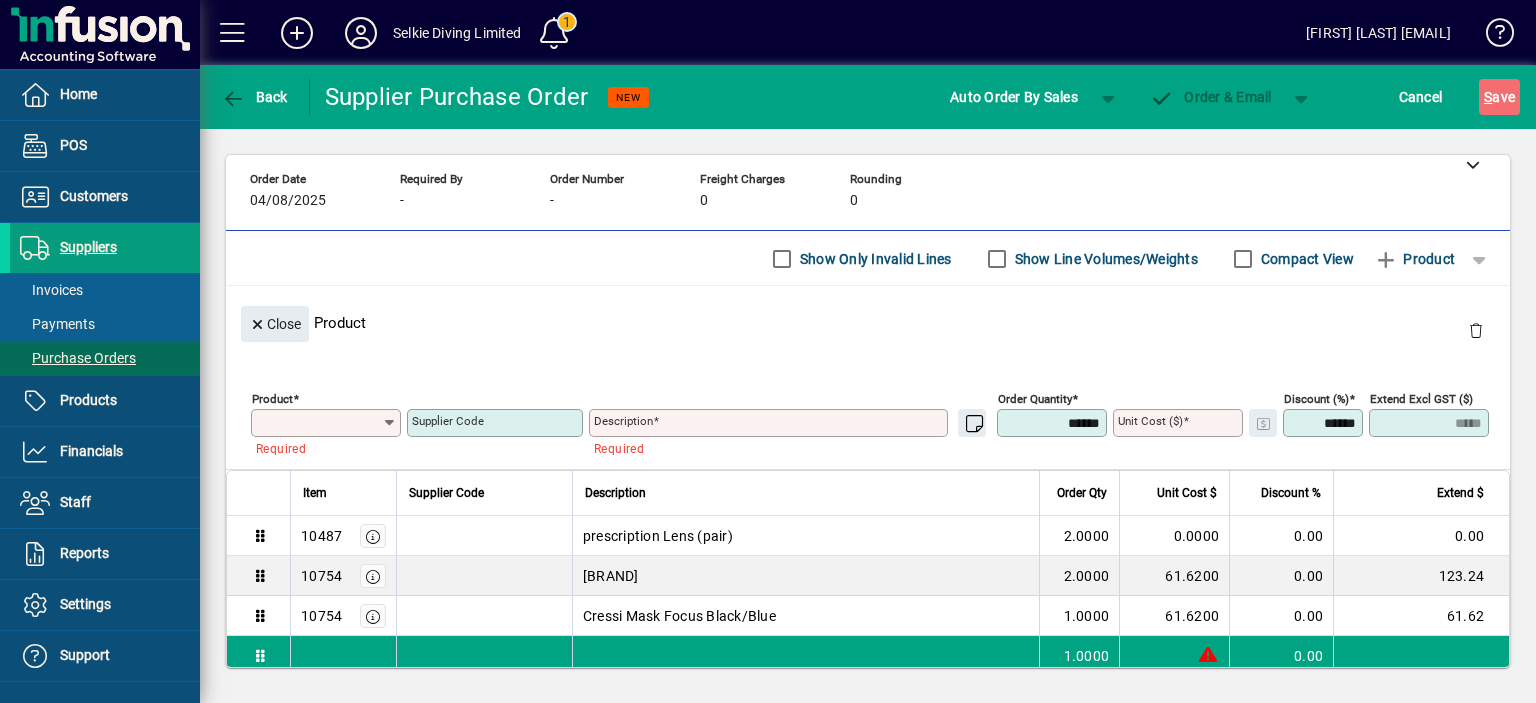 scroll, scrollTop: 198, scrollLeft: 0, axis: vertical 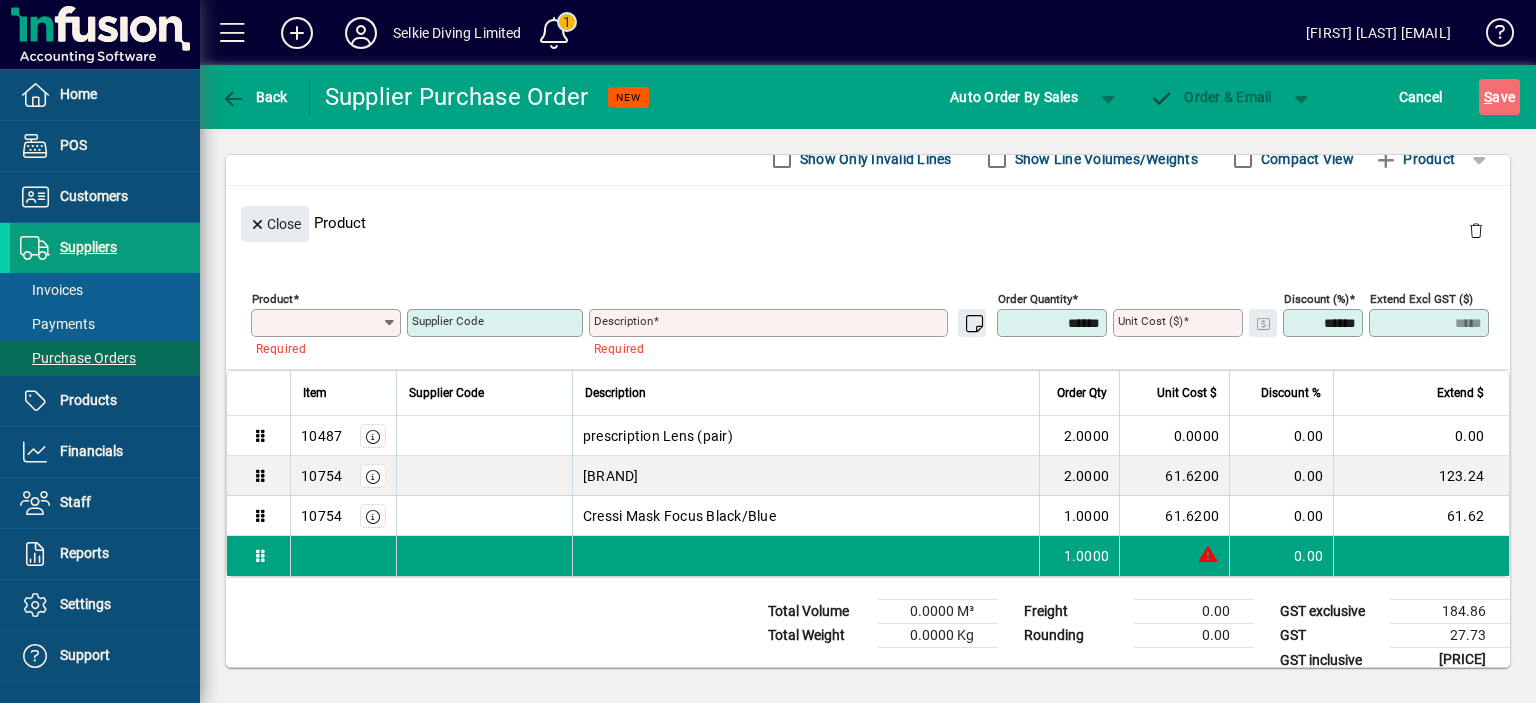drag, startPoint x: 1464, startPoint y: 223, endPoint x: 1407, endPoint y: 207, distance: 59.20304 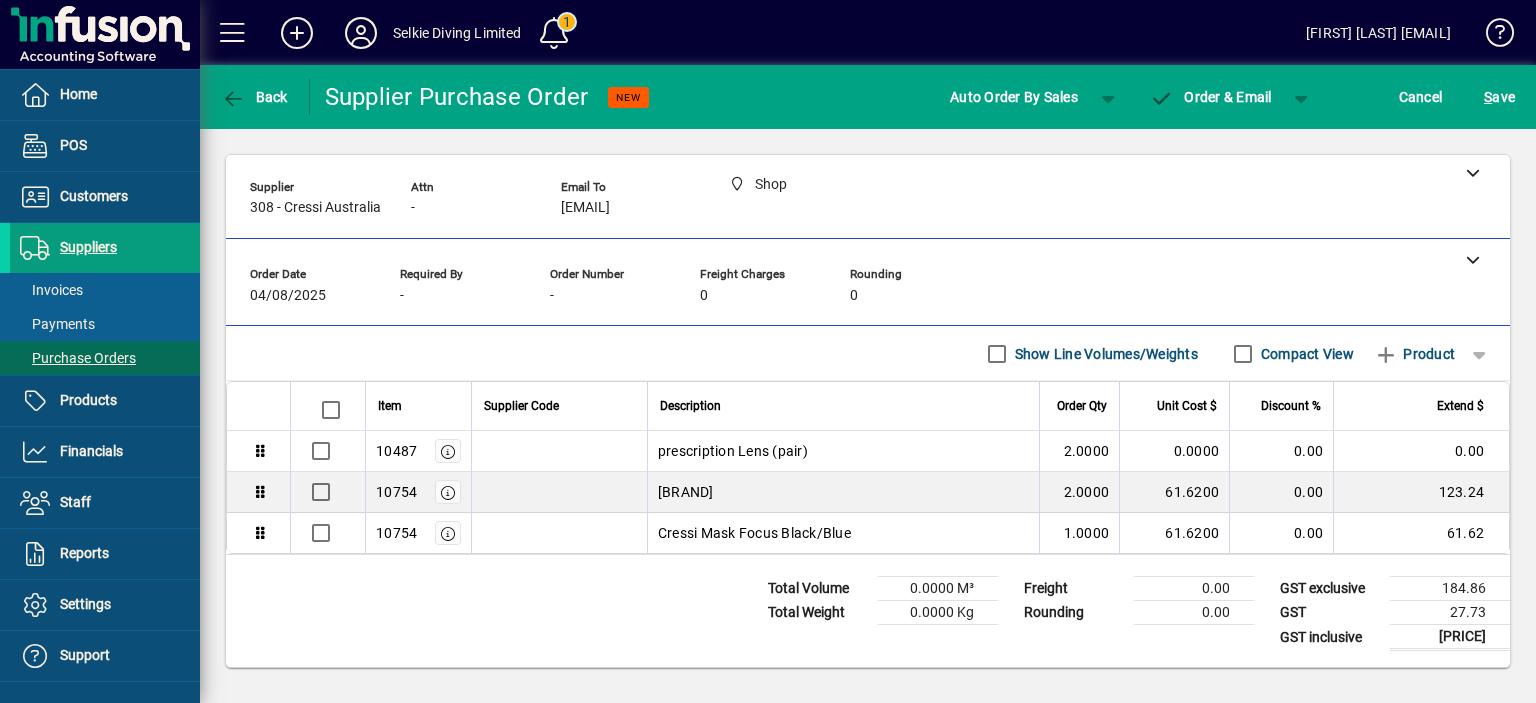 scroll, scrollTop: 0, scrollLeft: 0, axis: both 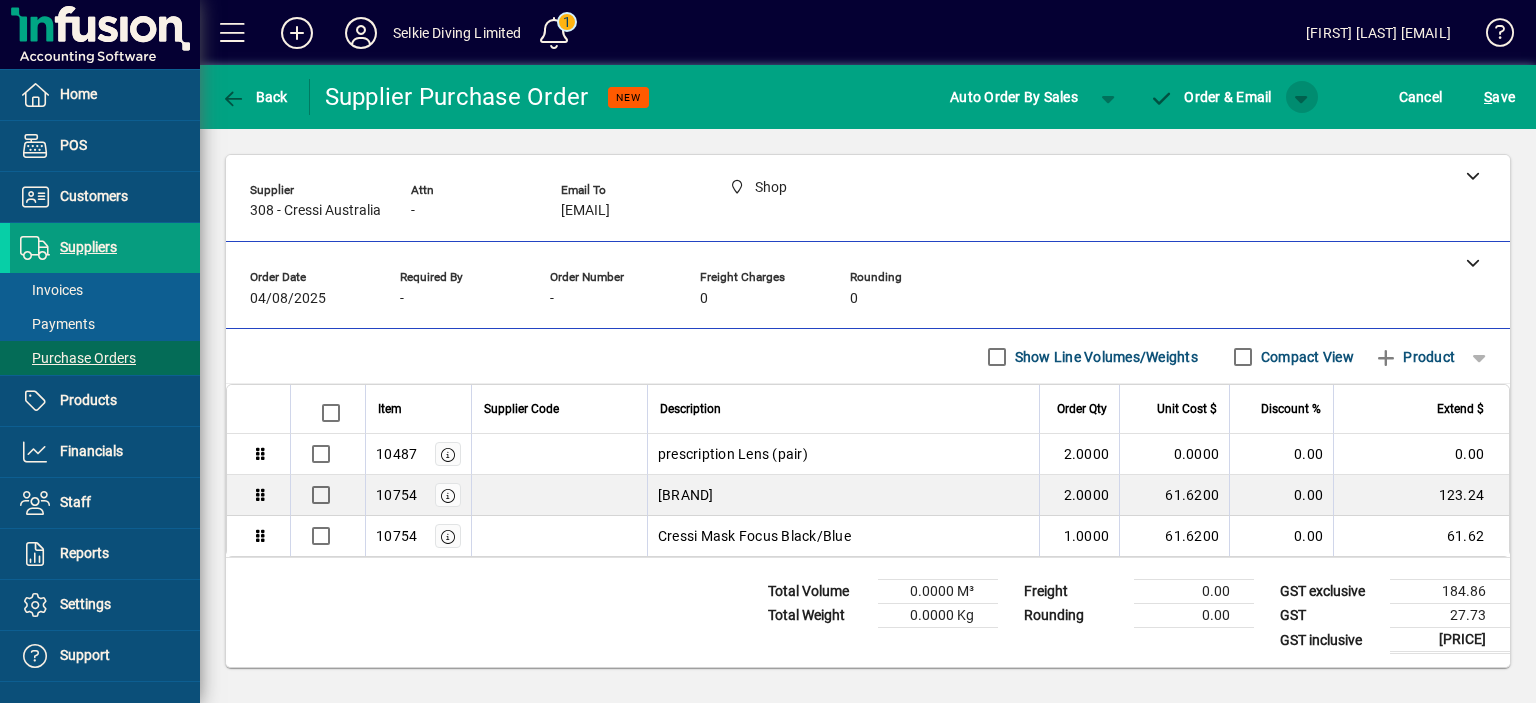 click 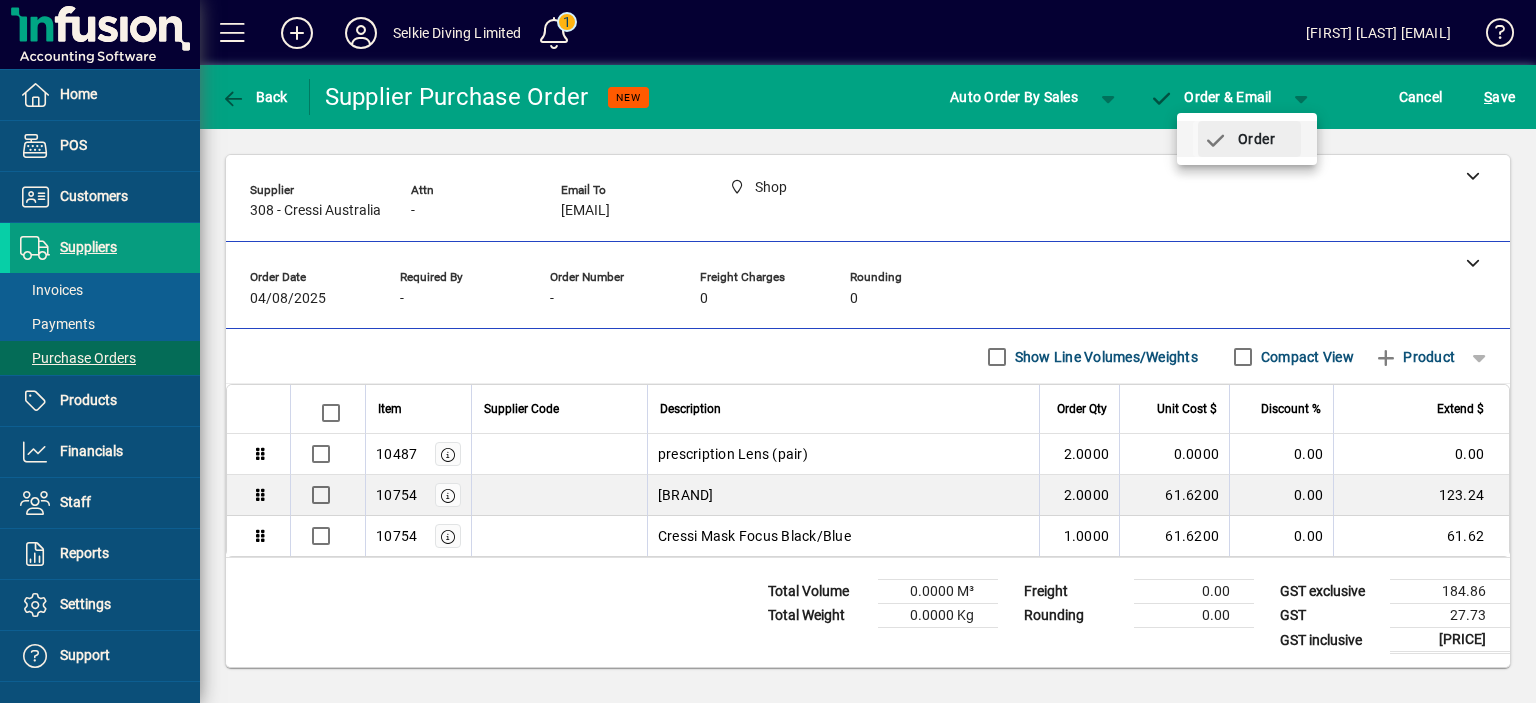click on "Order" at bounding box center [1239, 139] 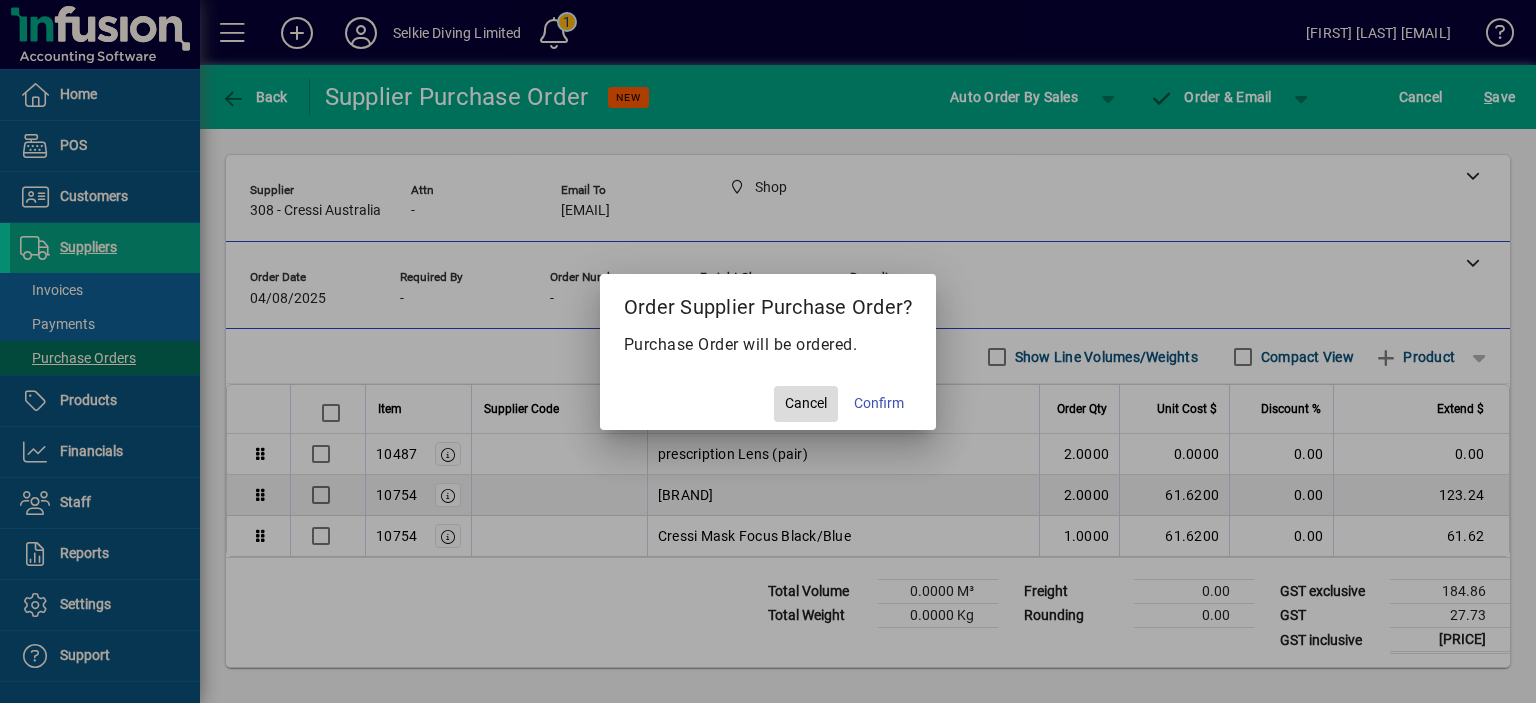 click on "Cancel" 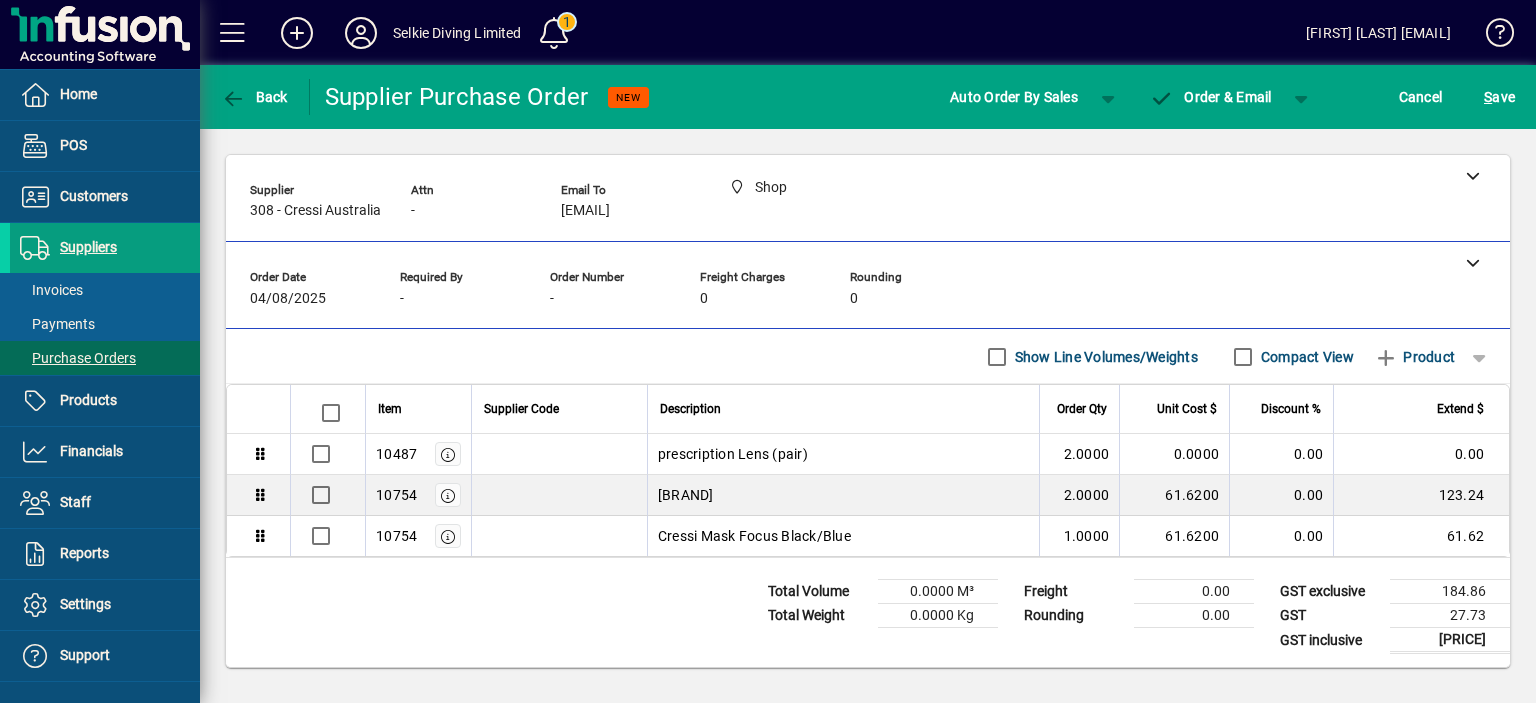 click on "Order date [DATE] Required by - Order number - Freight Charges 0 Rounding 0" 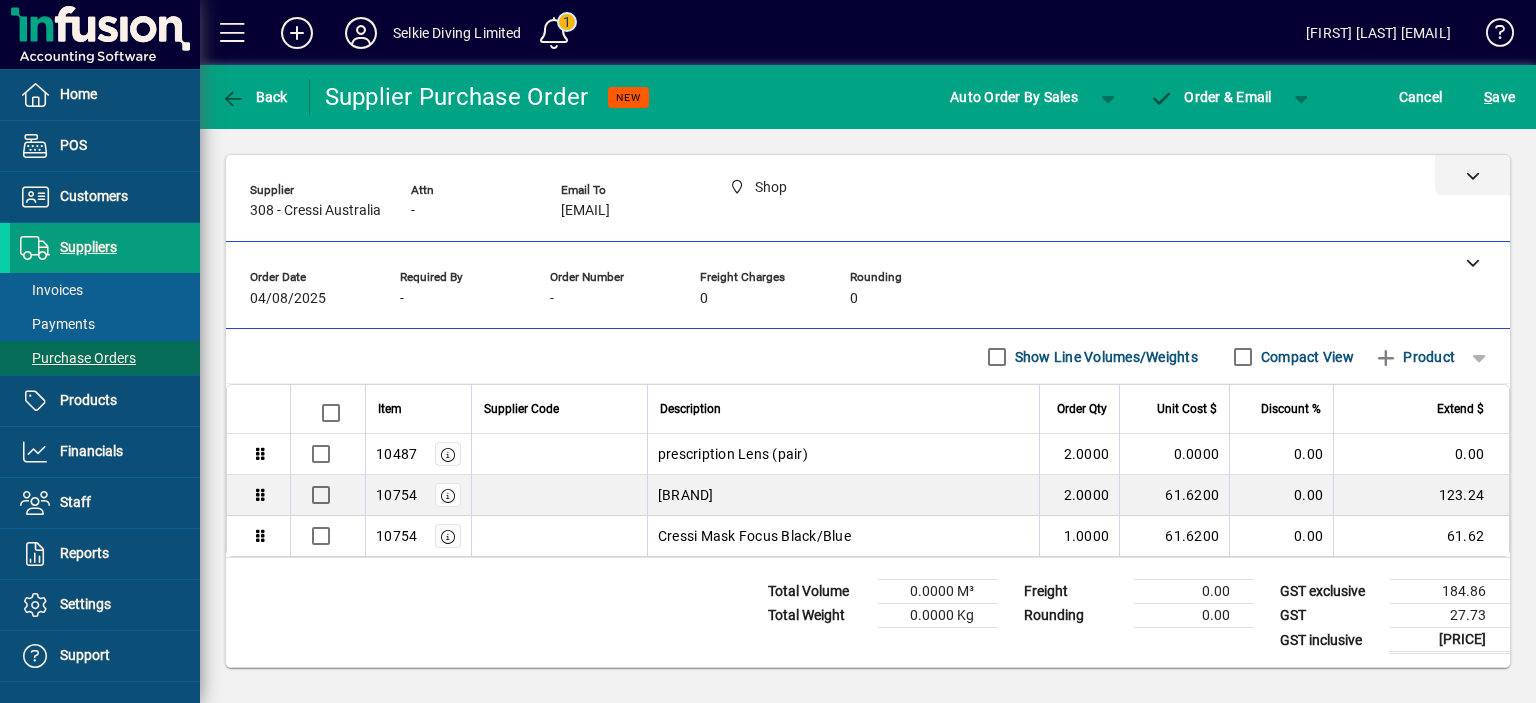 click 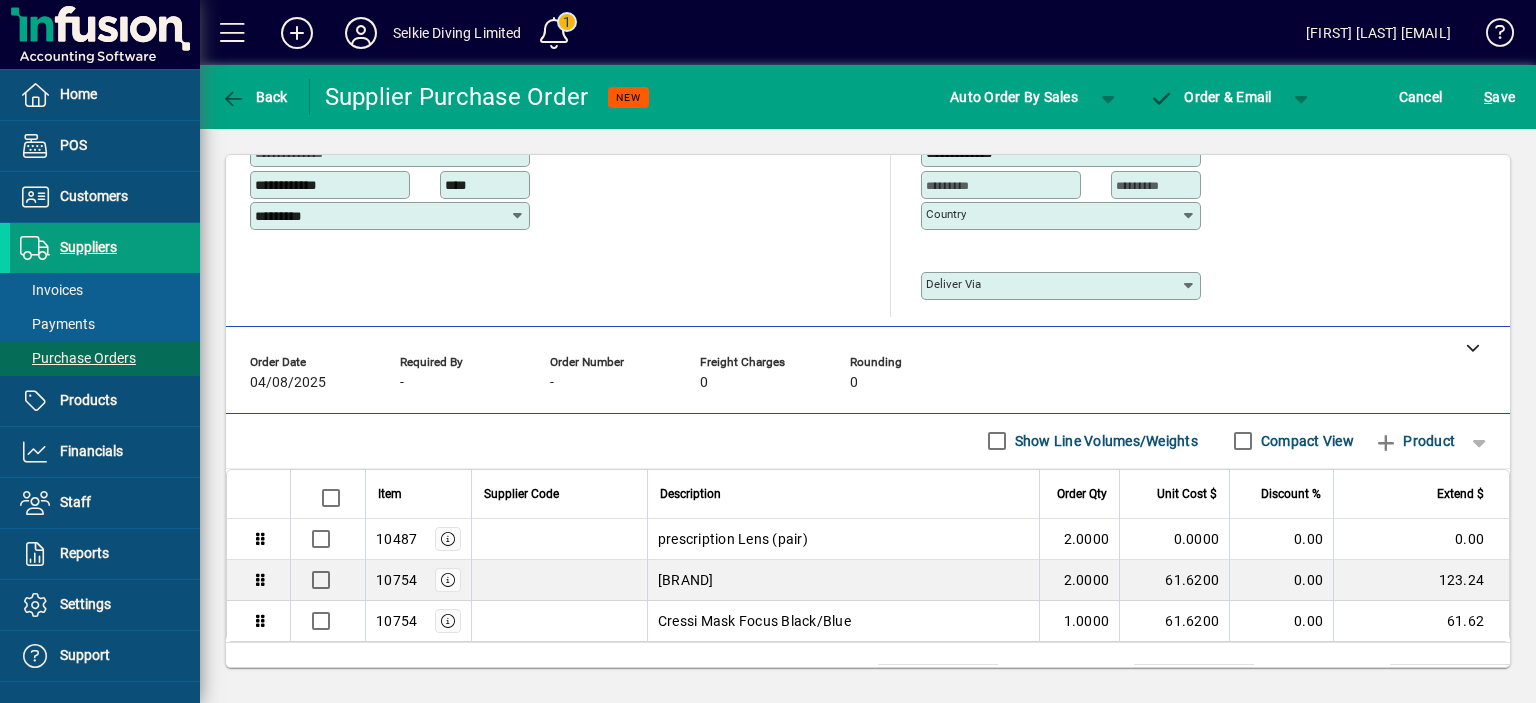 scroll, scrollTop: 300, scrollLeft: 0, axis: vertical 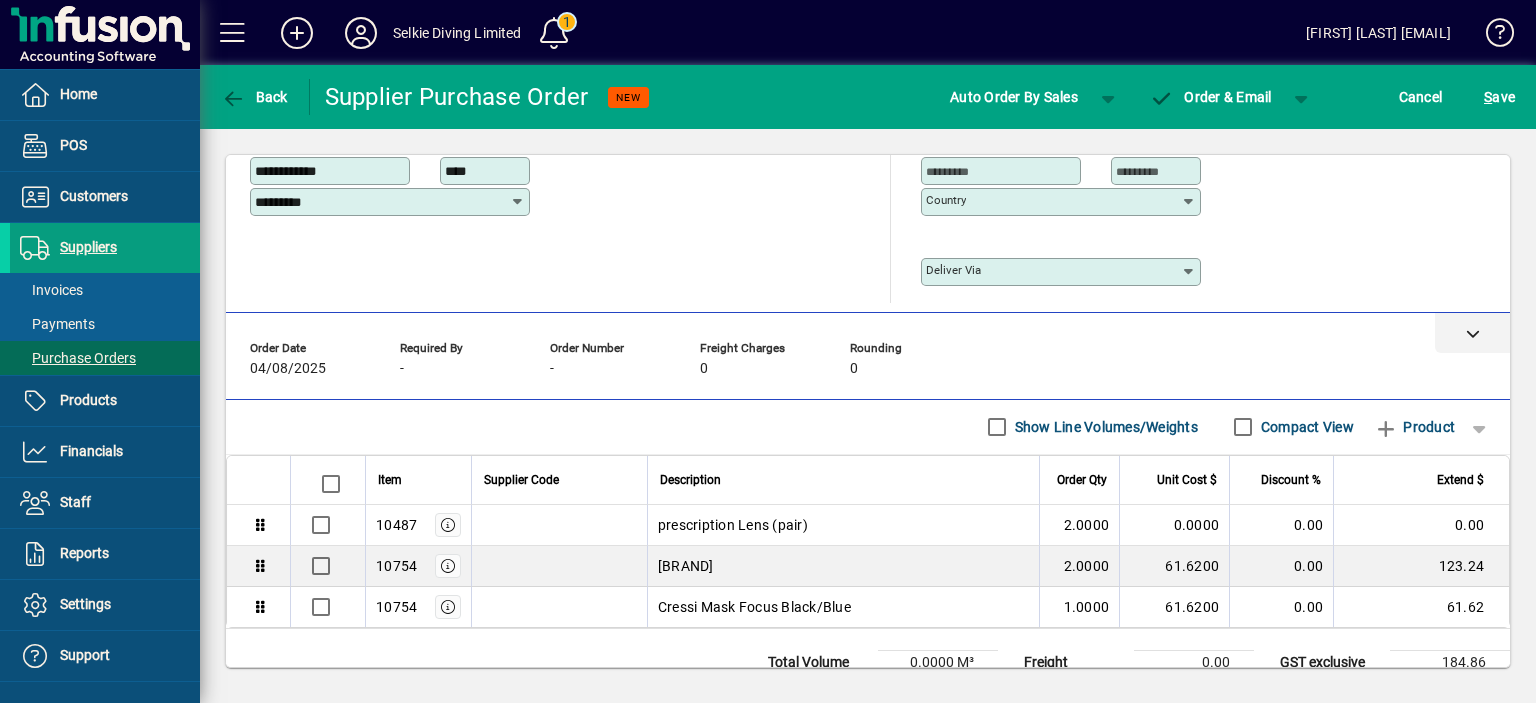 click 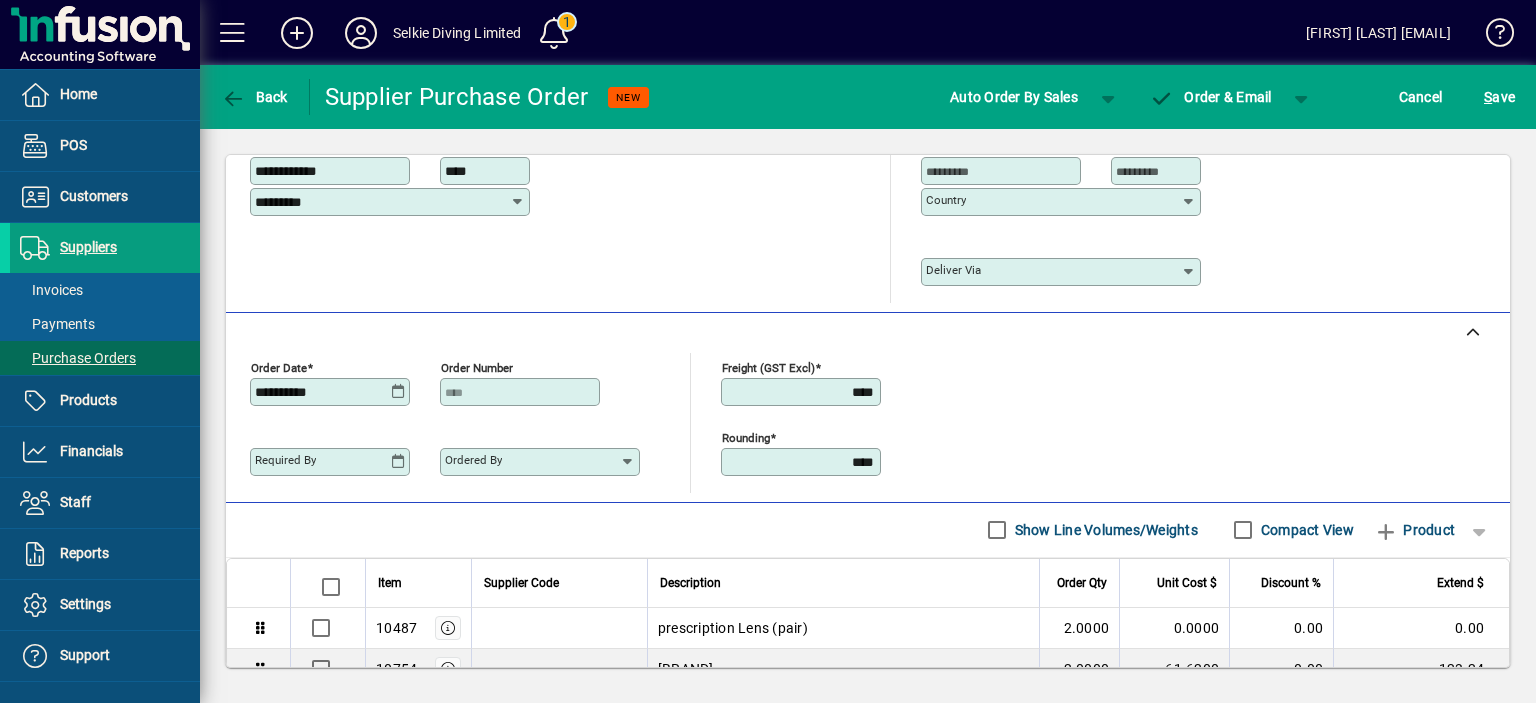 click on "Ordered by" at bounding box center [473, 460] 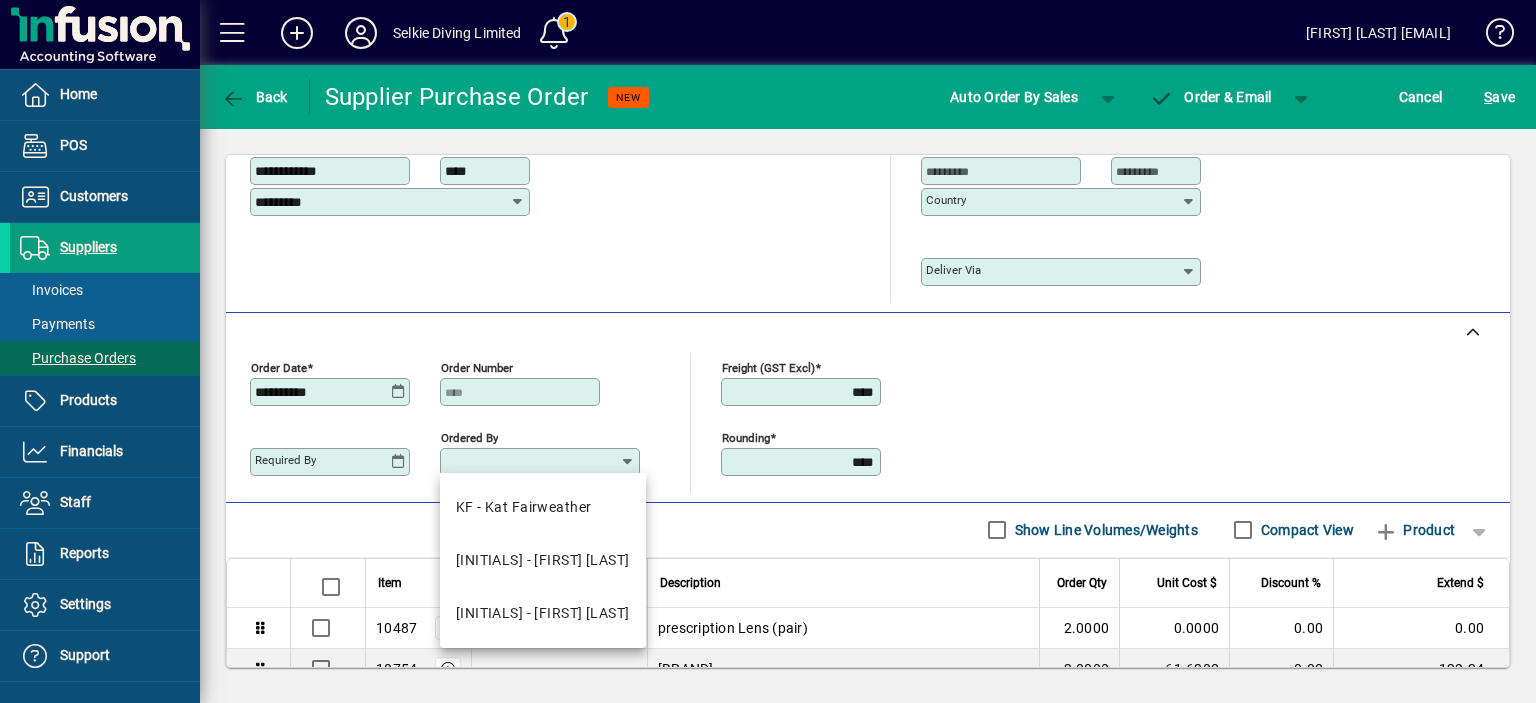 click on "**********" 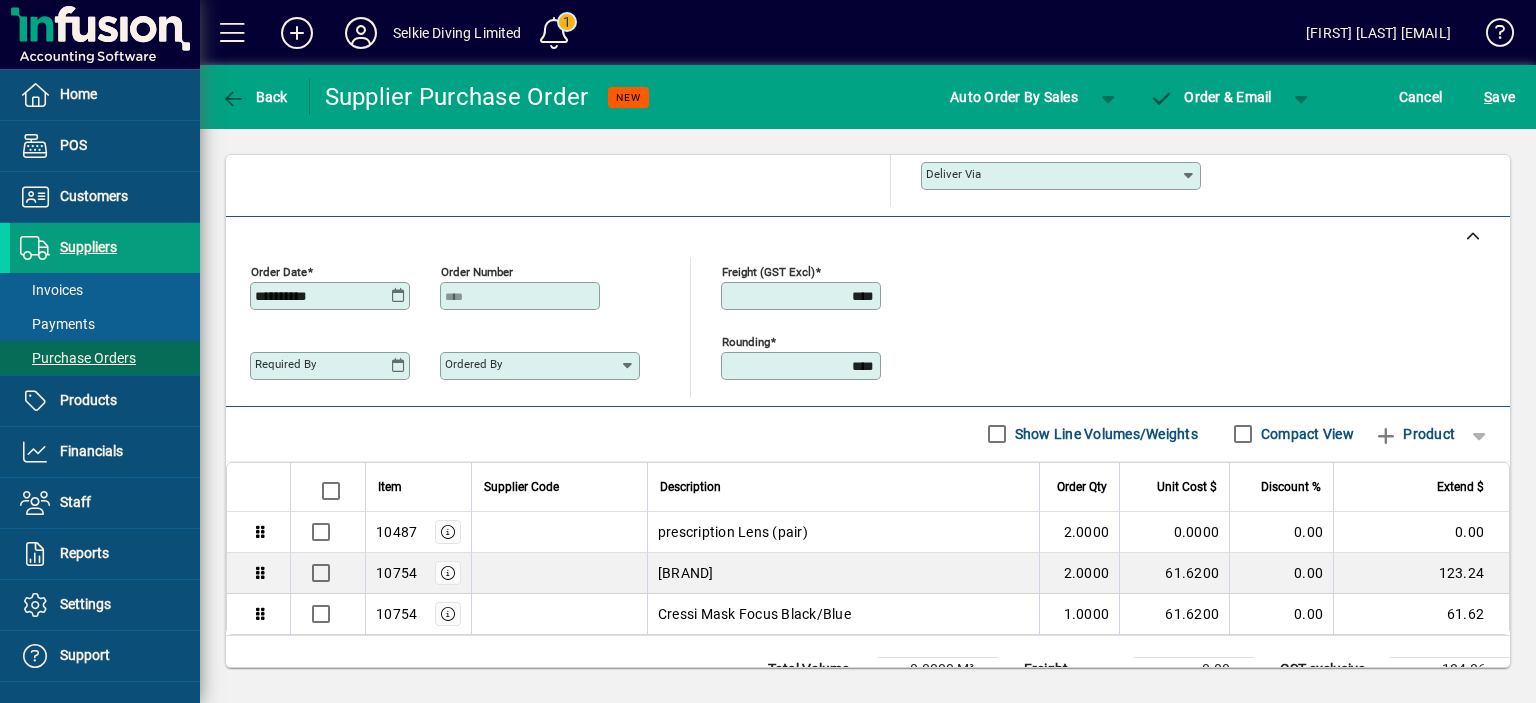 scroll, scrollTop: 471, scrollLeft: 0, axis: vertical 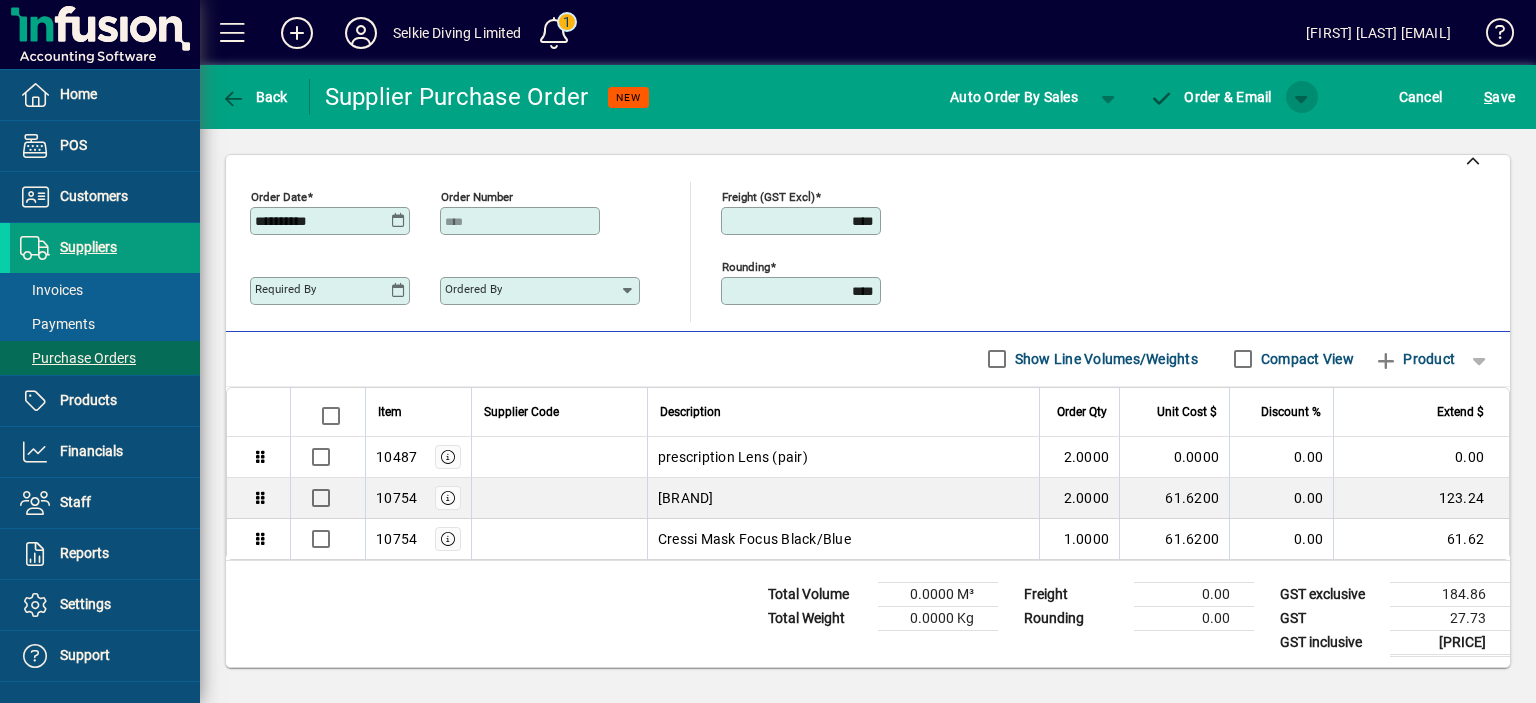 click 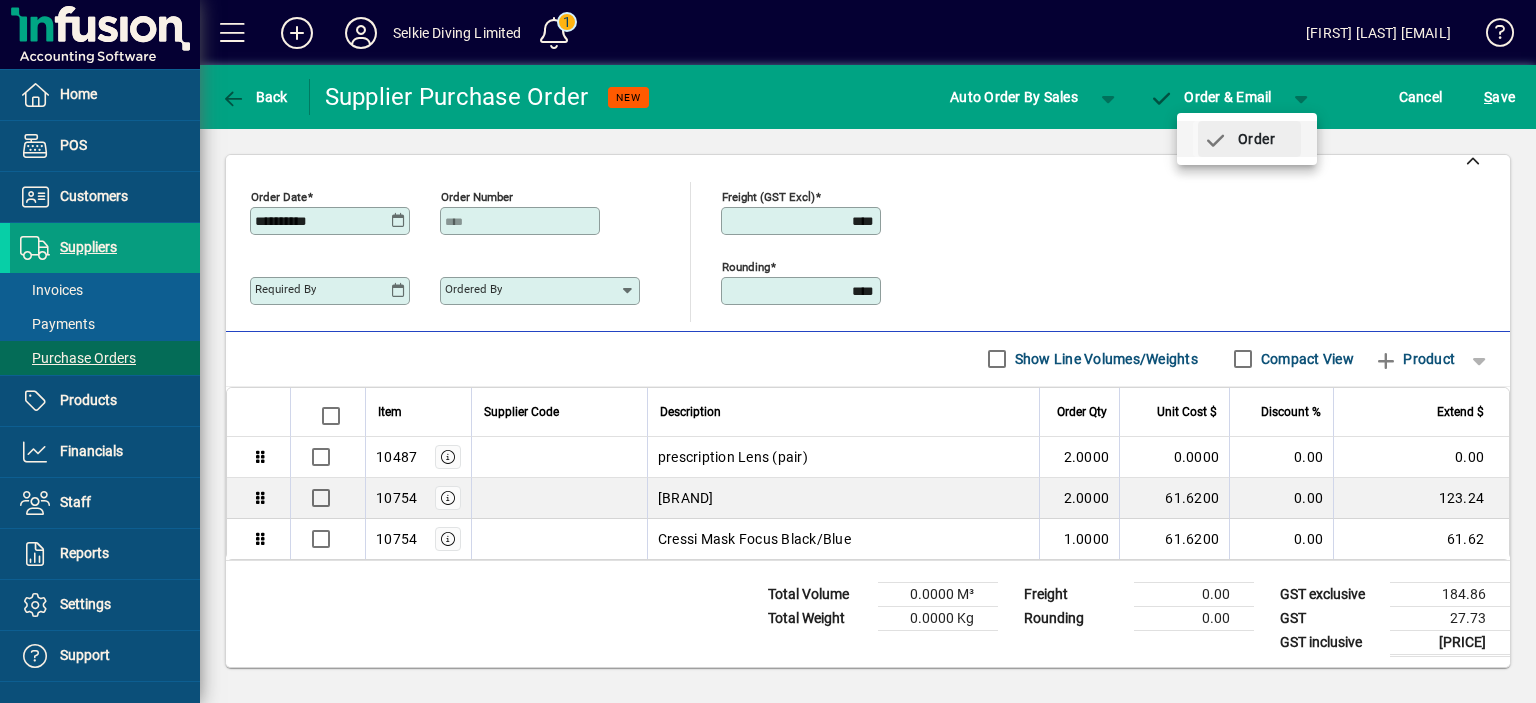 click on "Order" at bounding box center (1239, 139) 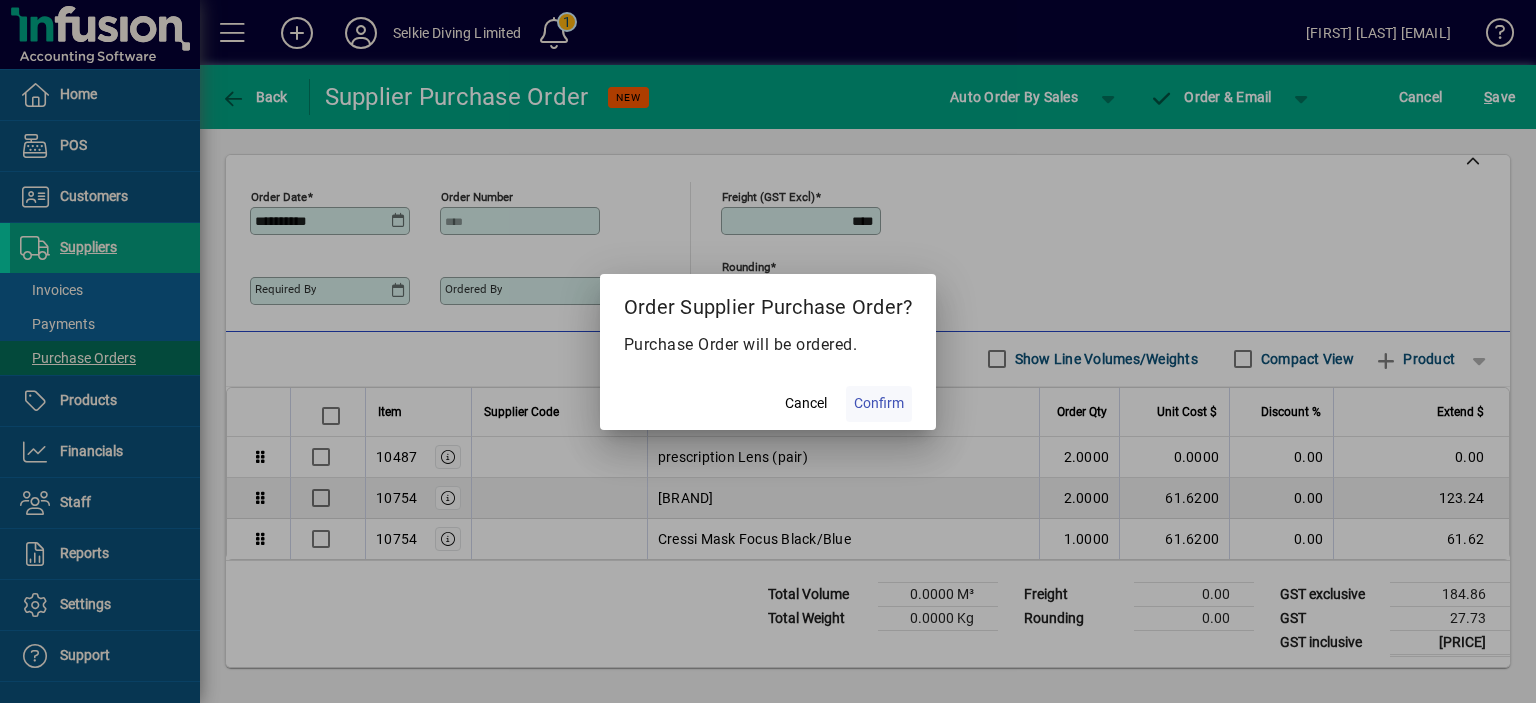 click on "Confirm" 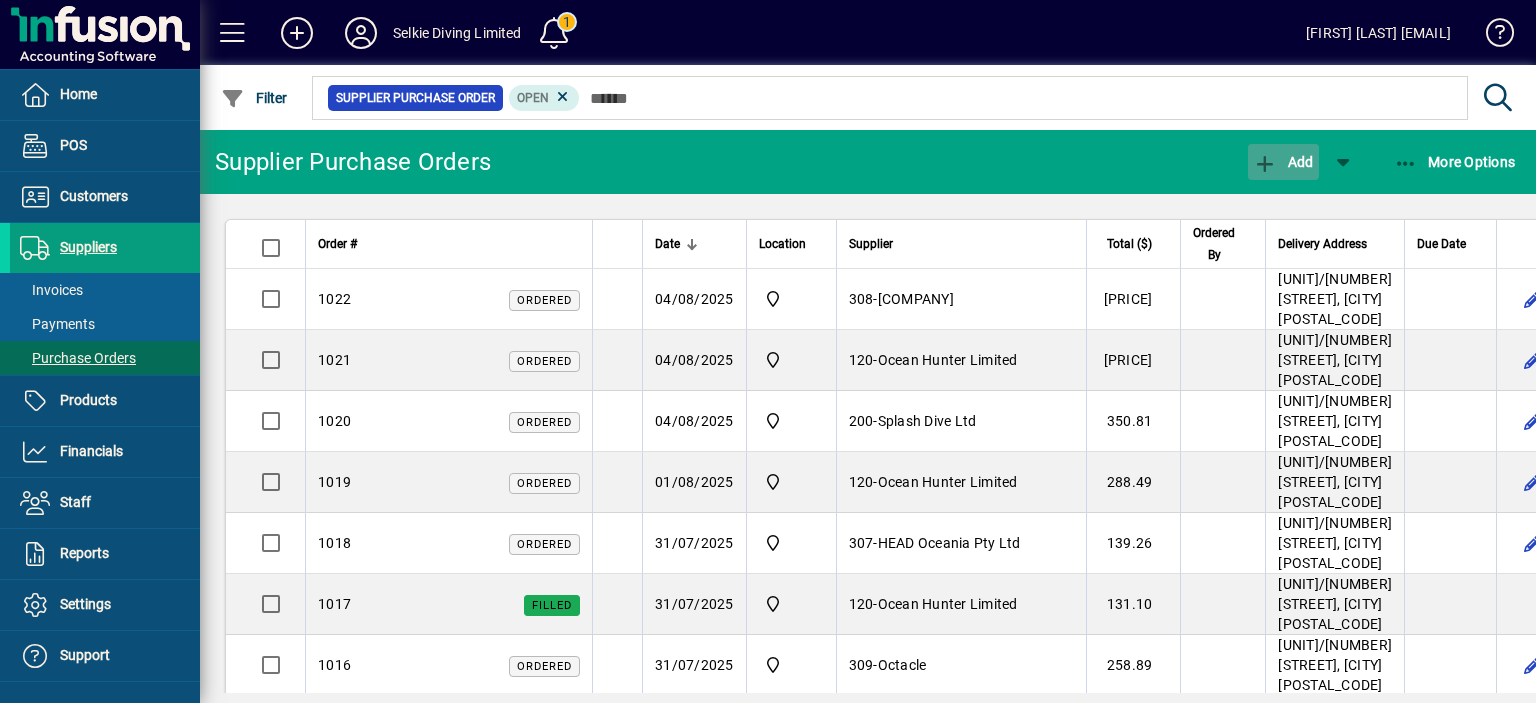 click 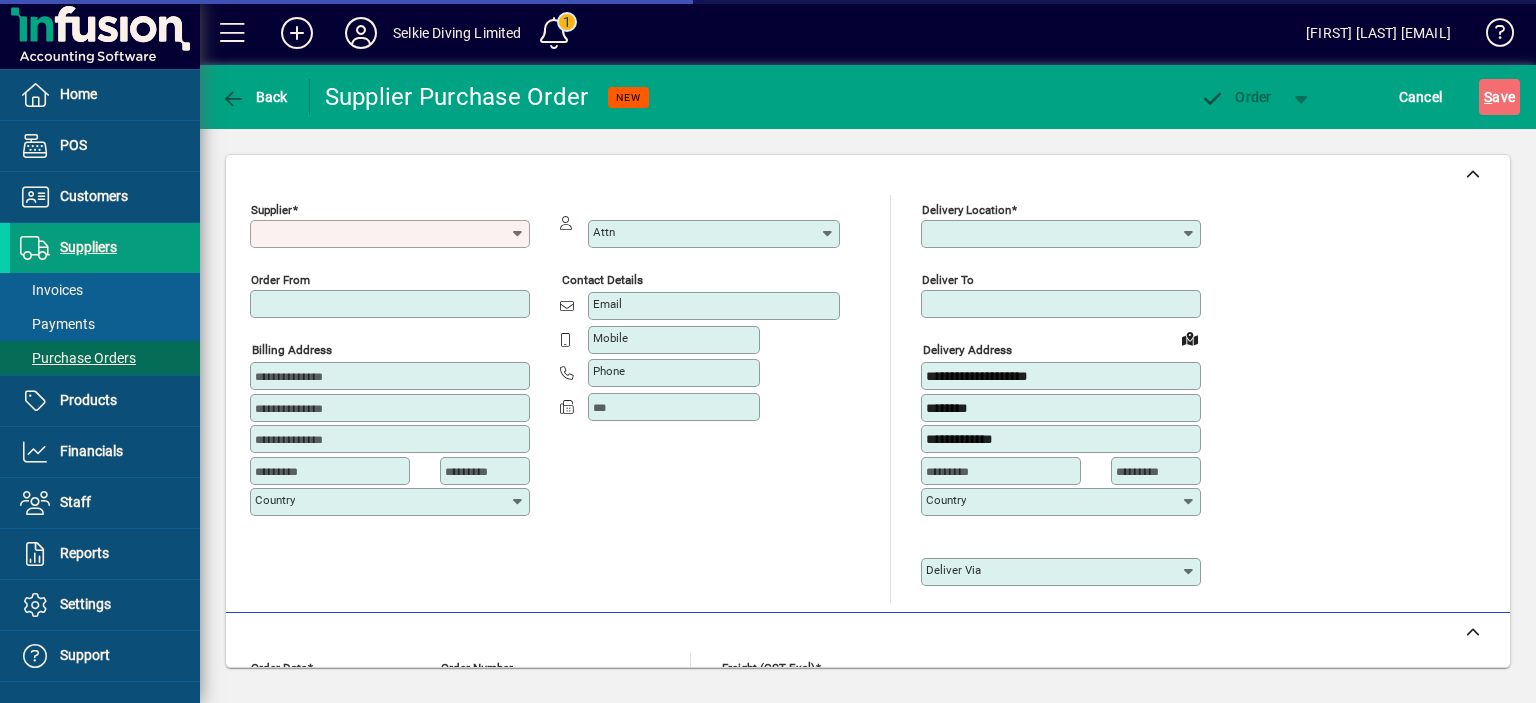 type on "****" 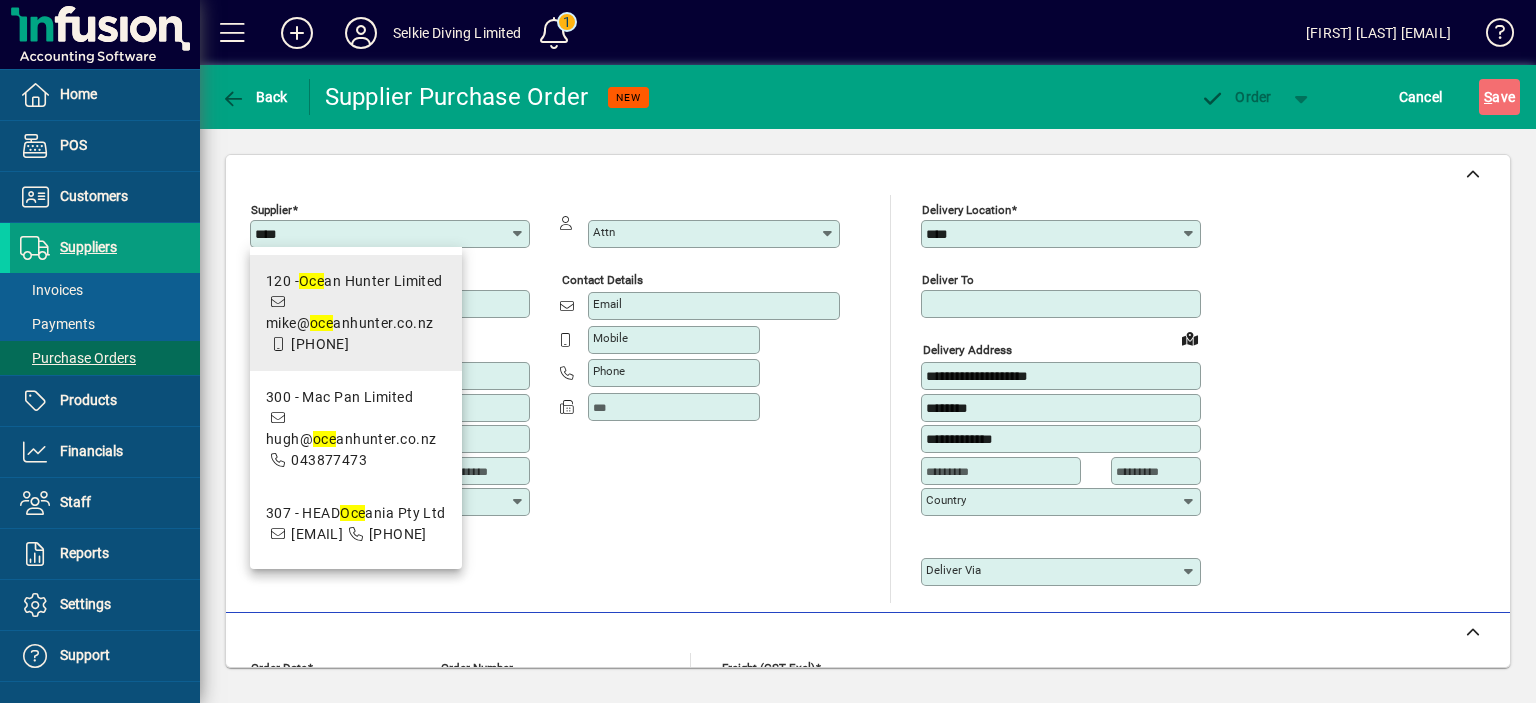 click on "[NUMBER] - [COMPANY]" at bounding box center [356, 281] 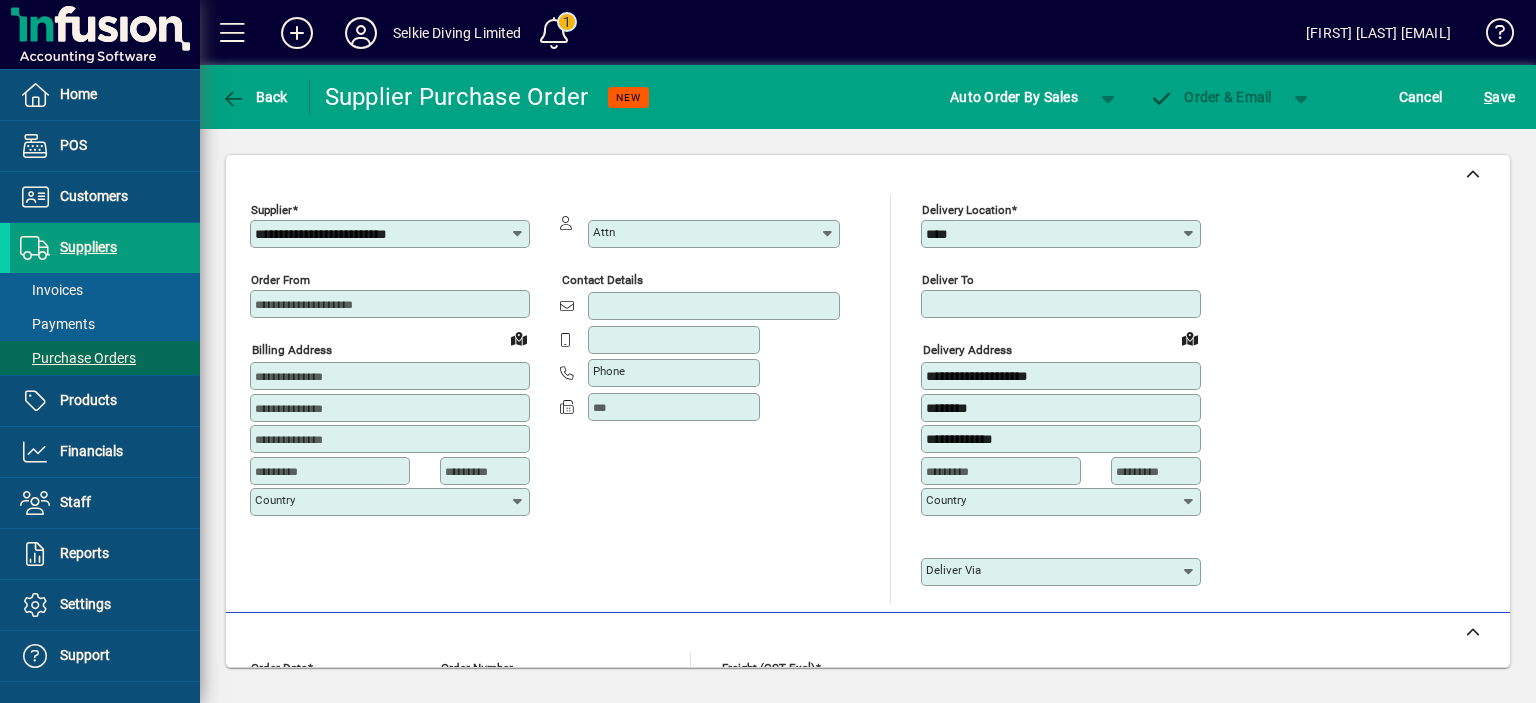 type on "**********" 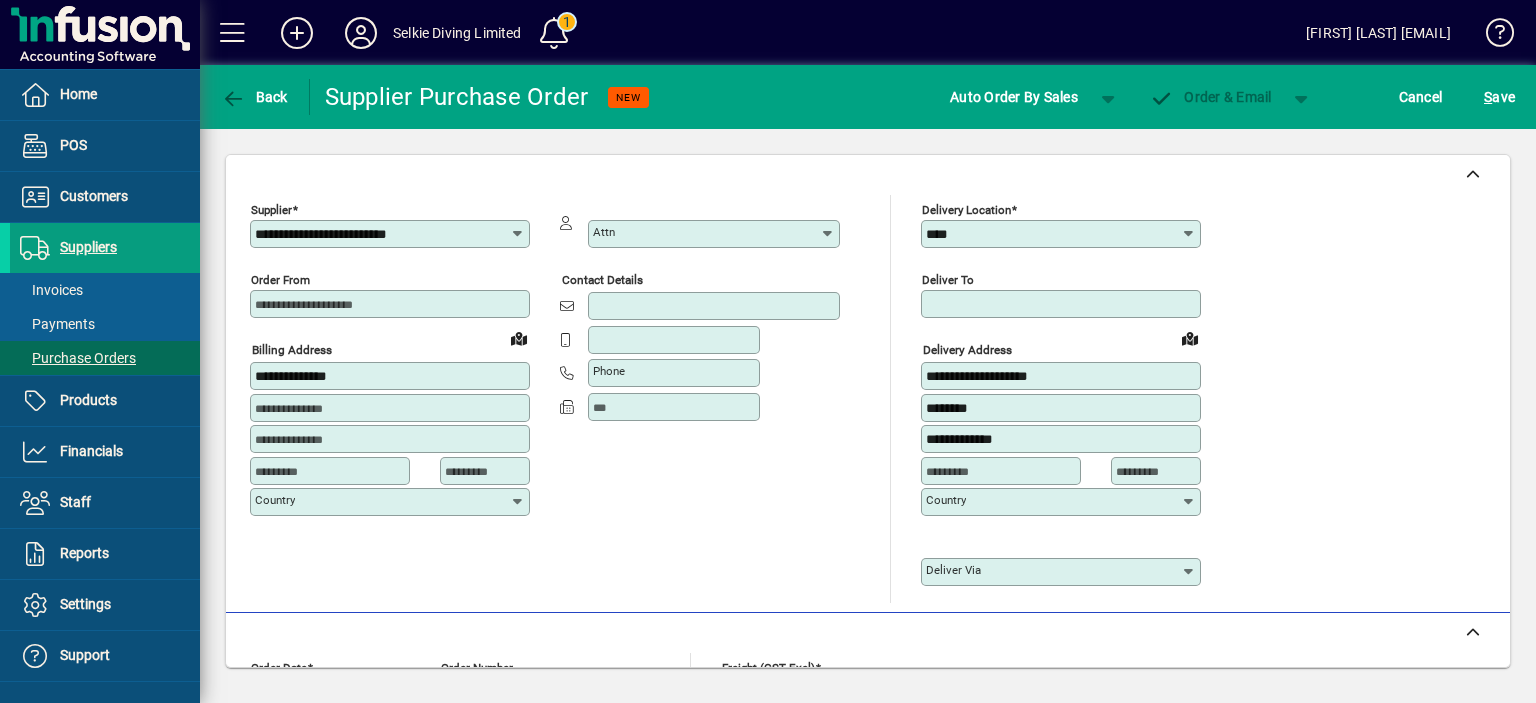 type on "********" 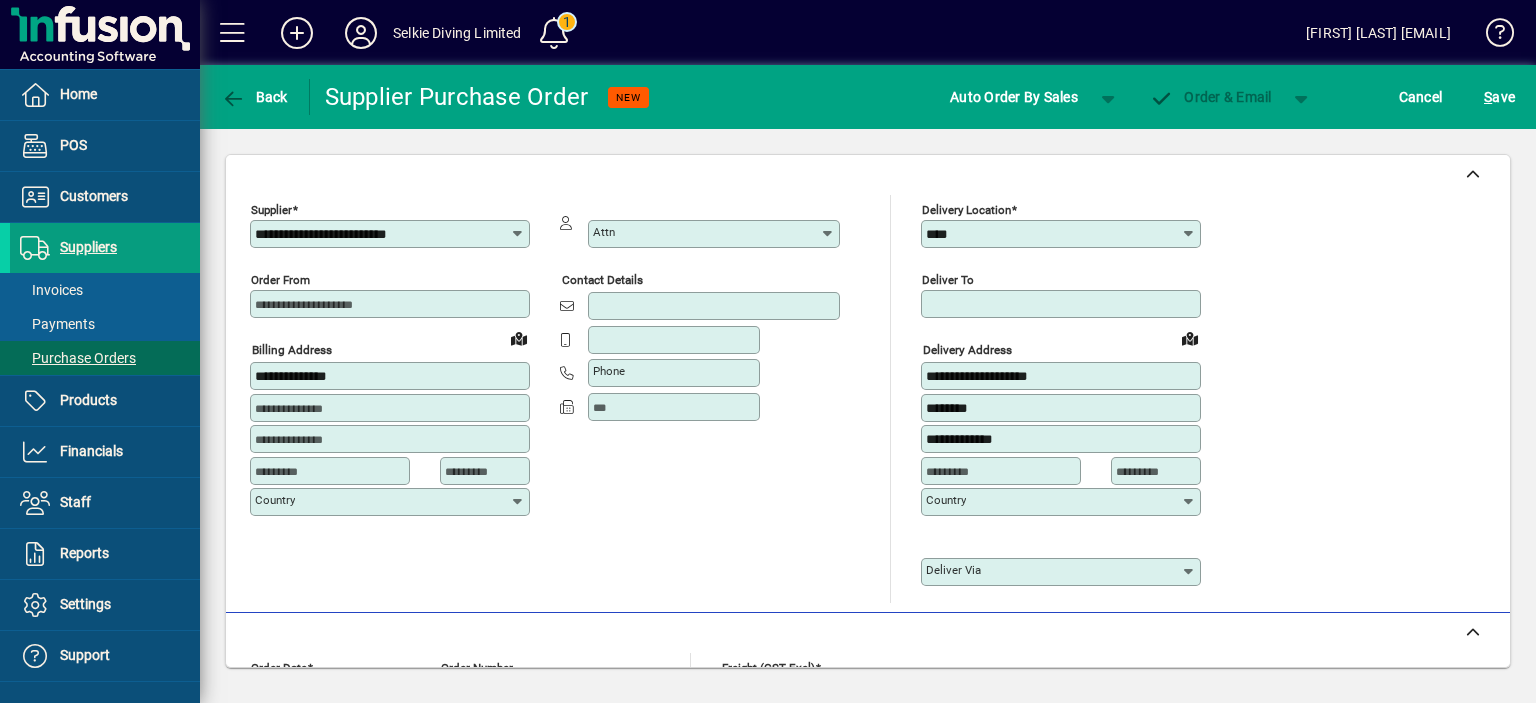 type on "****" 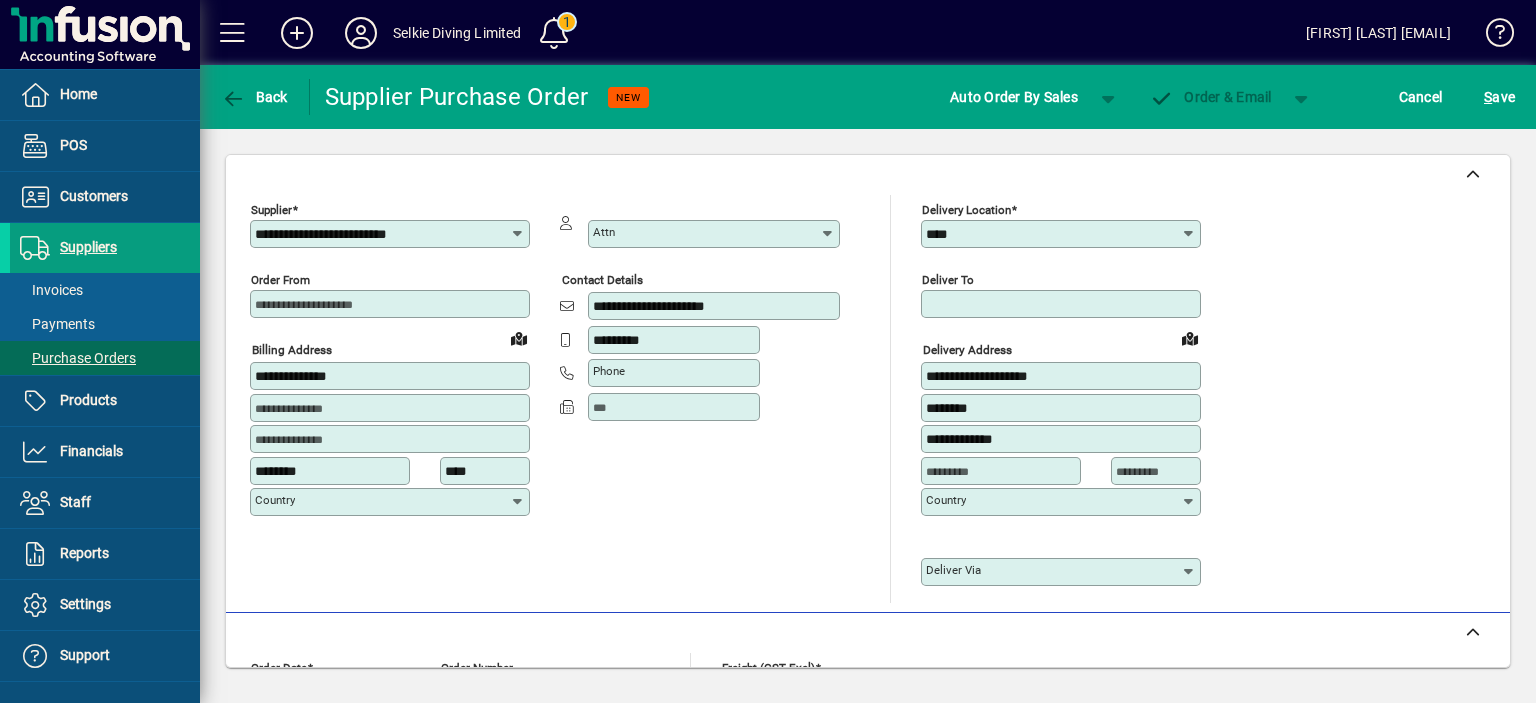 type on "**********" 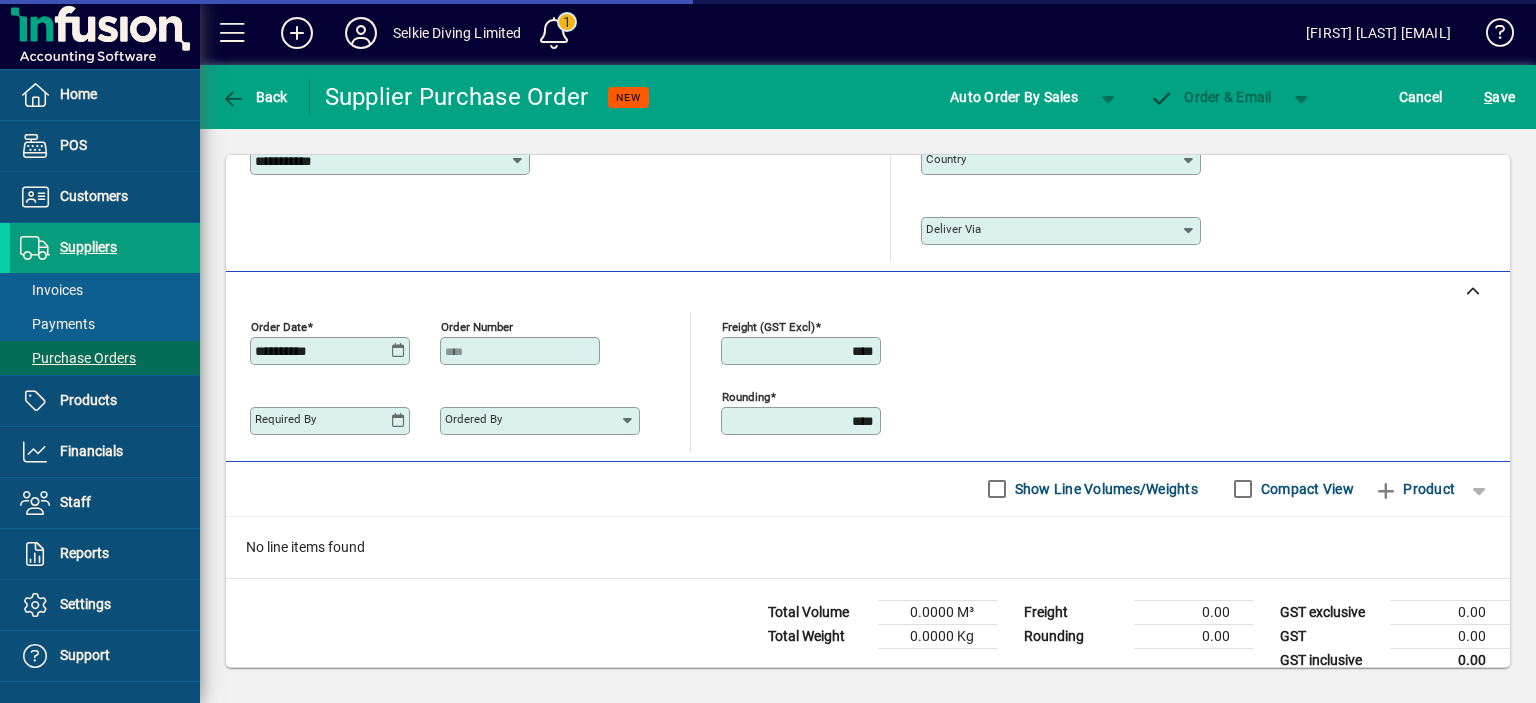 scroll, scrollTop: 360, scrollLeft: 0, axis: vertical 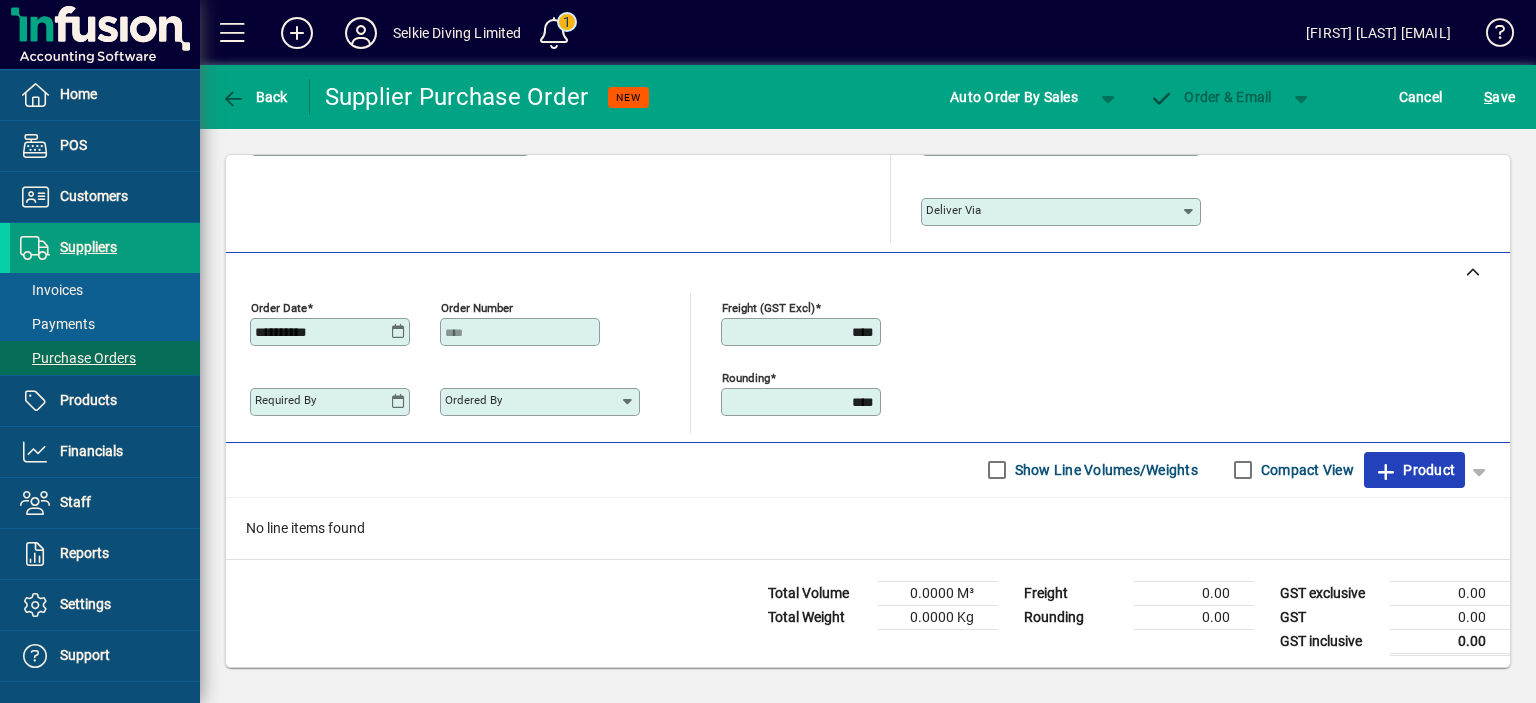 click on "Product" 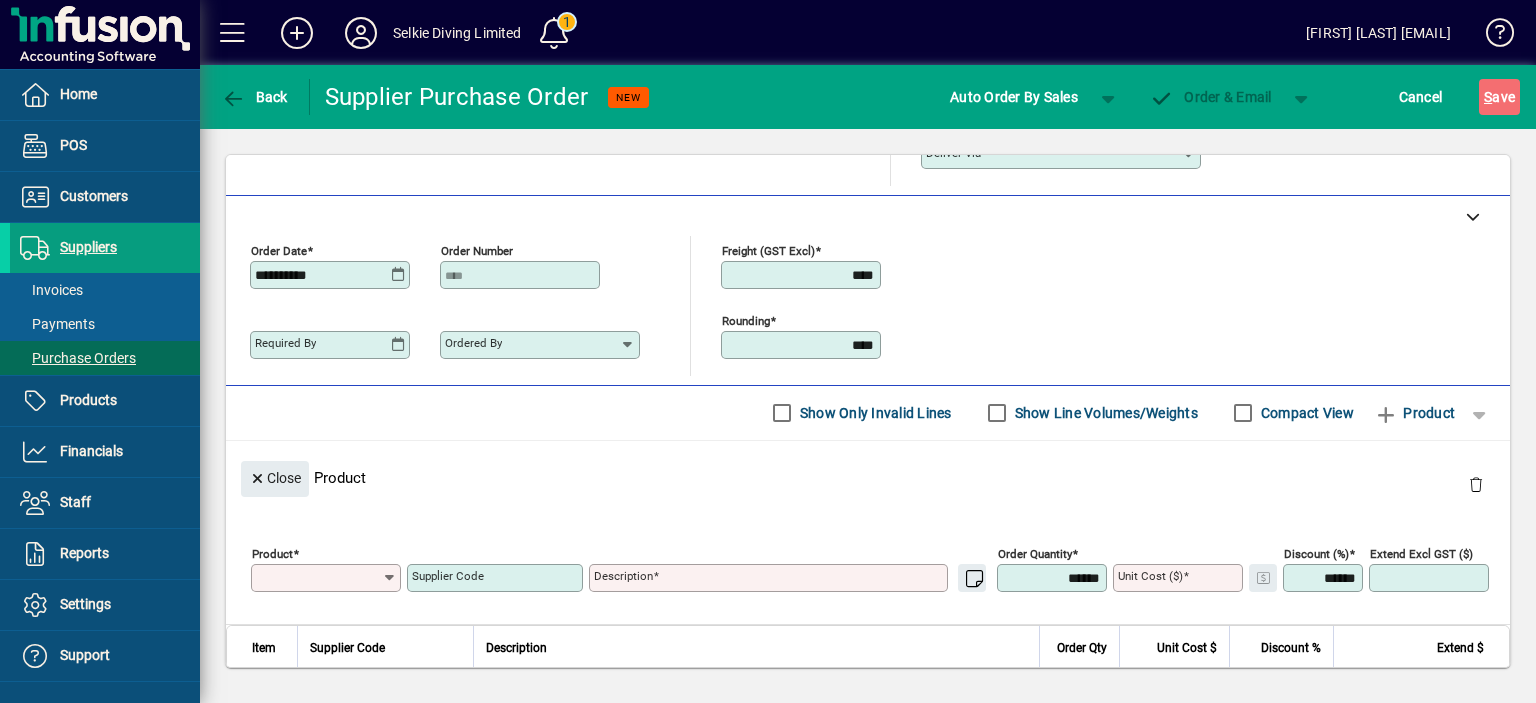 scroll, scrollTop: 98, scrollLeft: 0, axis: vertical 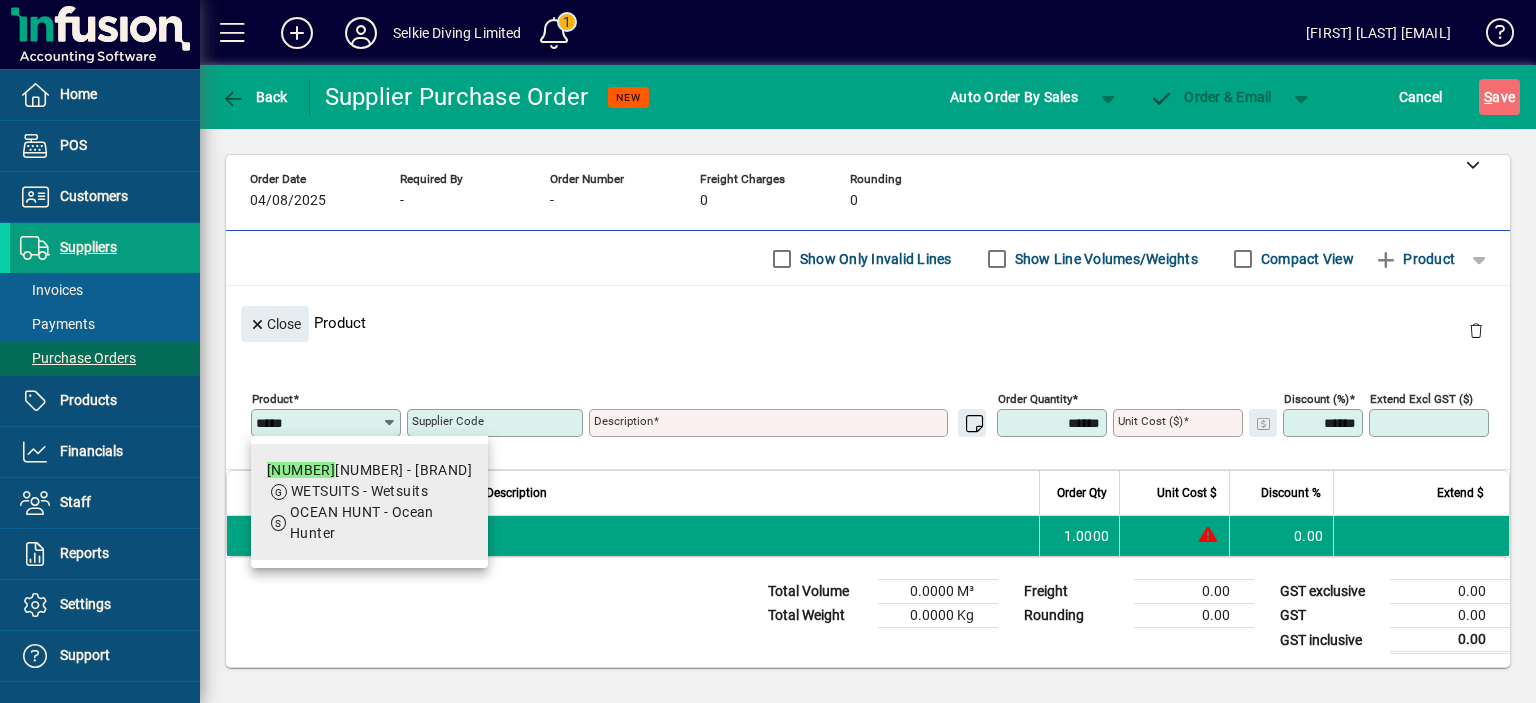 type on "*****" 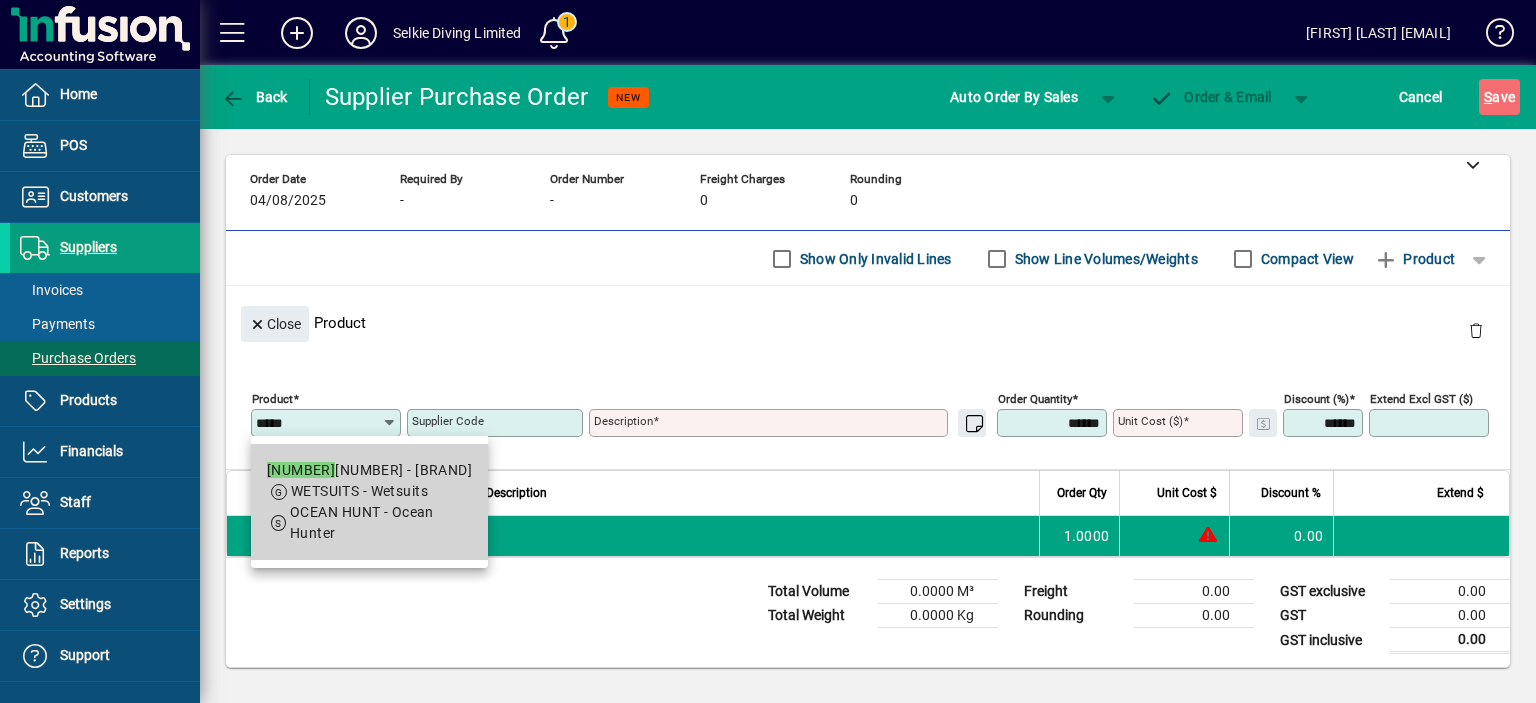 click on "OCEAN HUNT - Ocean Hunter" at bounding box center (381, 523) 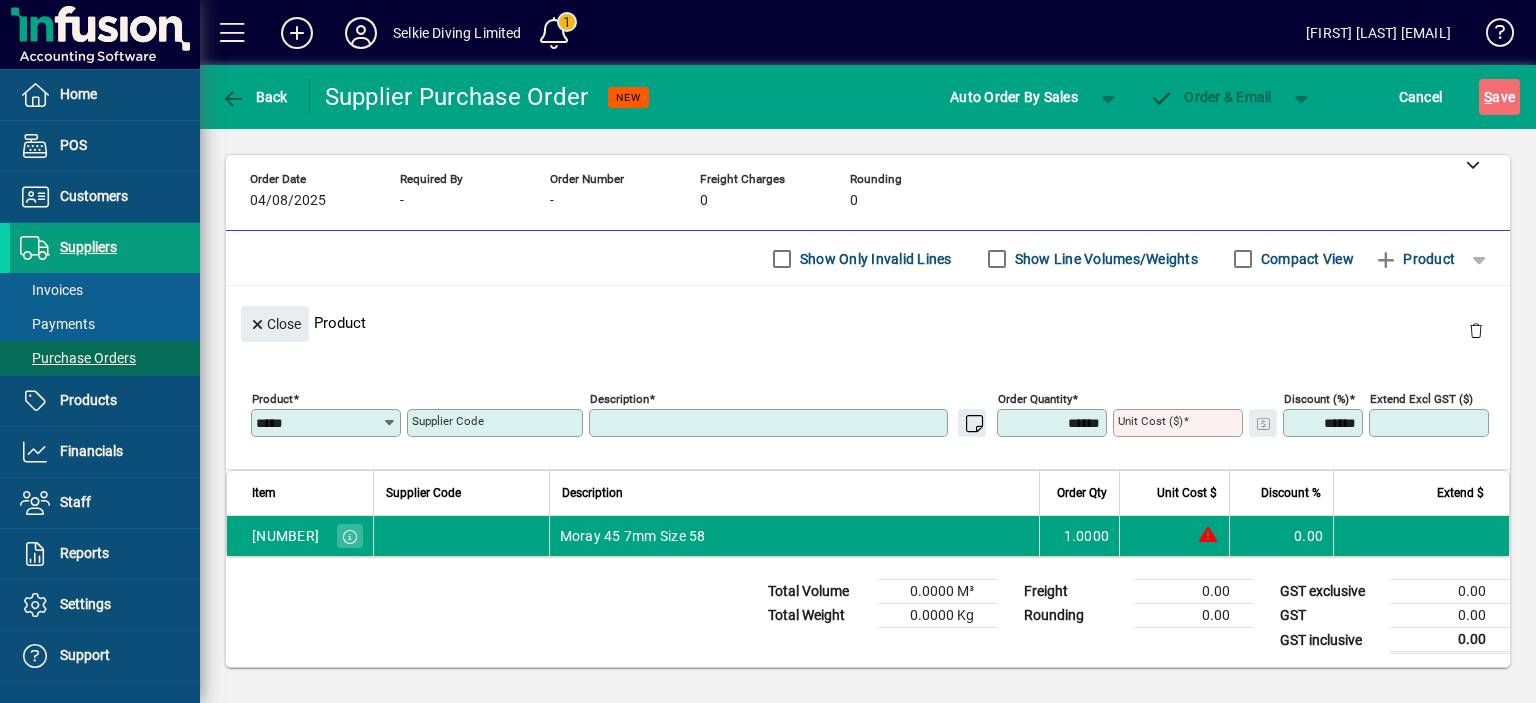 type on "**********" 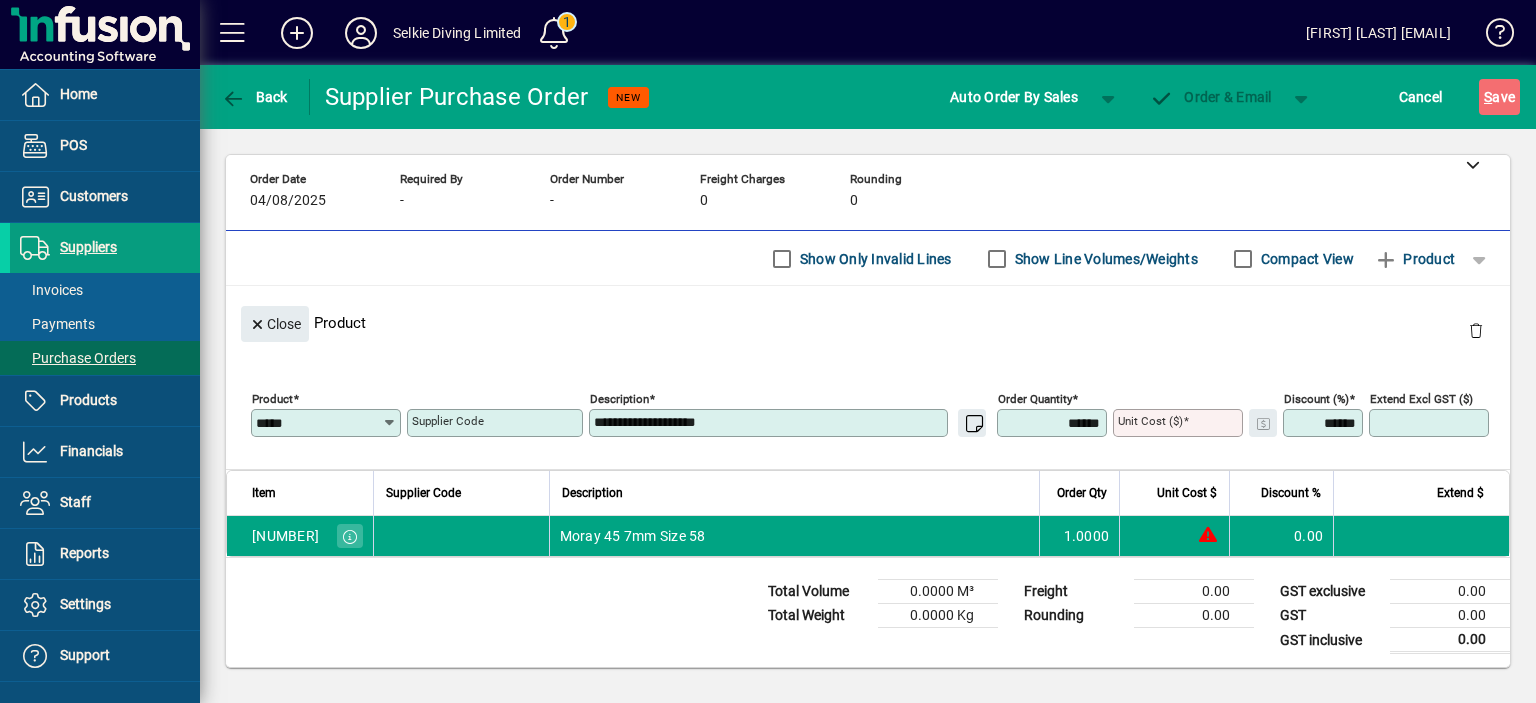 type on "********" 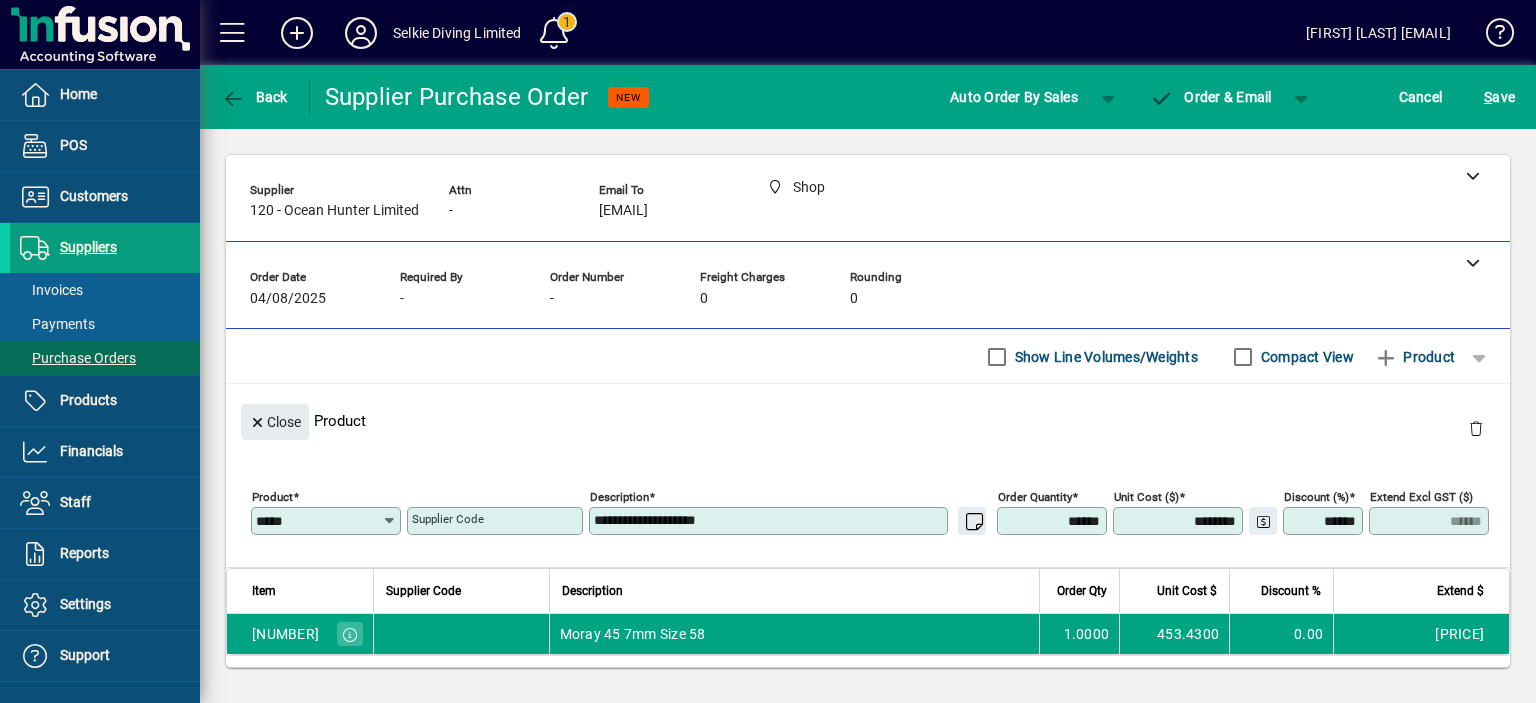 scroll, scrollTop: 98, scrollLeft: 0, axis: vertical 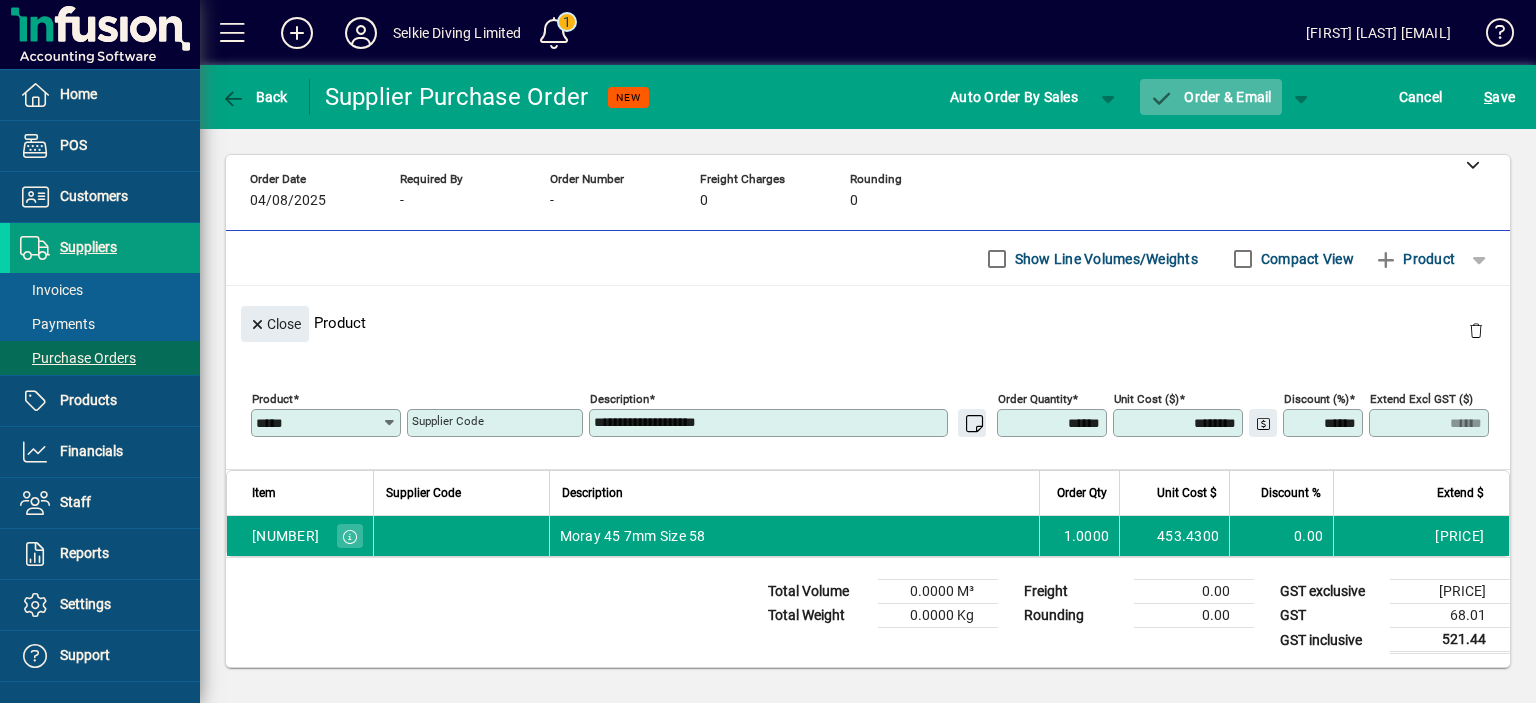 click on "Order & Email" 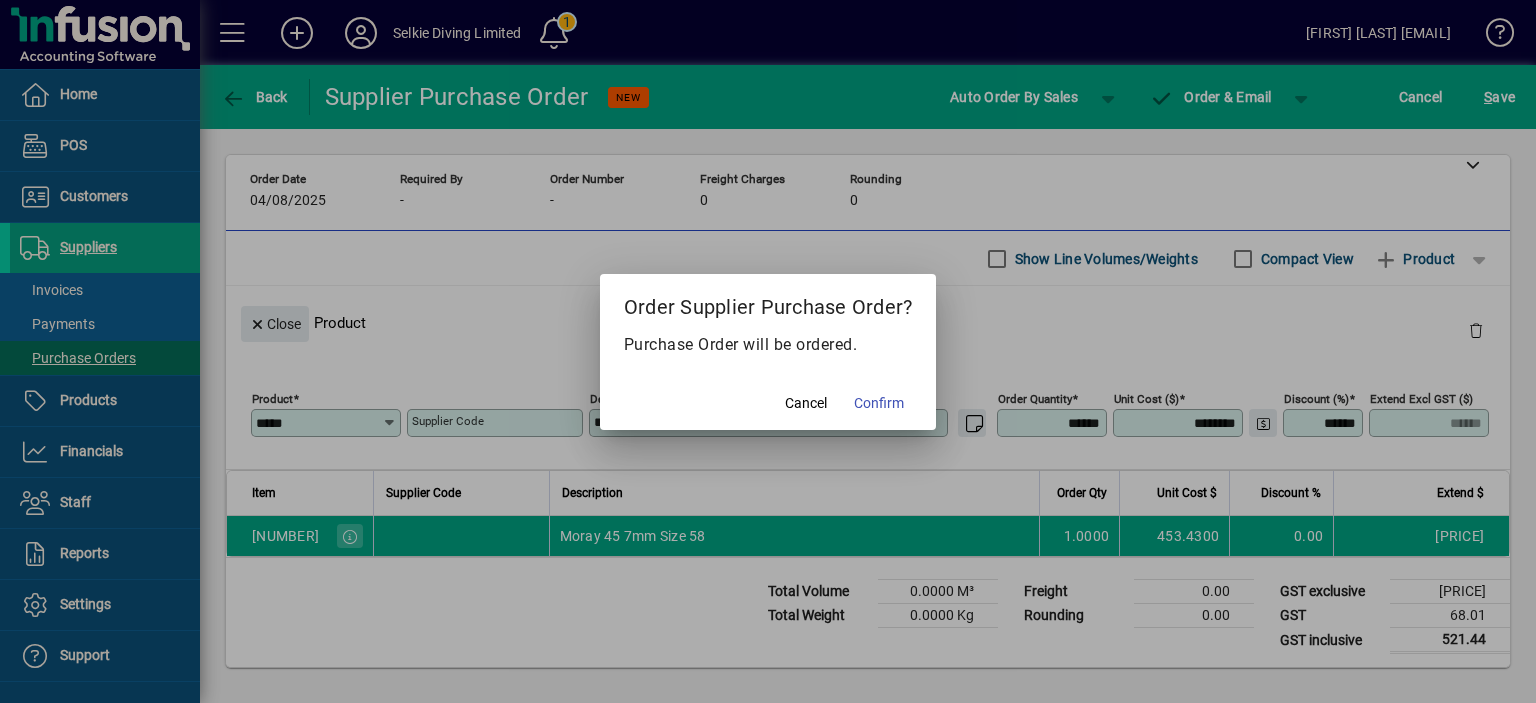 click 